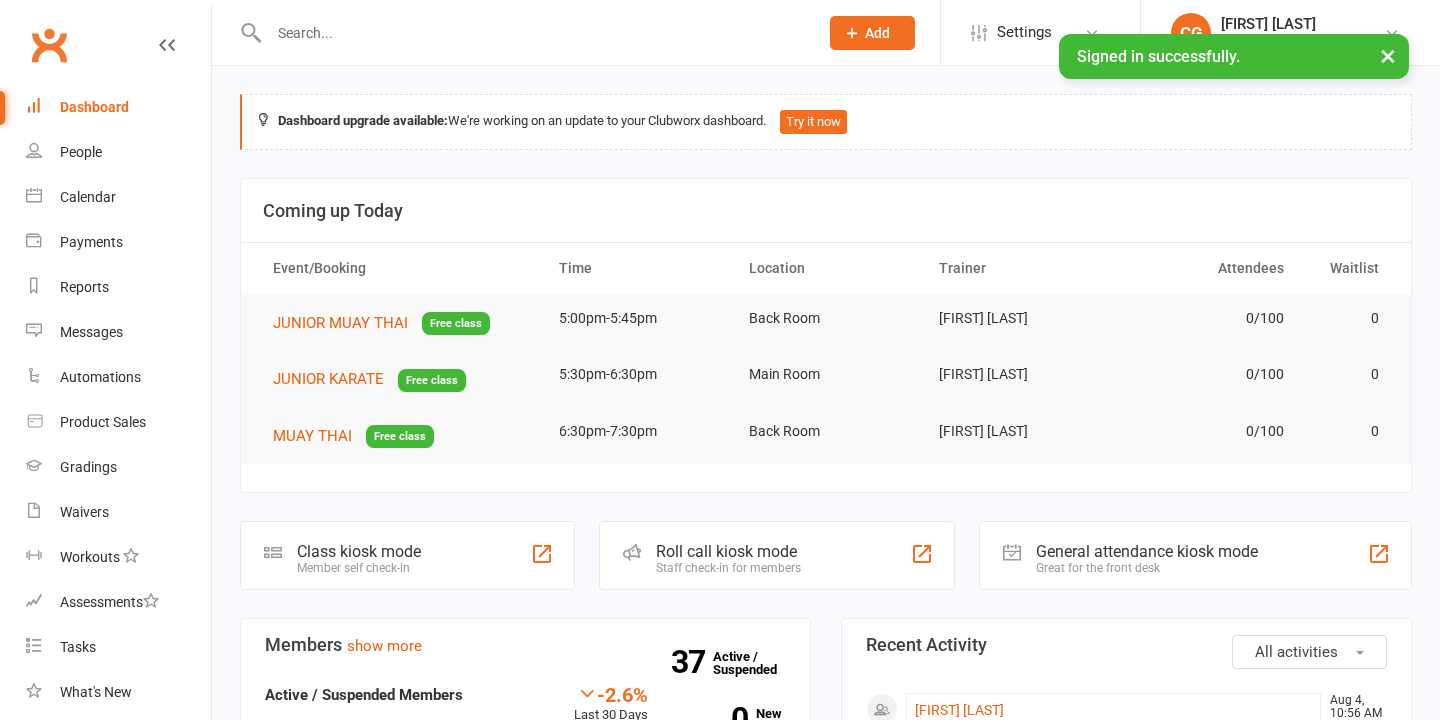 scroll, scrollTop: 0, scrollLeft: 0, axis: both 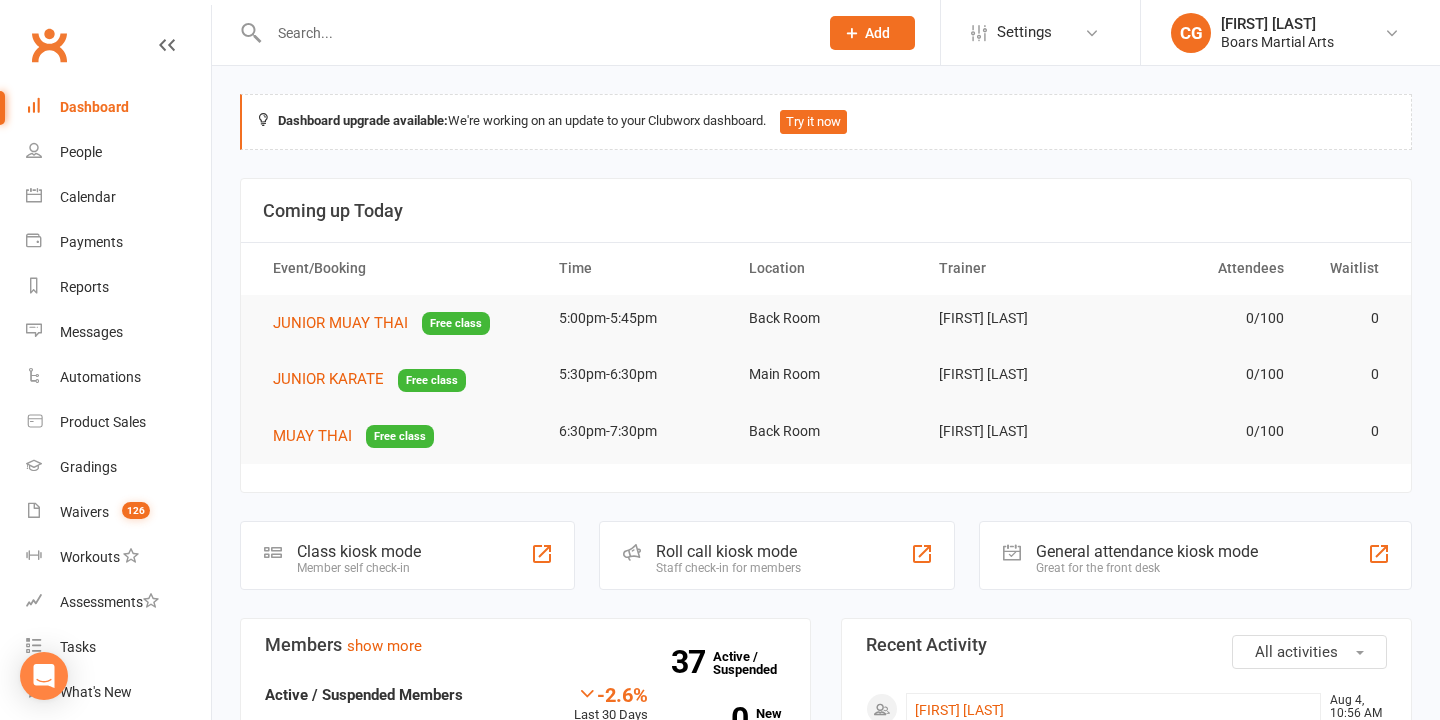 click at bounding box center (533, 33) 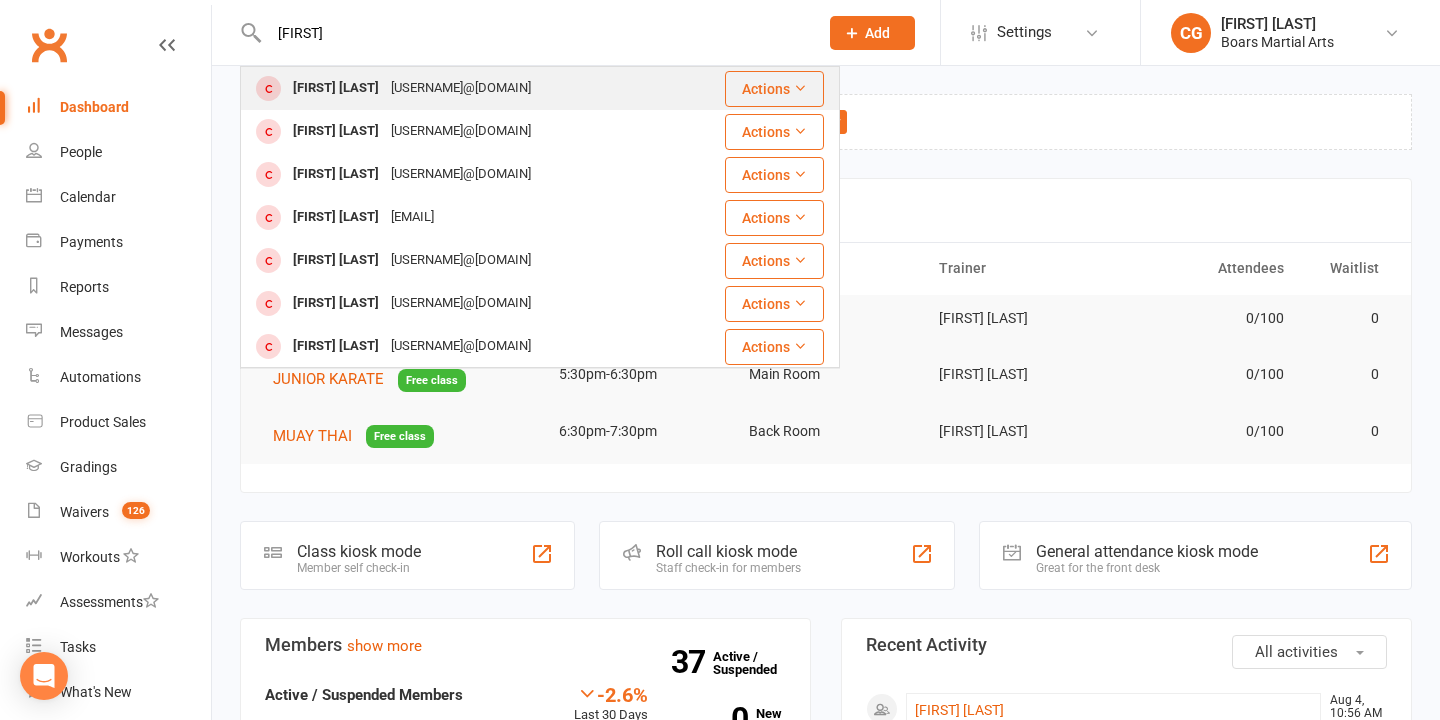 type on "[FIRST]" 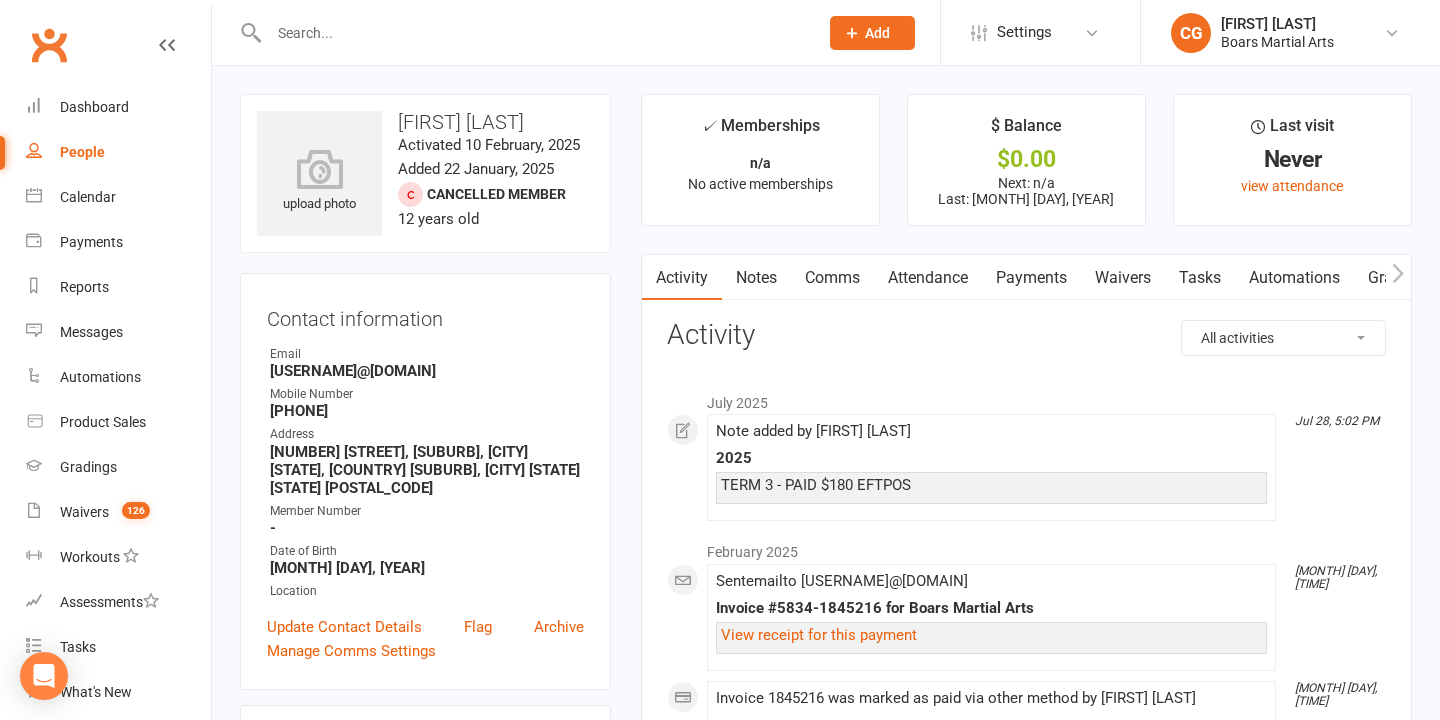 click at bounding box center (533, 33) 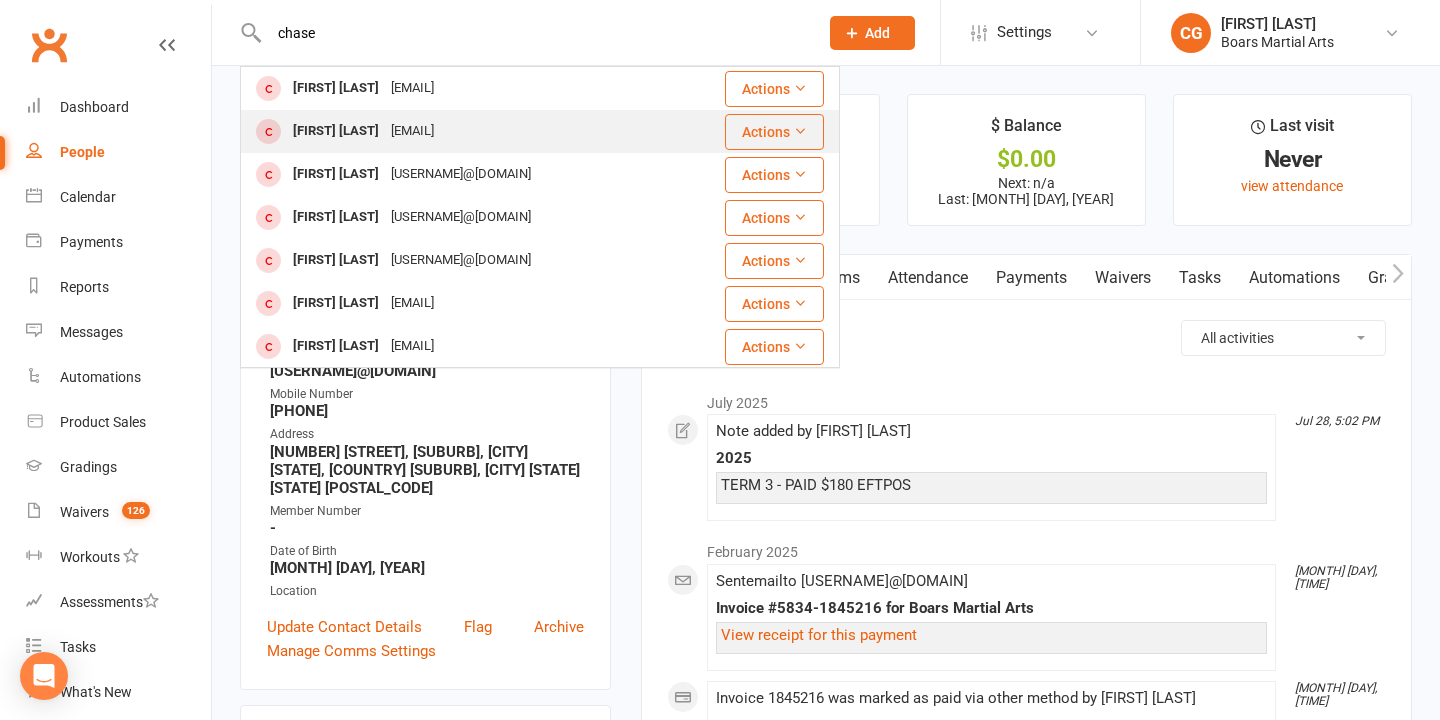 type on "chase" 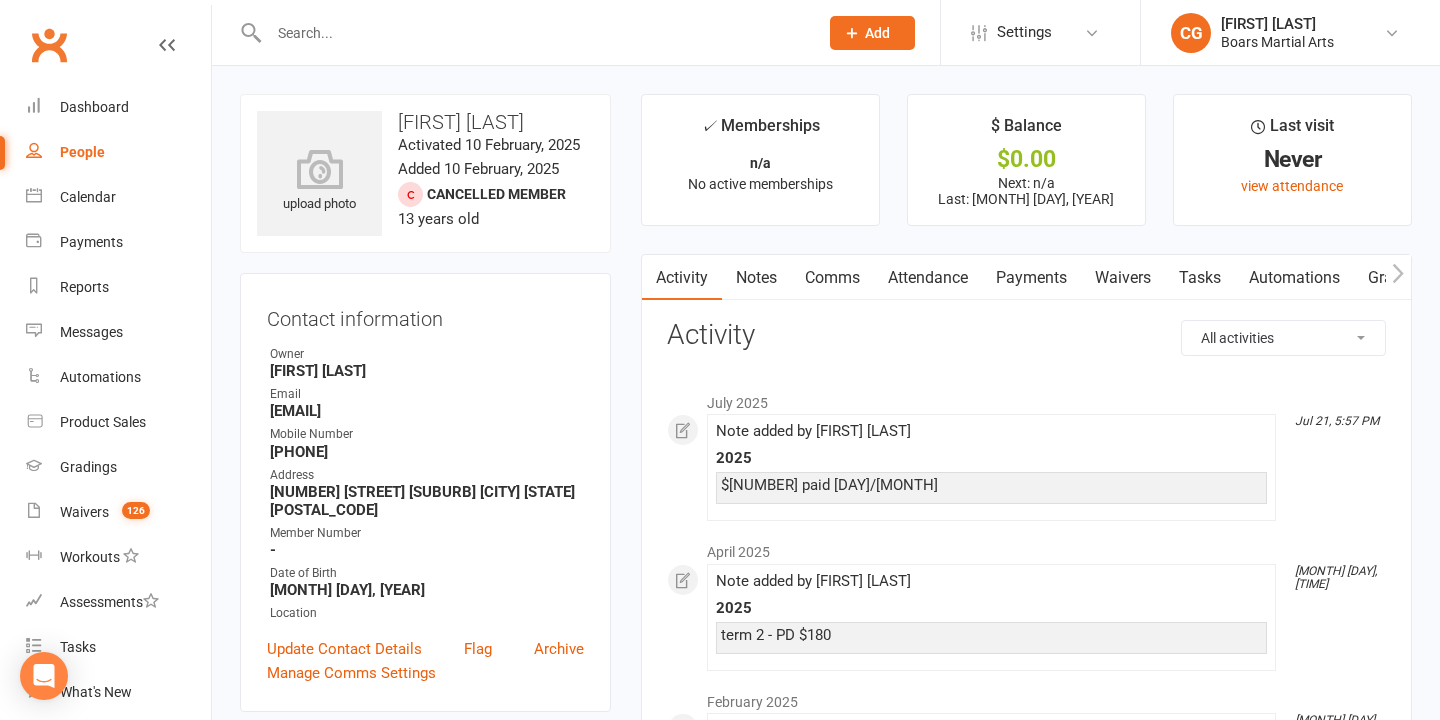 scroll, scrollTop: 16, scrollLeft: 0, axis: vertical 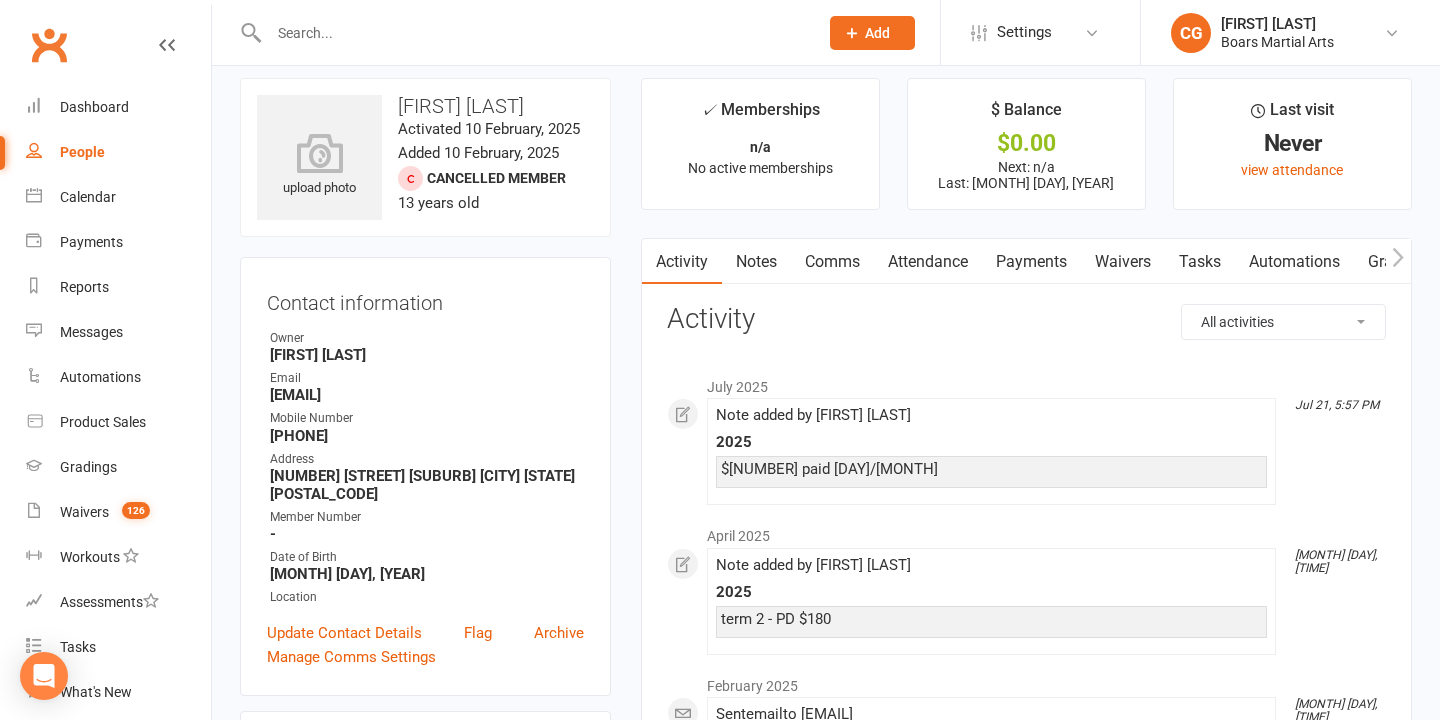 click on "Notes" at bounding box center (756, 262) 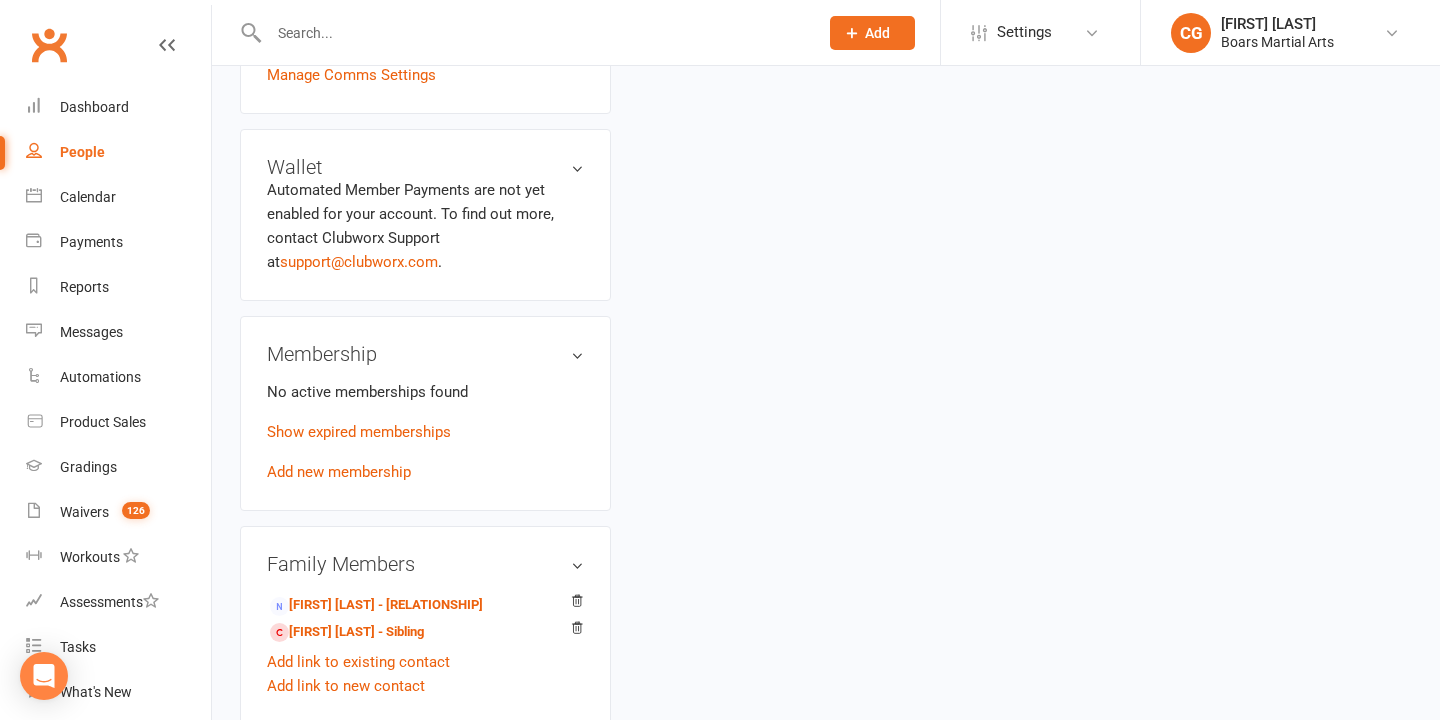 scroll, scrollTop: 599, scrollLeft: 0, axis: vertical 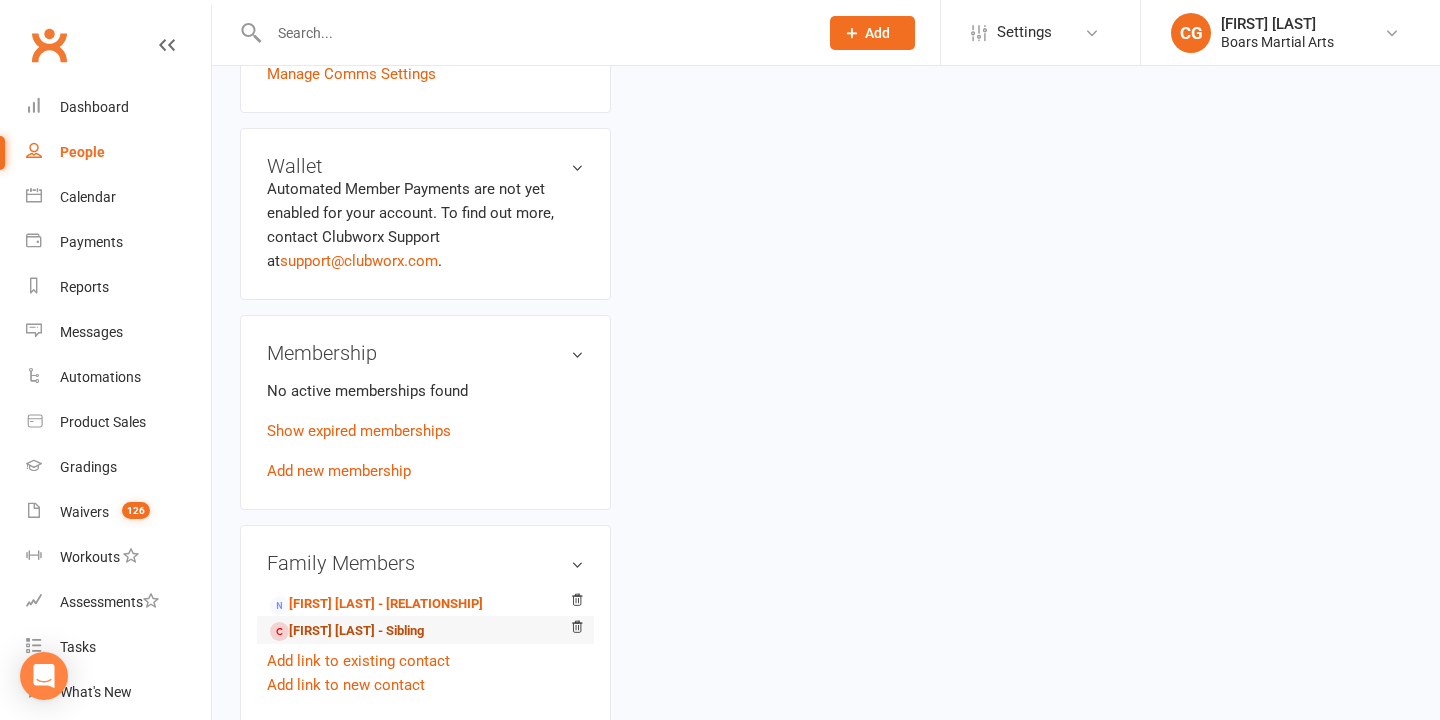 click on "[FIRST] [LAST] - Sibling" at bounding box center [347, 631] 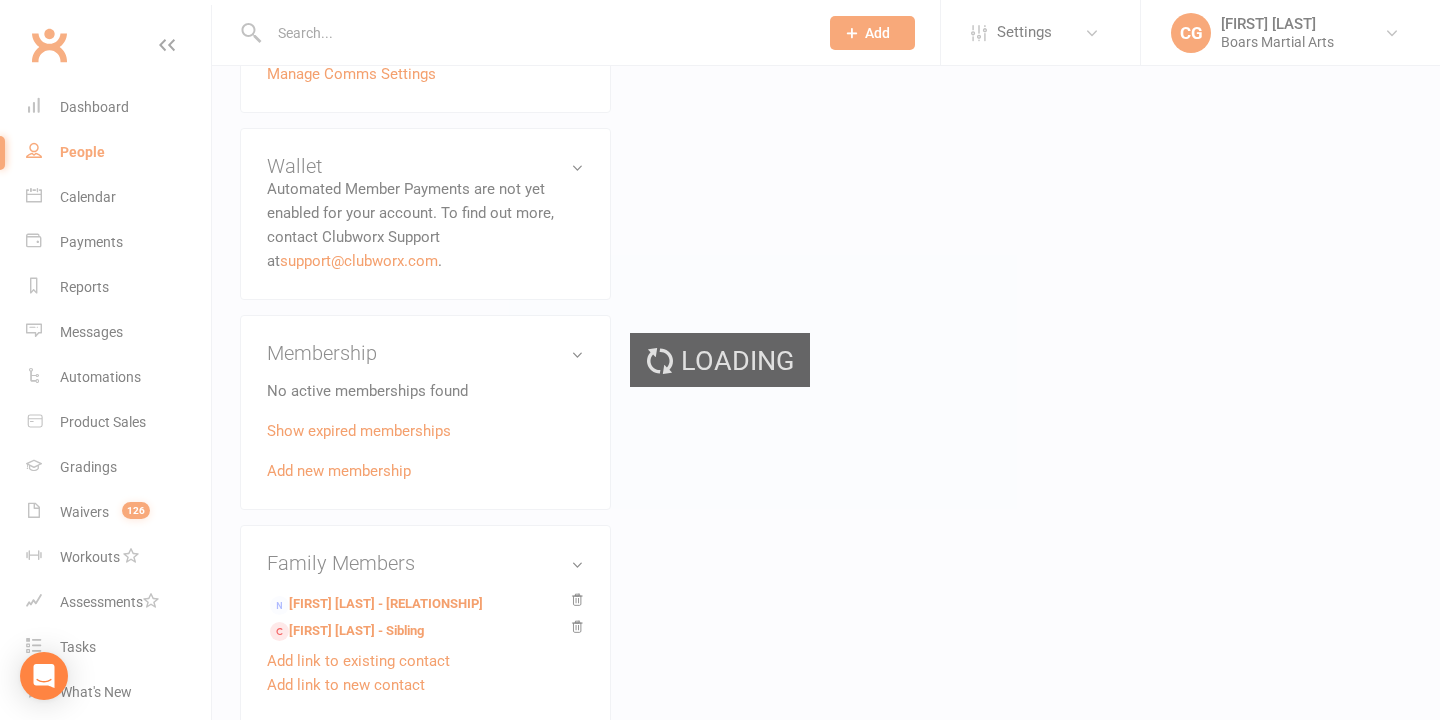 scroll, scrollTop: 0, scrollLeft: 0, axis: both 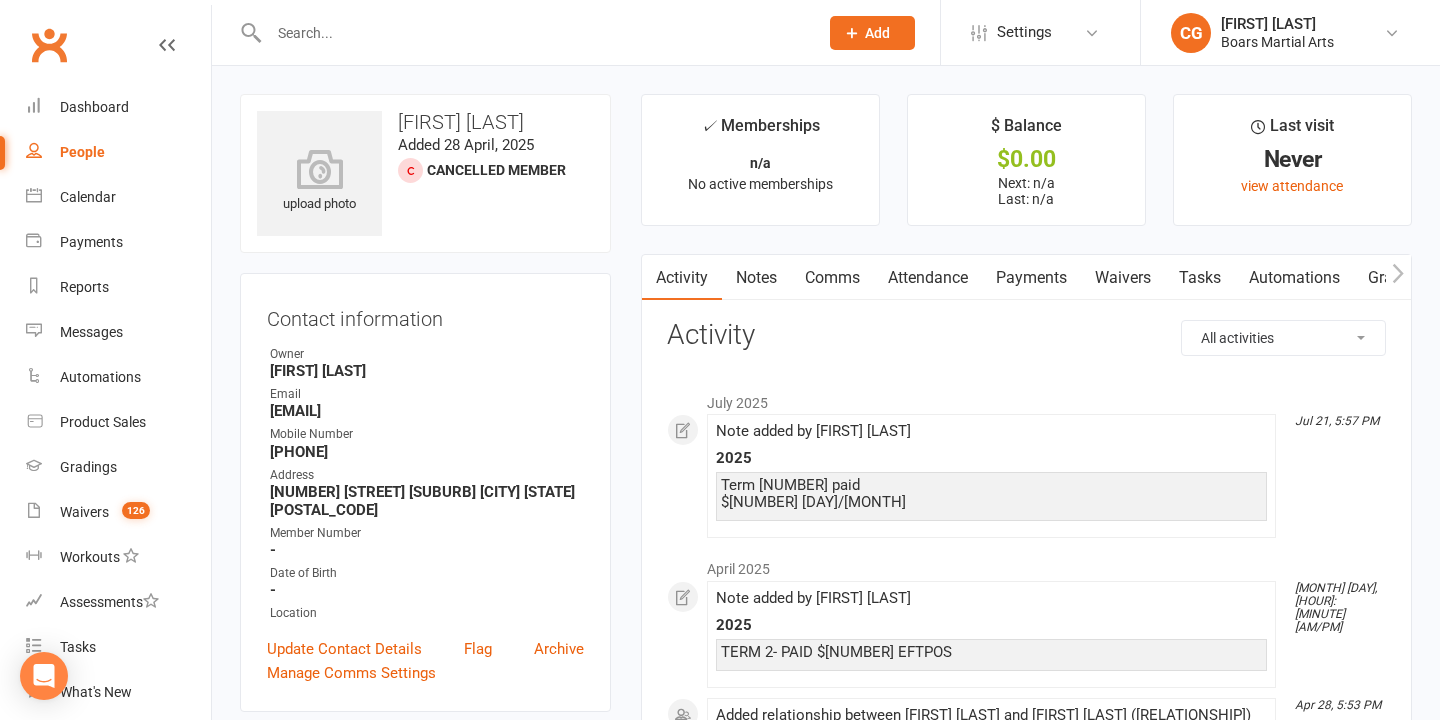 click at bounding box center (533, 33) 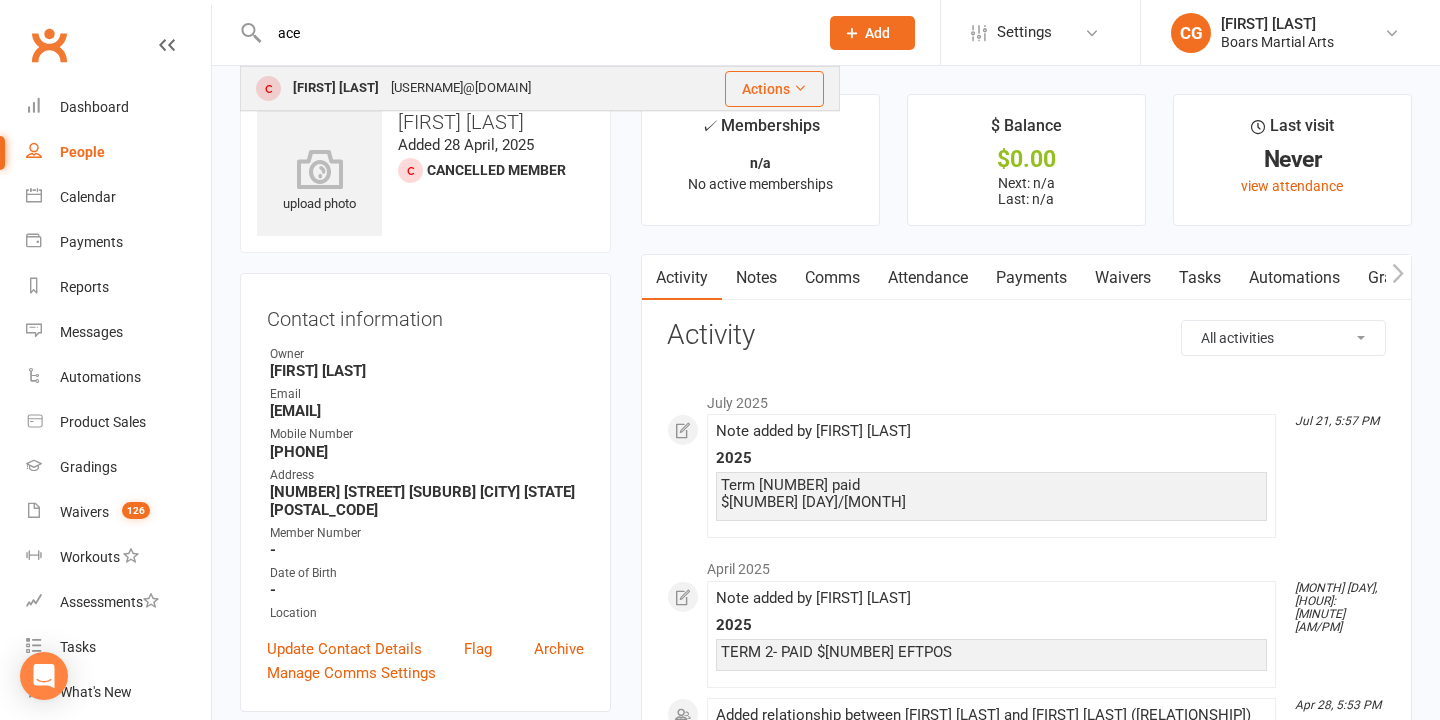 type on "ace" 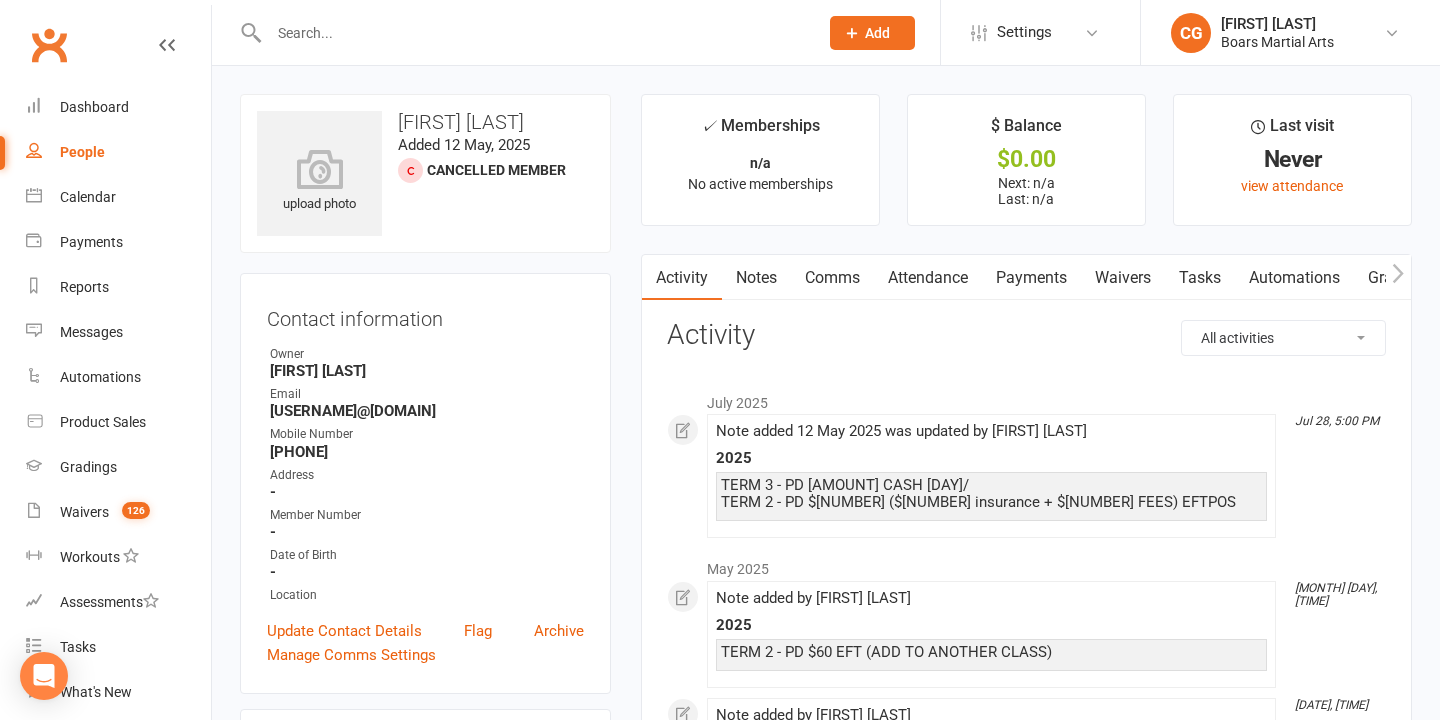 click on "Notes" at bounding box center [756, 278] 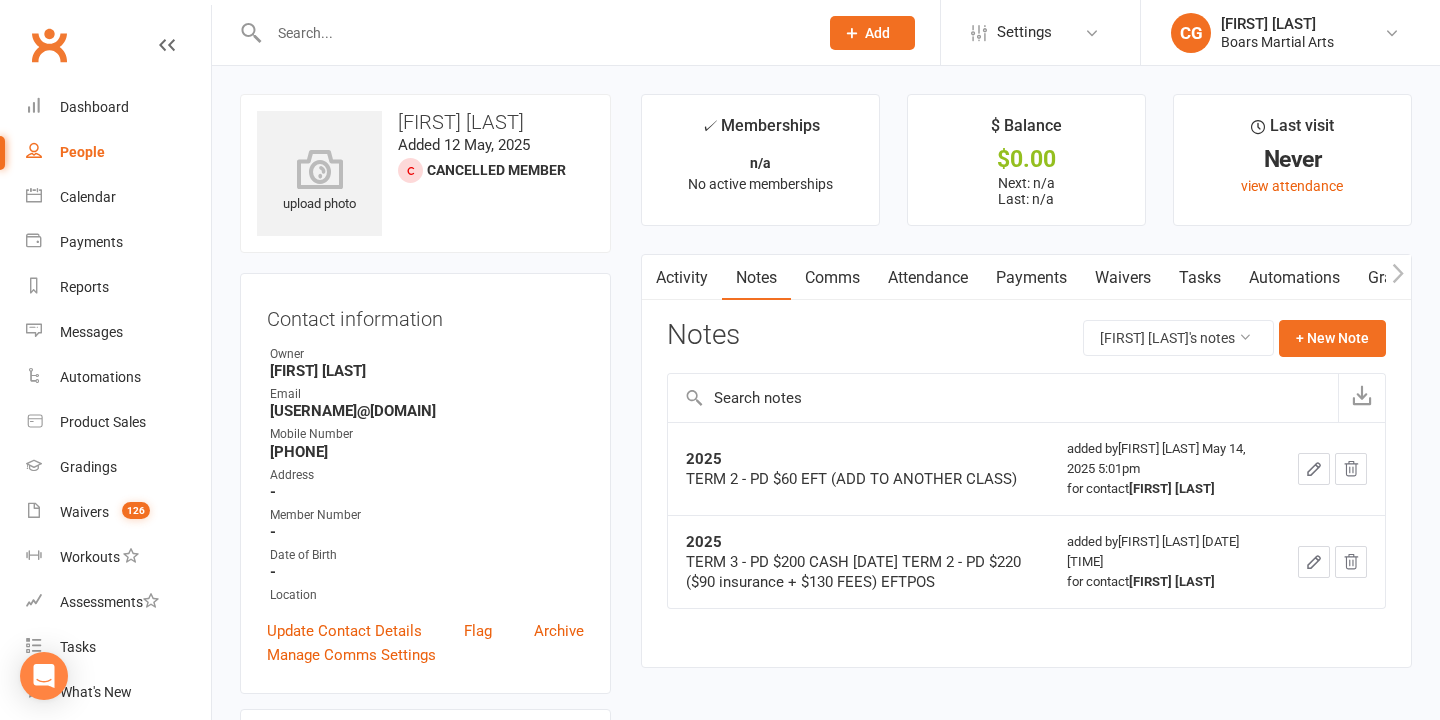 click at bounding box center (533, 33) 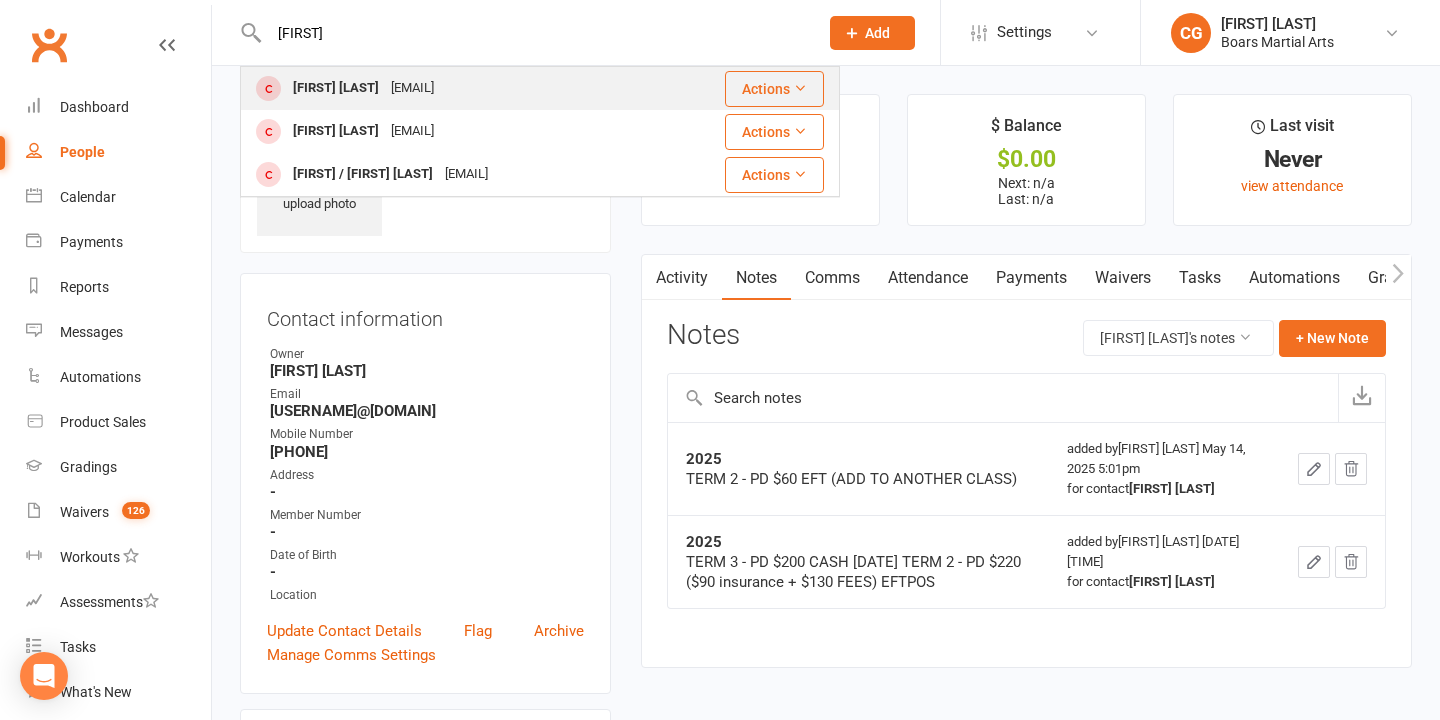 type on "[FIRST]" 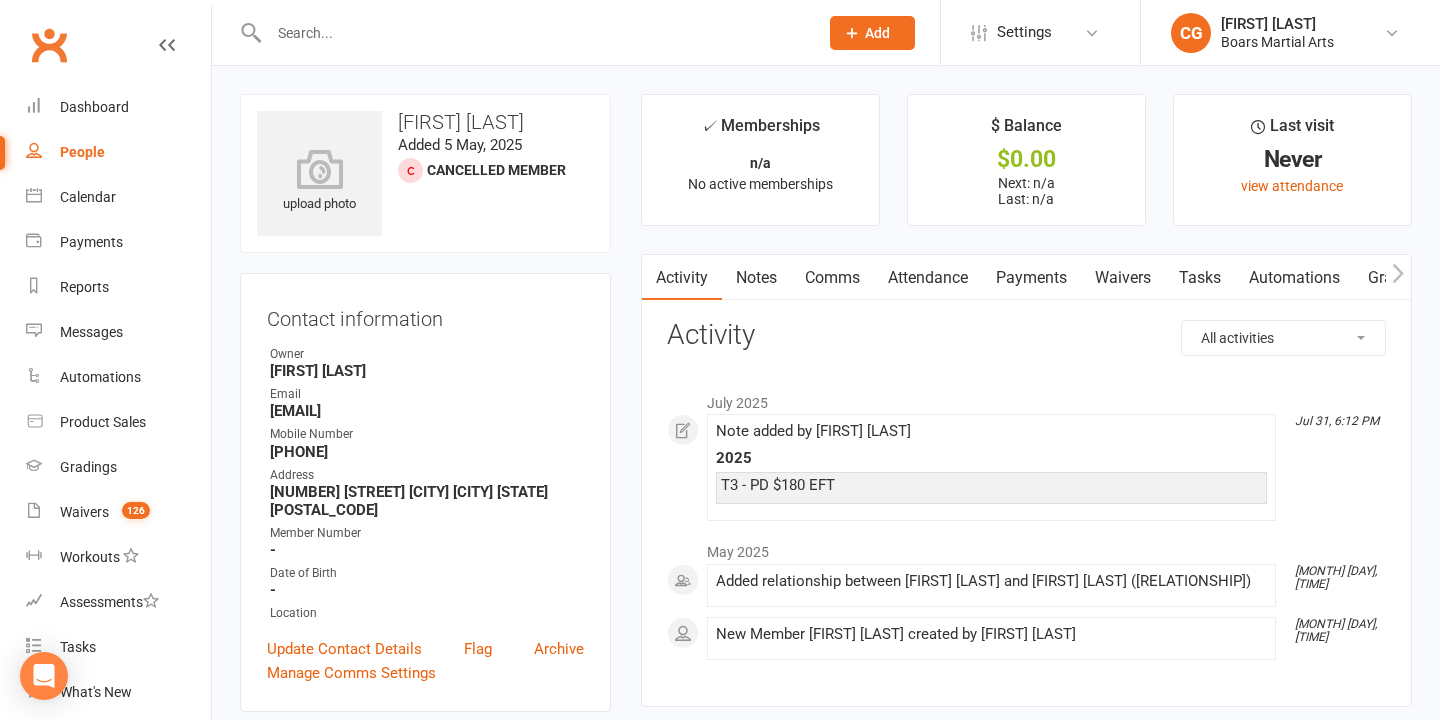 click at bounding box center [533, 33] 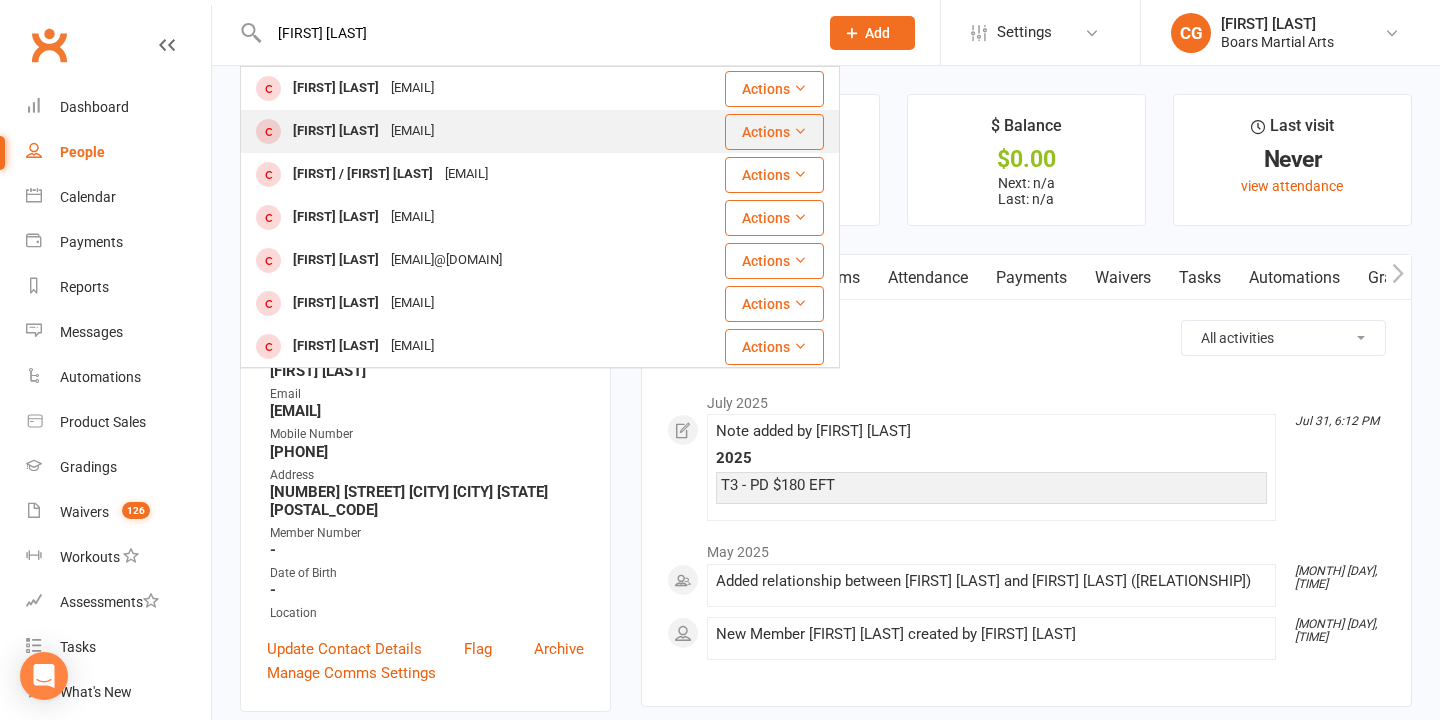 type on "[FIRST] [LAST]" 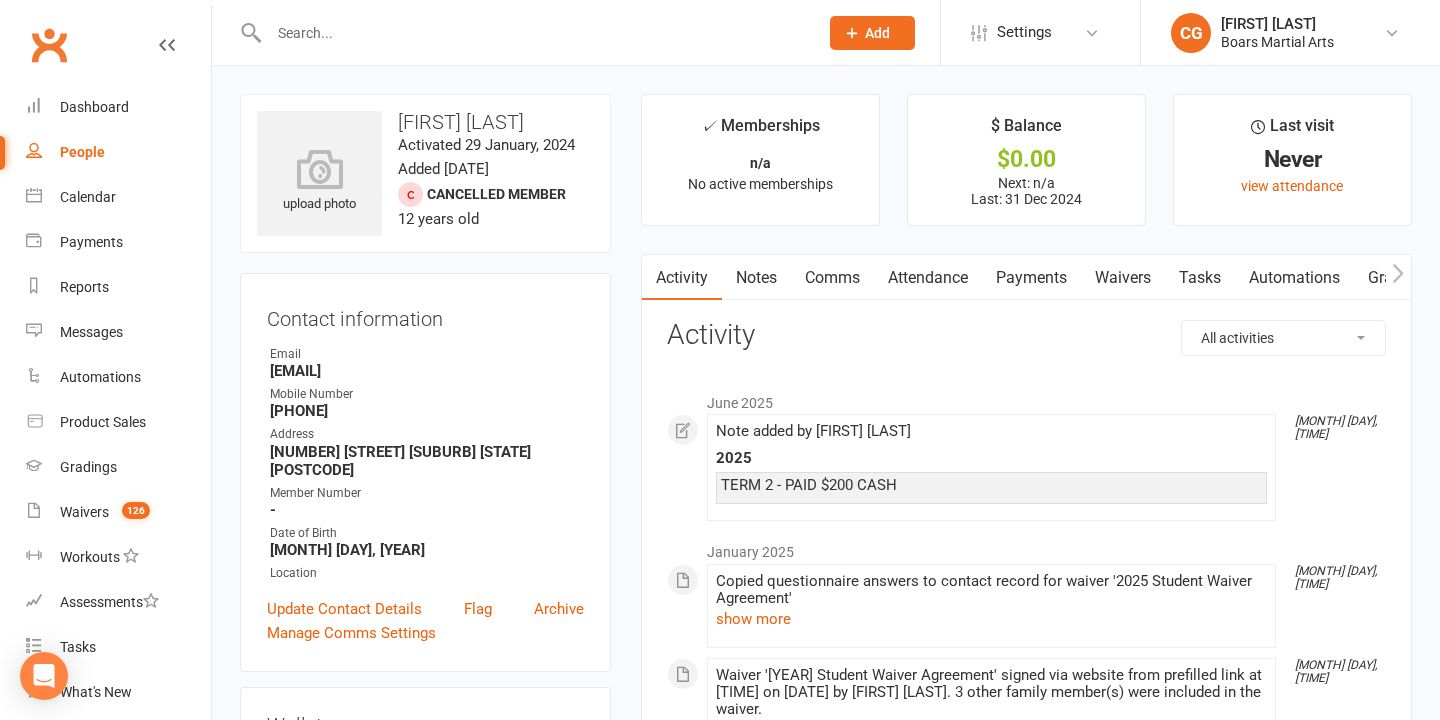 click on "Notes" at bounding box center [756, 278] 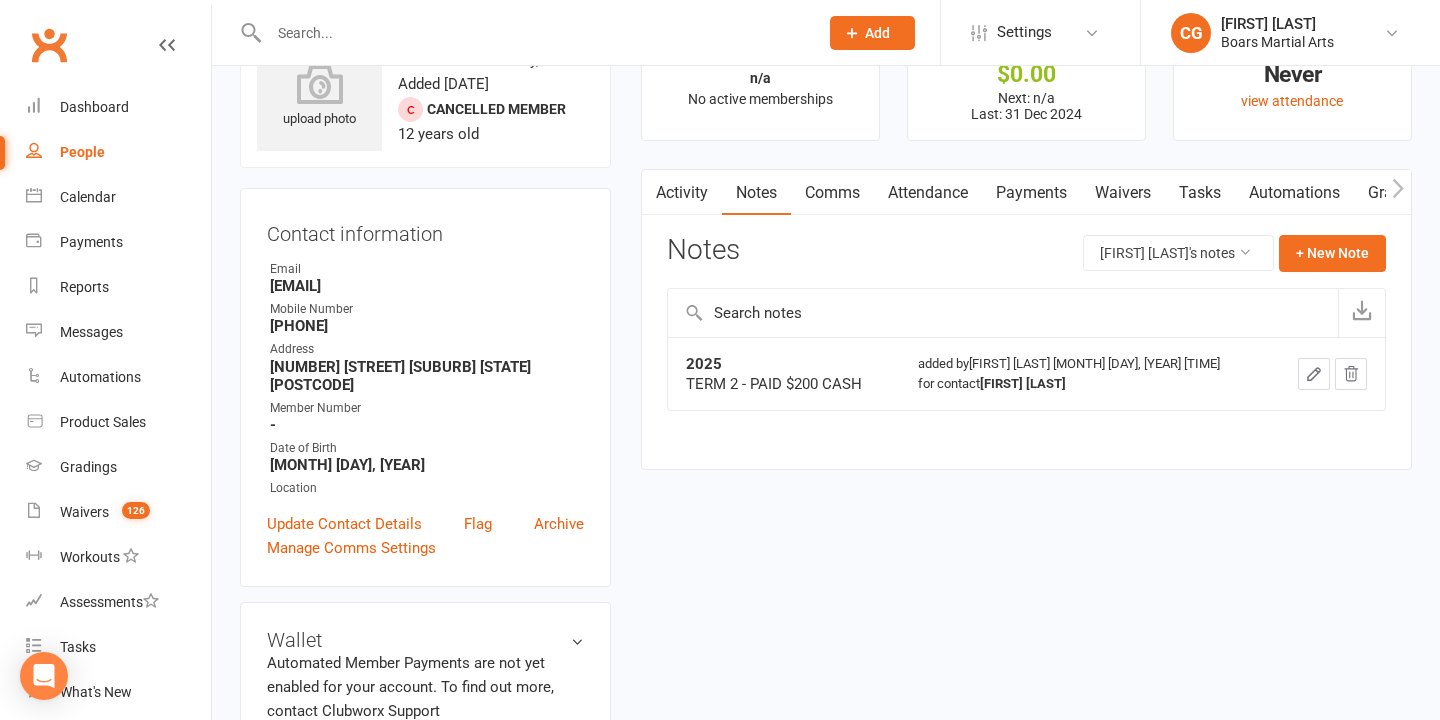 scroll, scrollTop: 87, scrollLeft: 0, axis: vertical 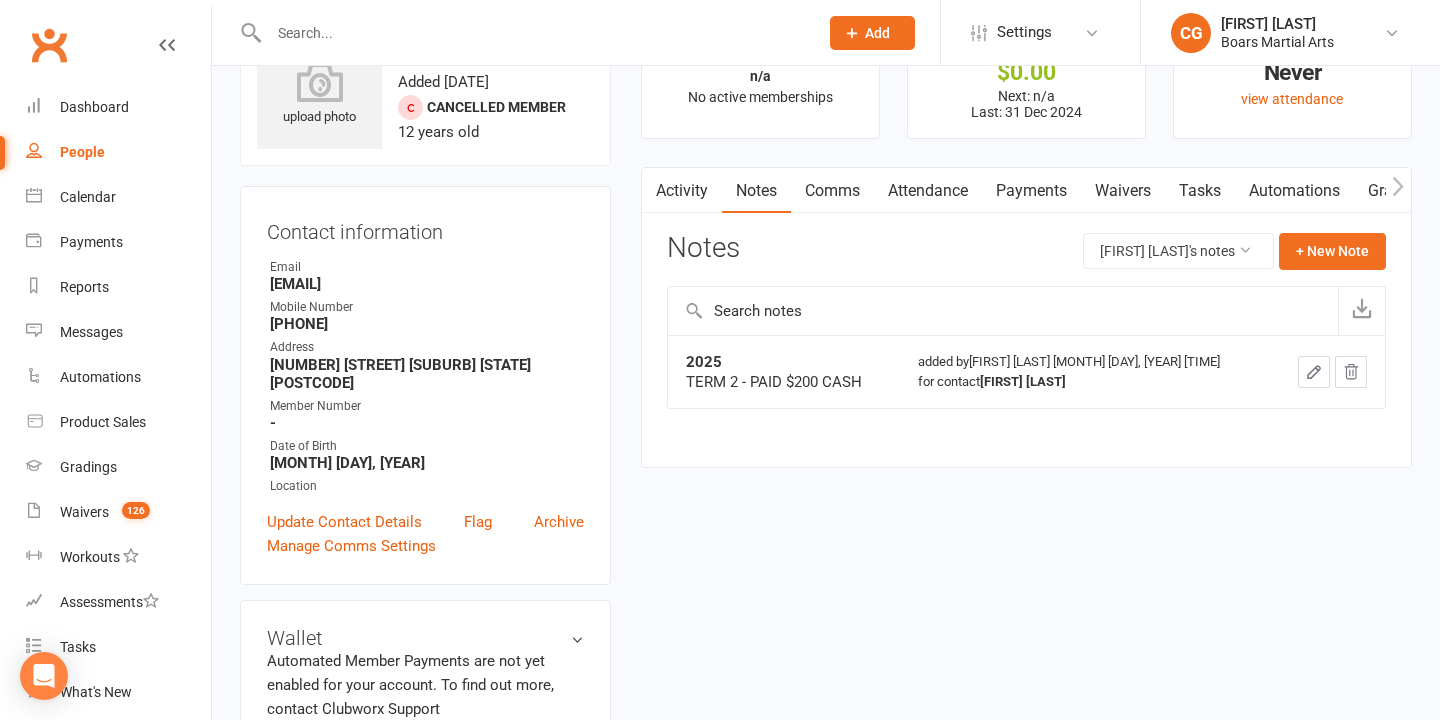 click at bounding box center (533, 33) 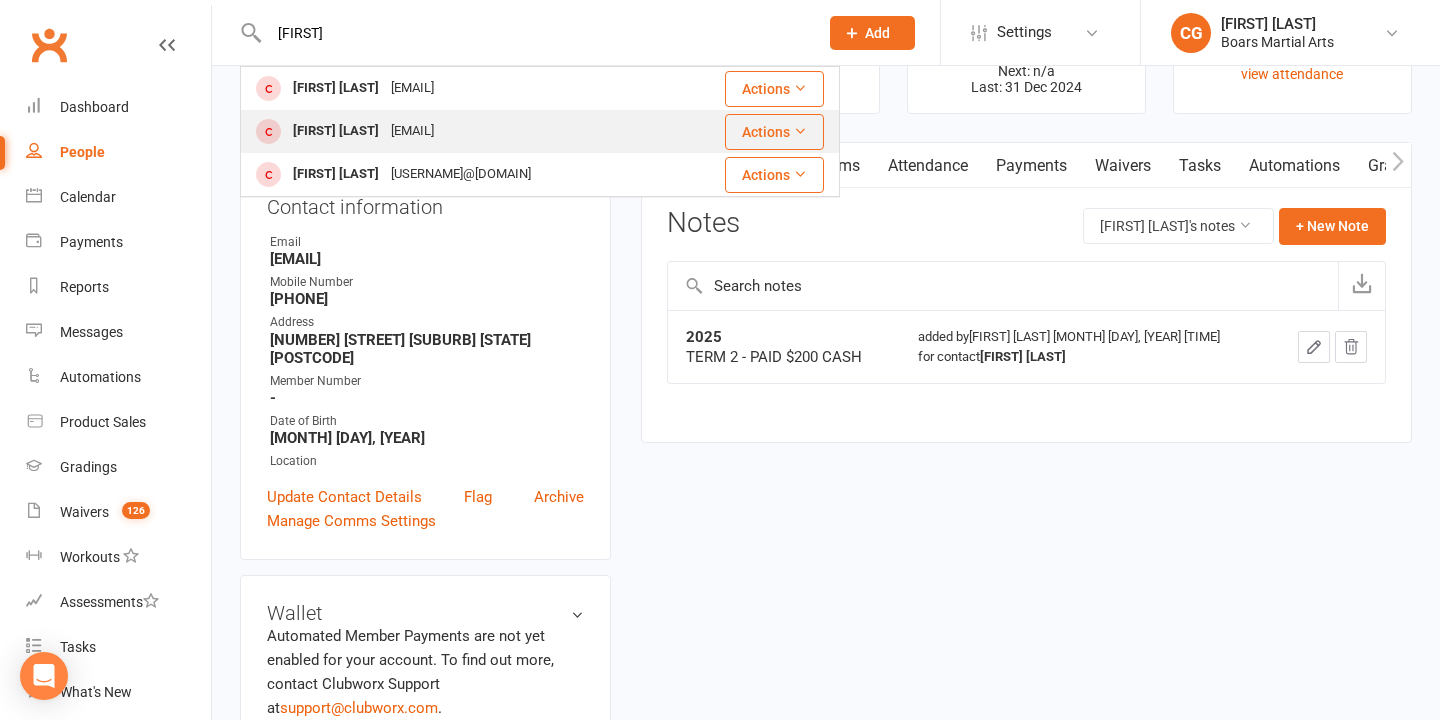 scroll, scrollTop: 114, scrollLeft: 0, axis: vertical 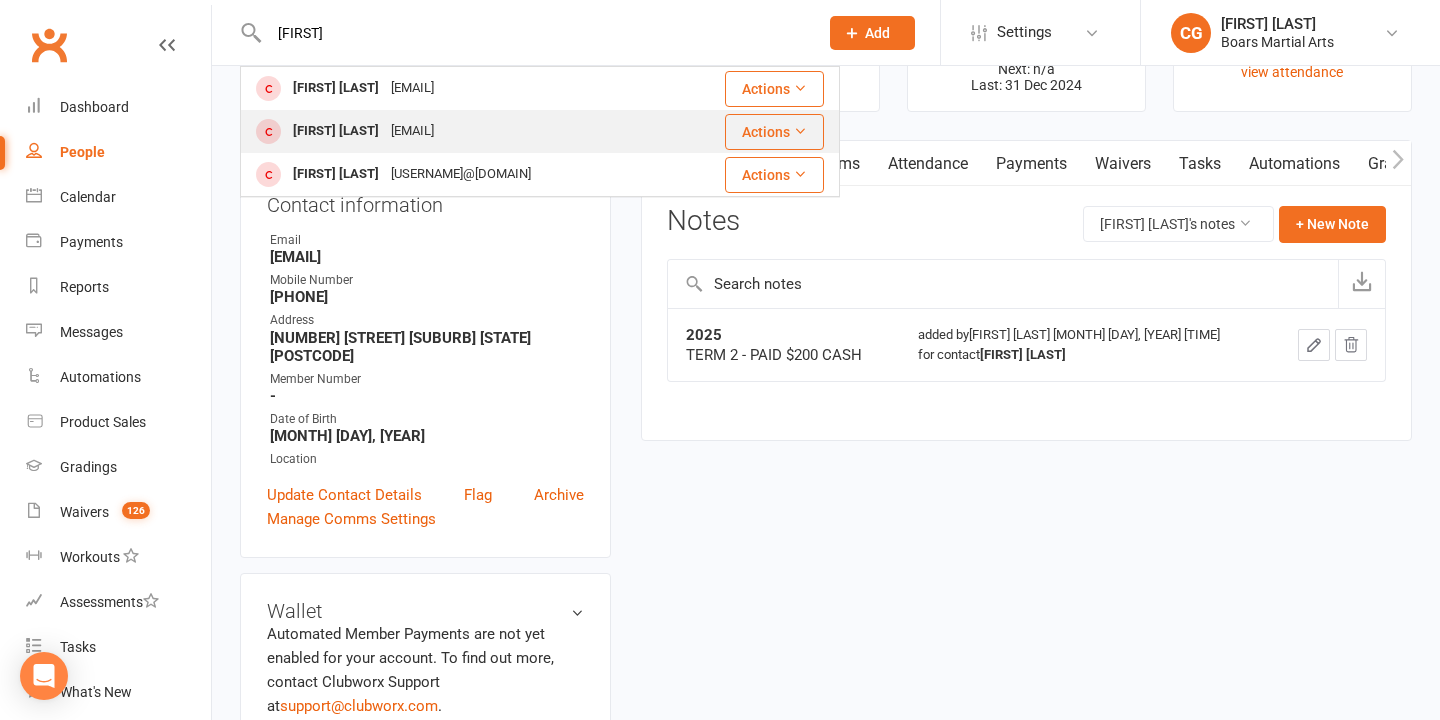 type on "[FIRST]" 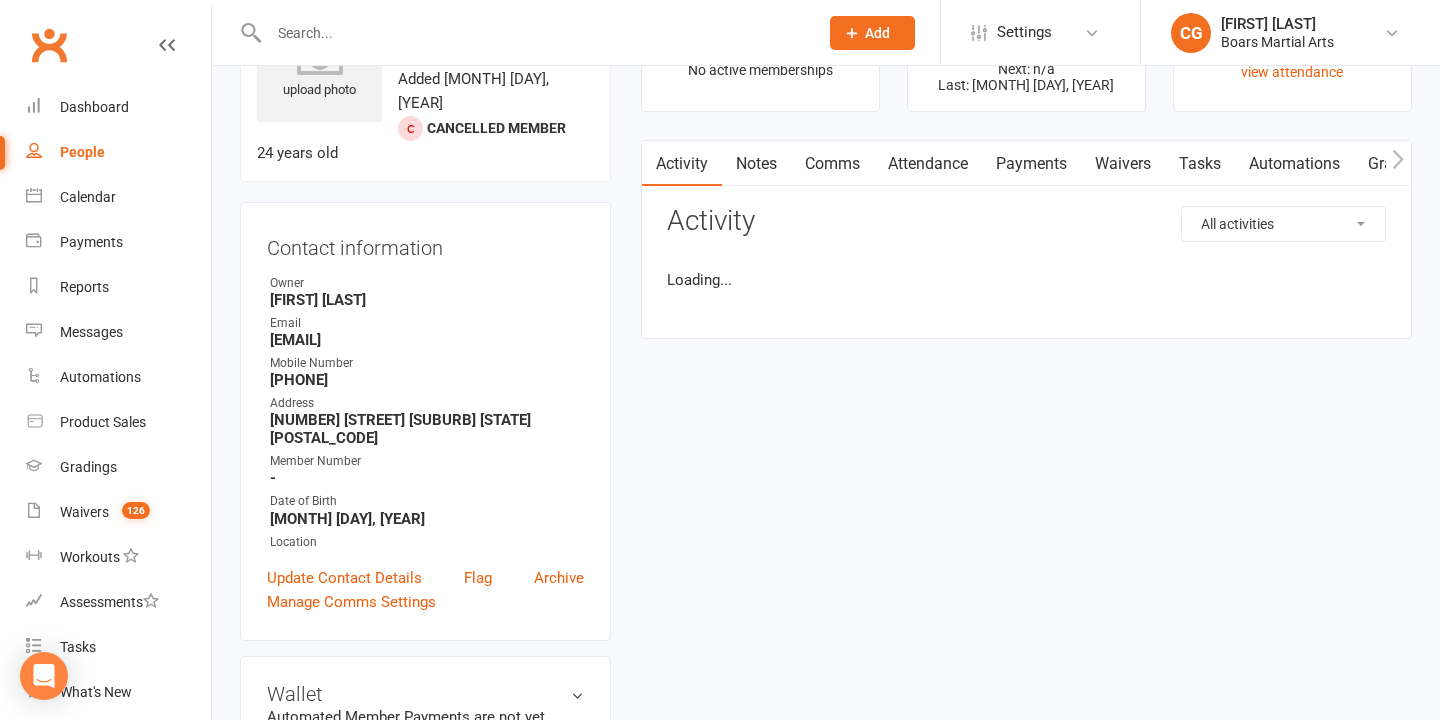 scroll, scrollTop: 0, scrollLeft: 0, axis: both 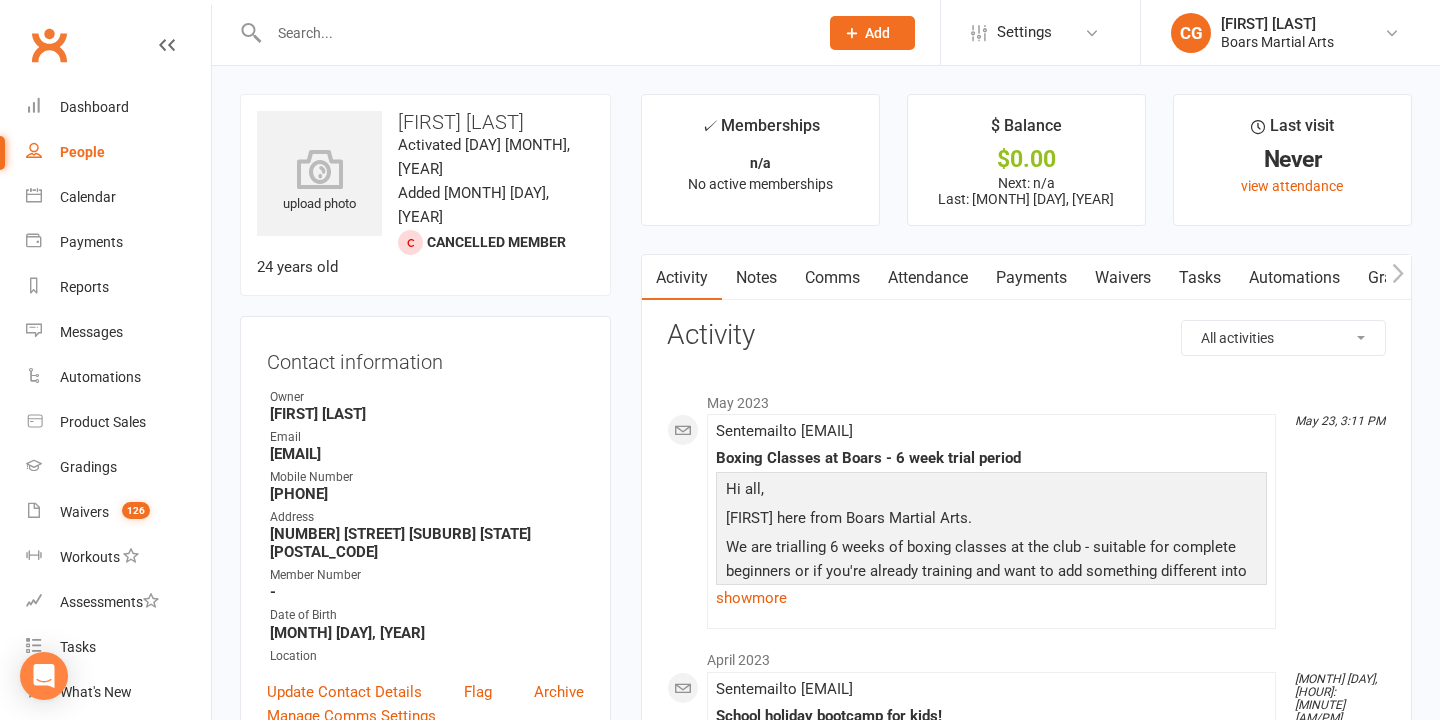 click on "Notes" at bounding box center [756, 278] 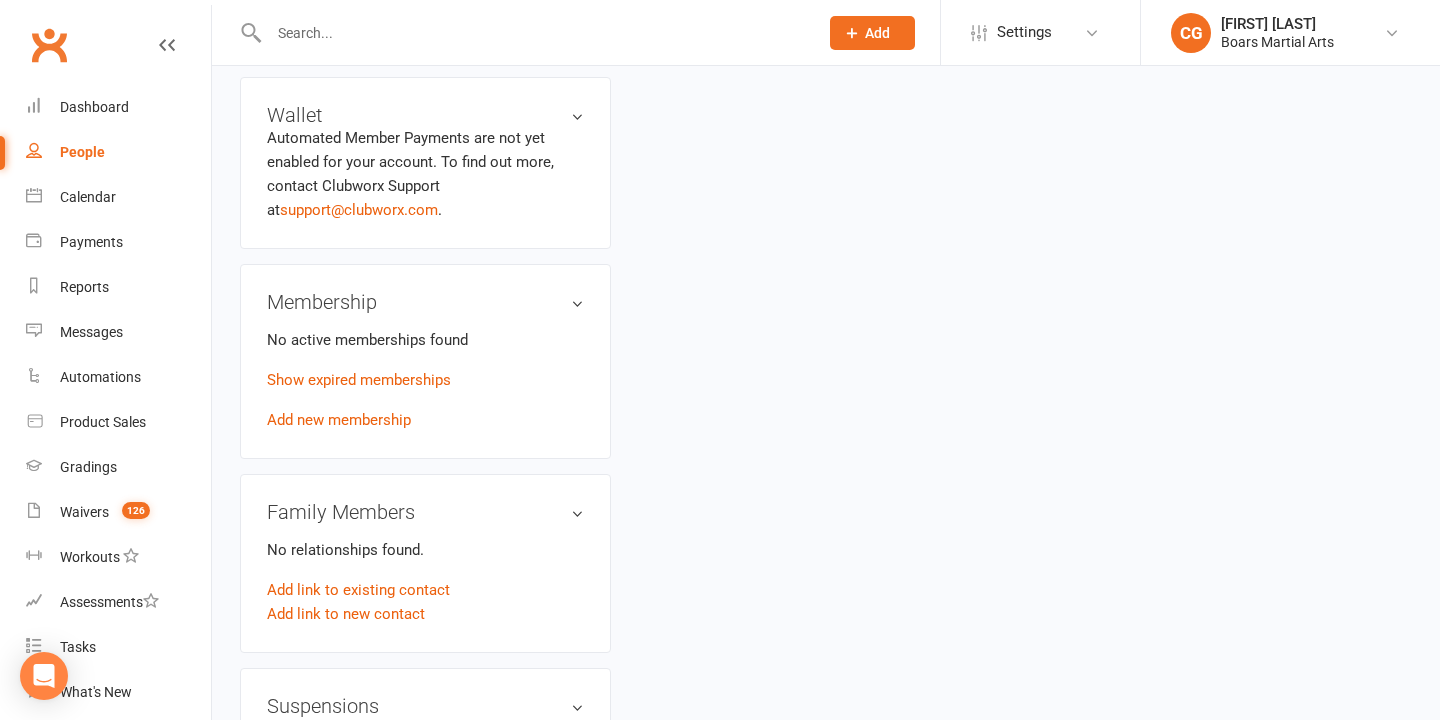 scroll, scrollTop: 0, scrollLeft: 0, axis: both 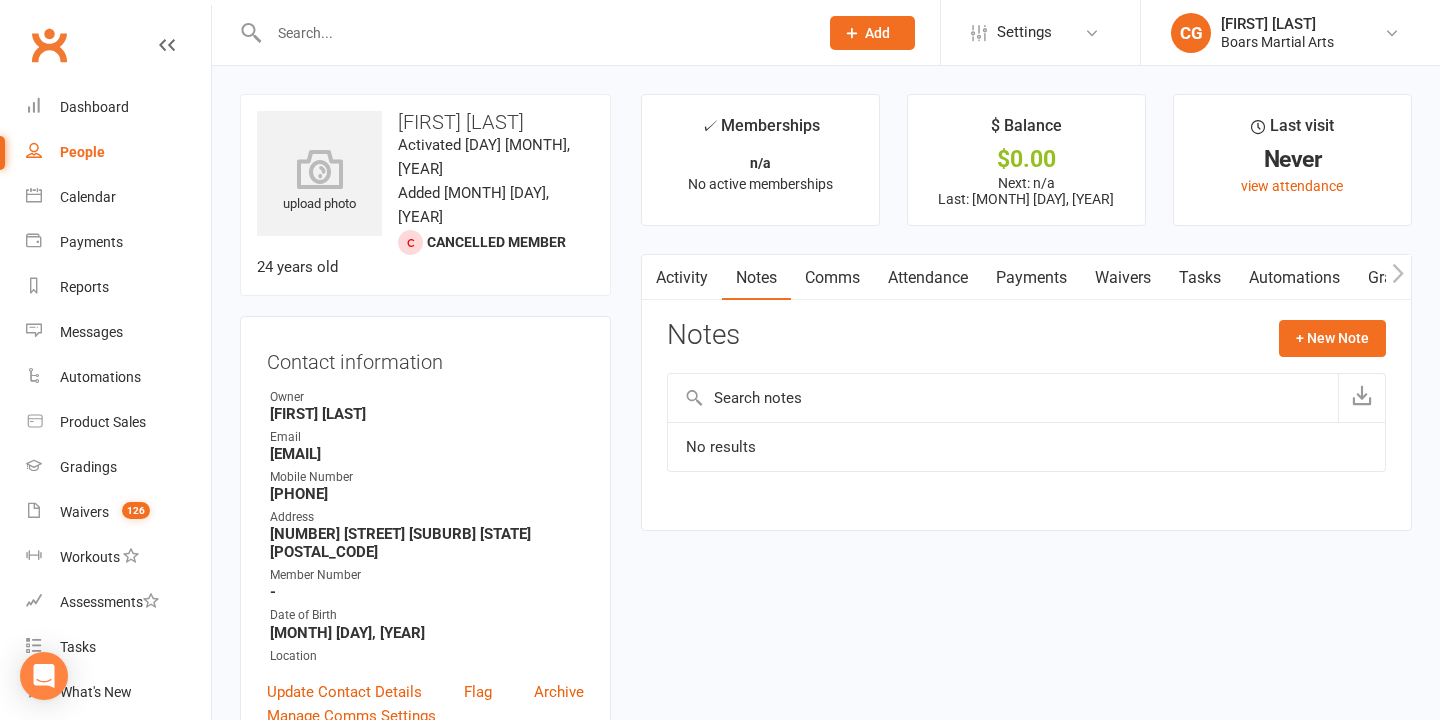 click at bounding box center (533, 33) 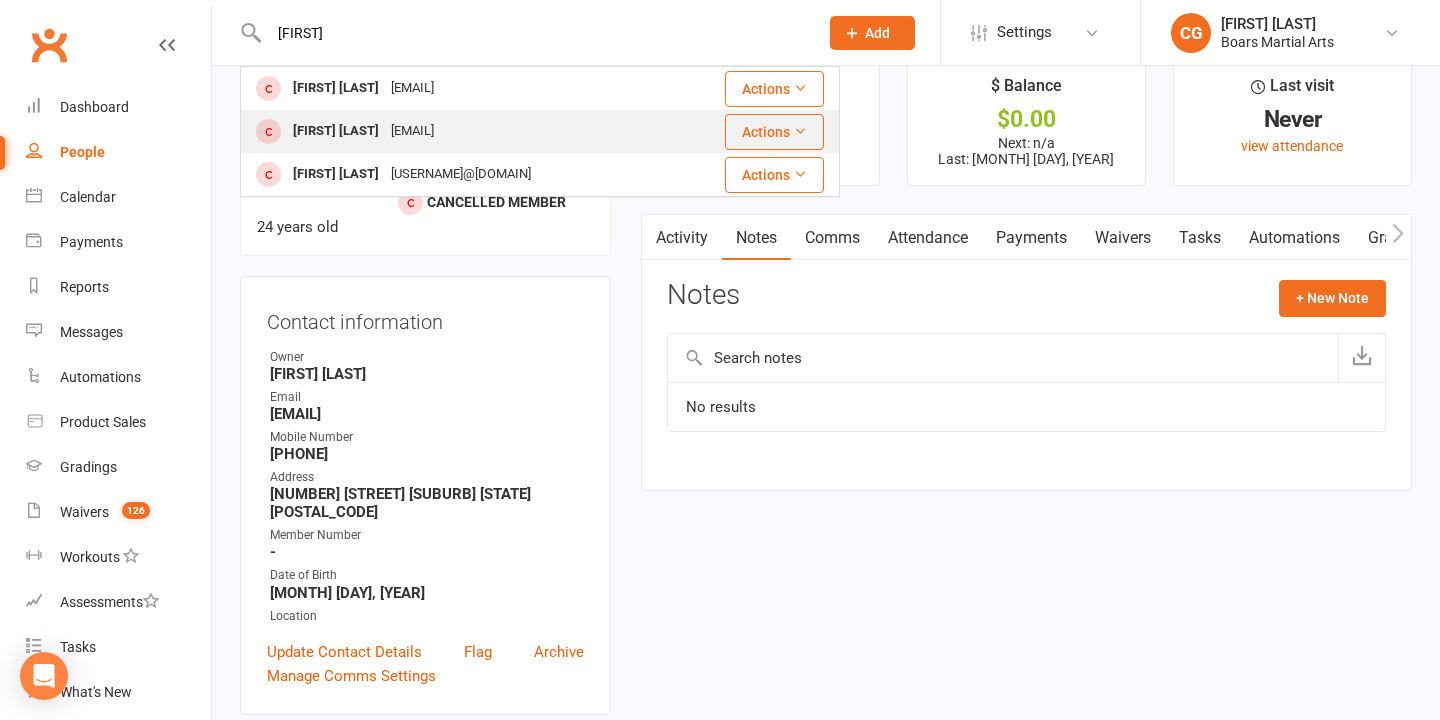 scroll, scrollTop: 49, scrollLeft: 0, axis: vertical 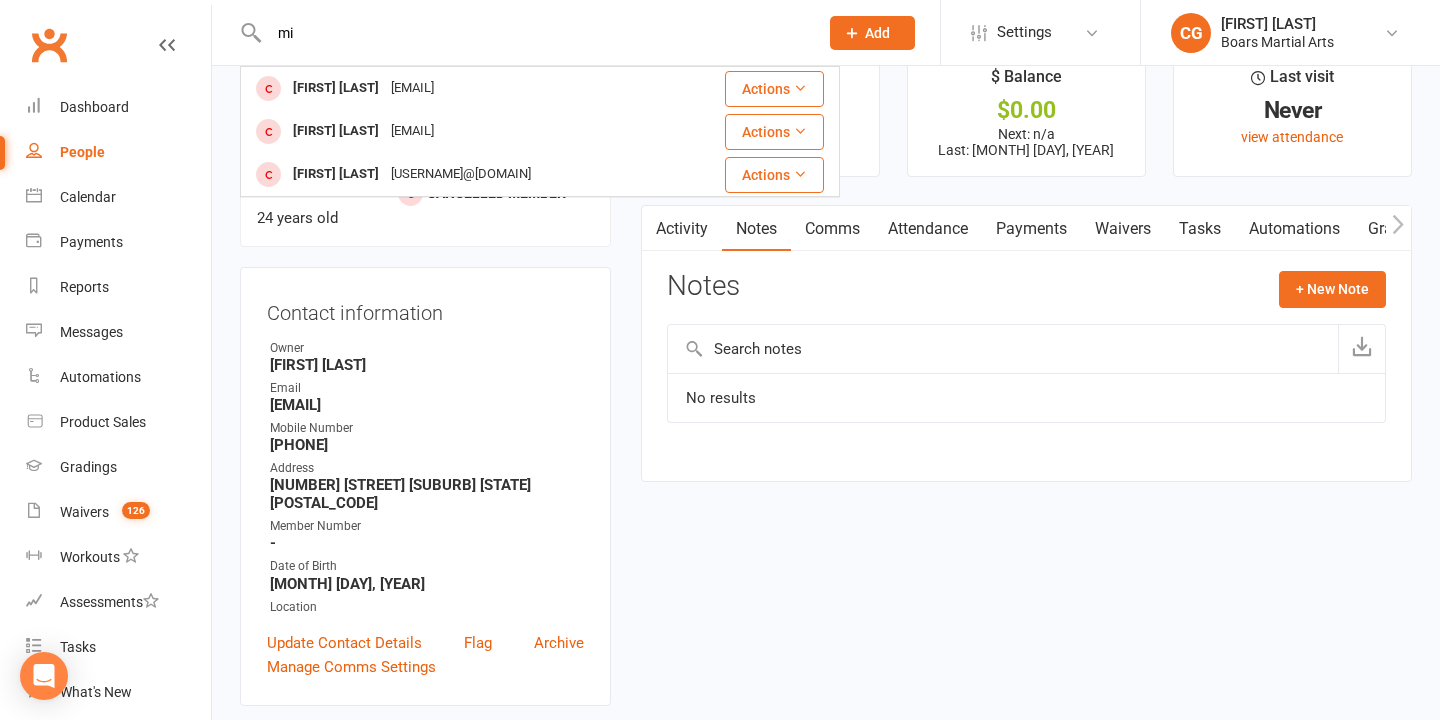 type on "m" 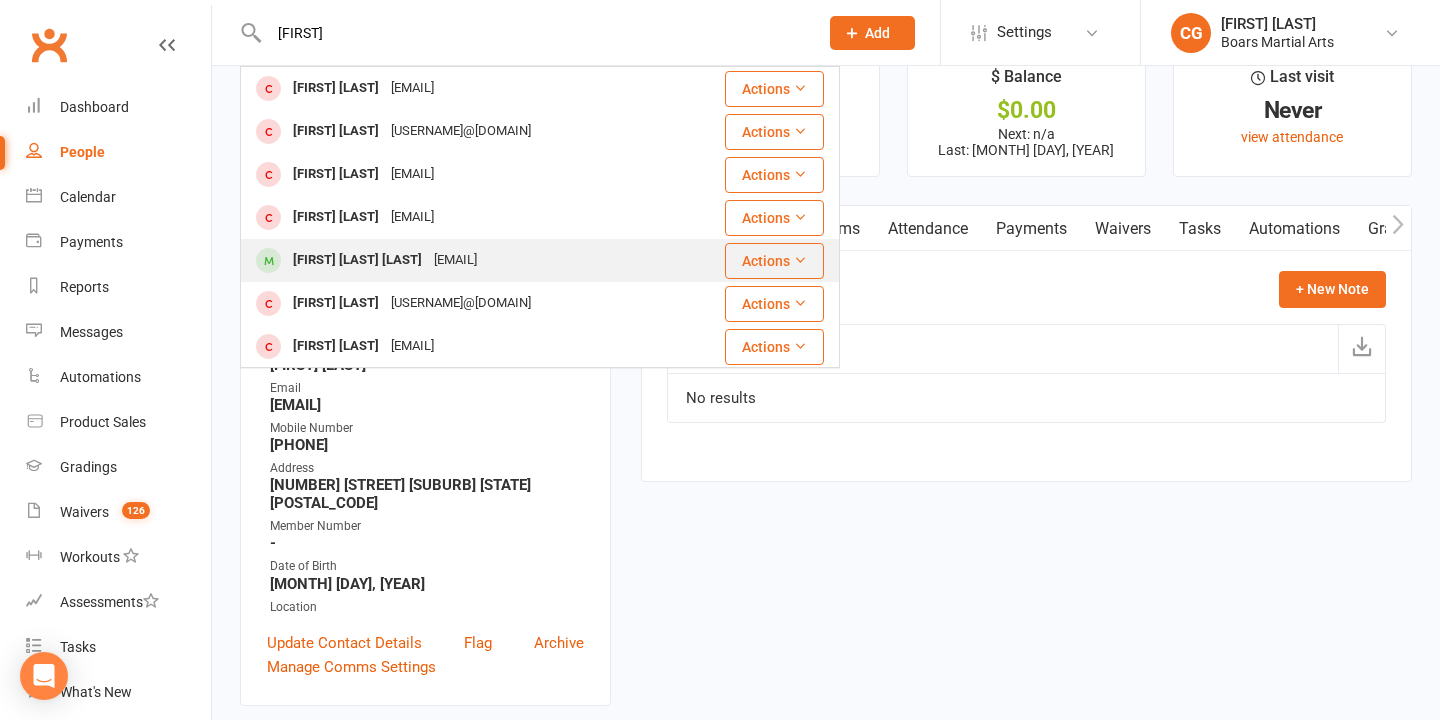 scroll, scrollTop: 35, scrollLeft: 0, axis: vertical 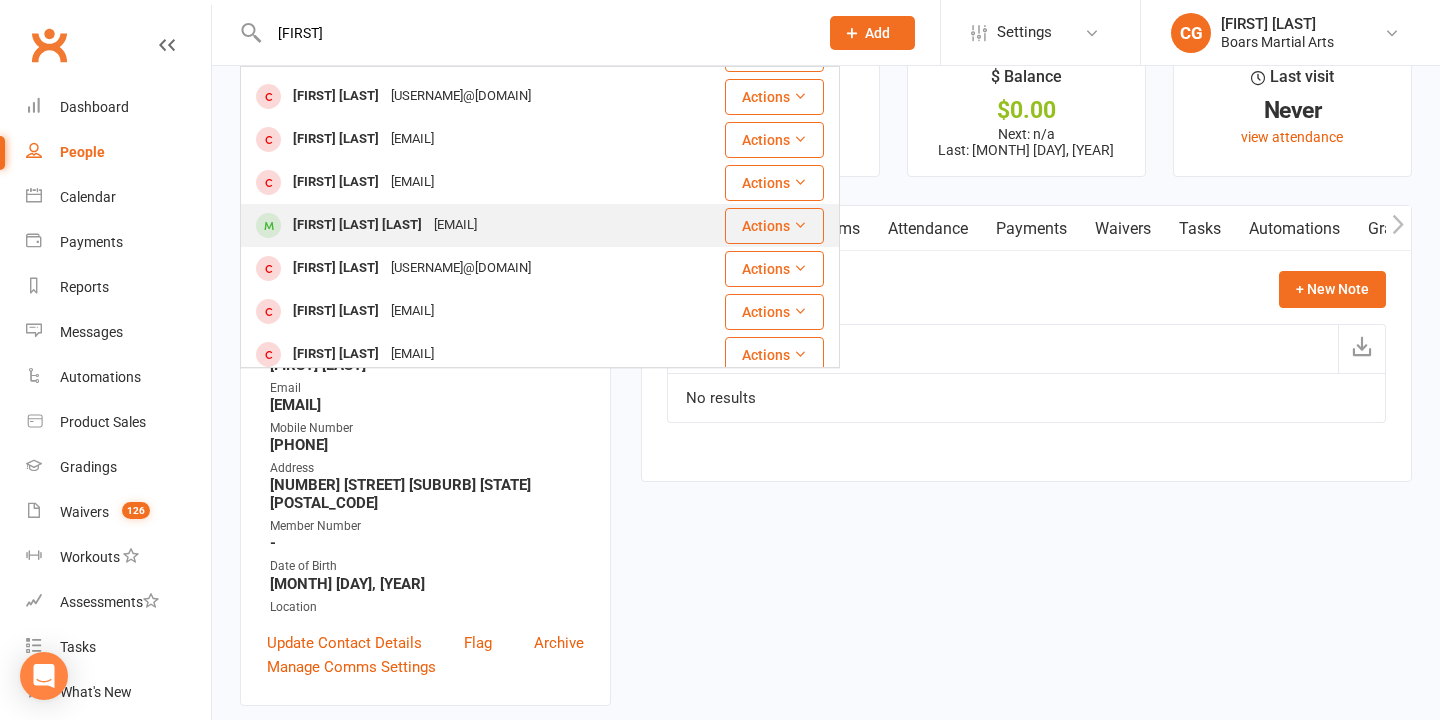 type on "[FIRST]" 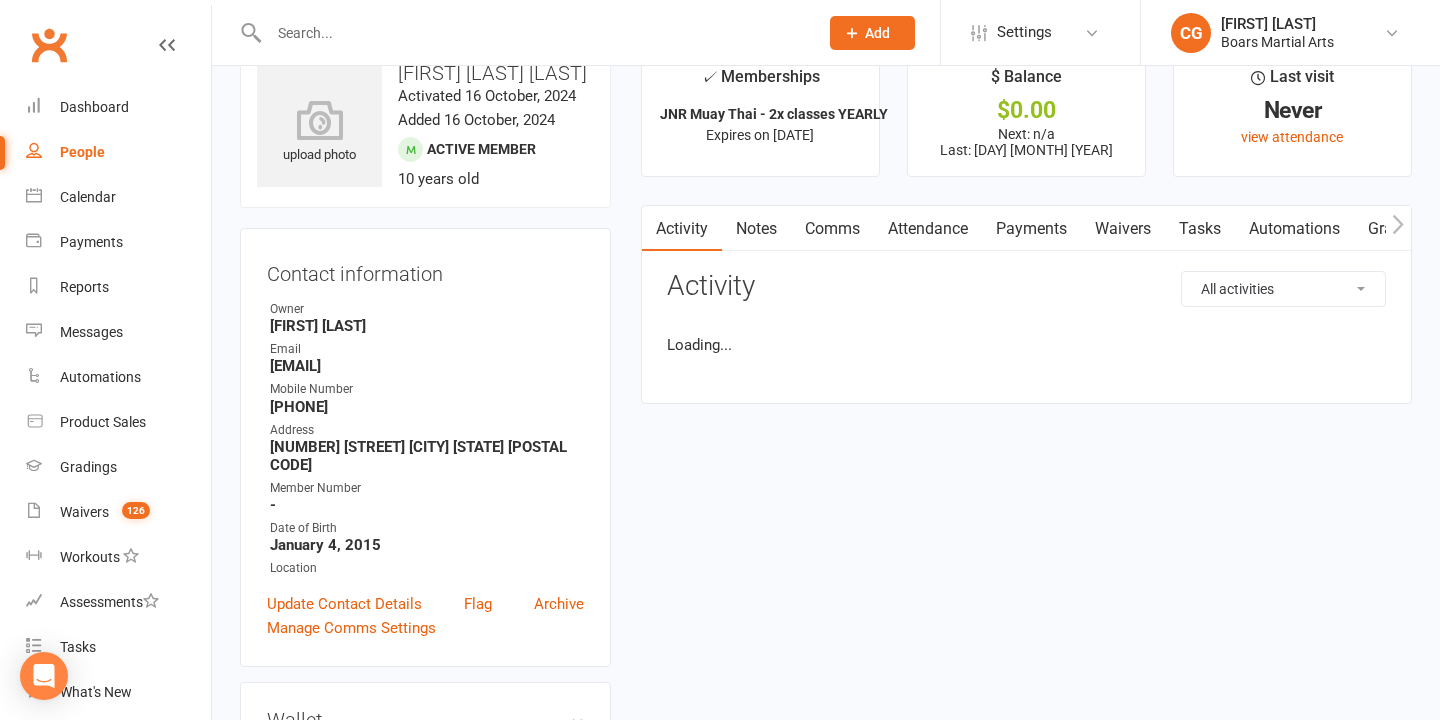 scroll, scrollTop: 0, scrollLeft: 0, axis: both 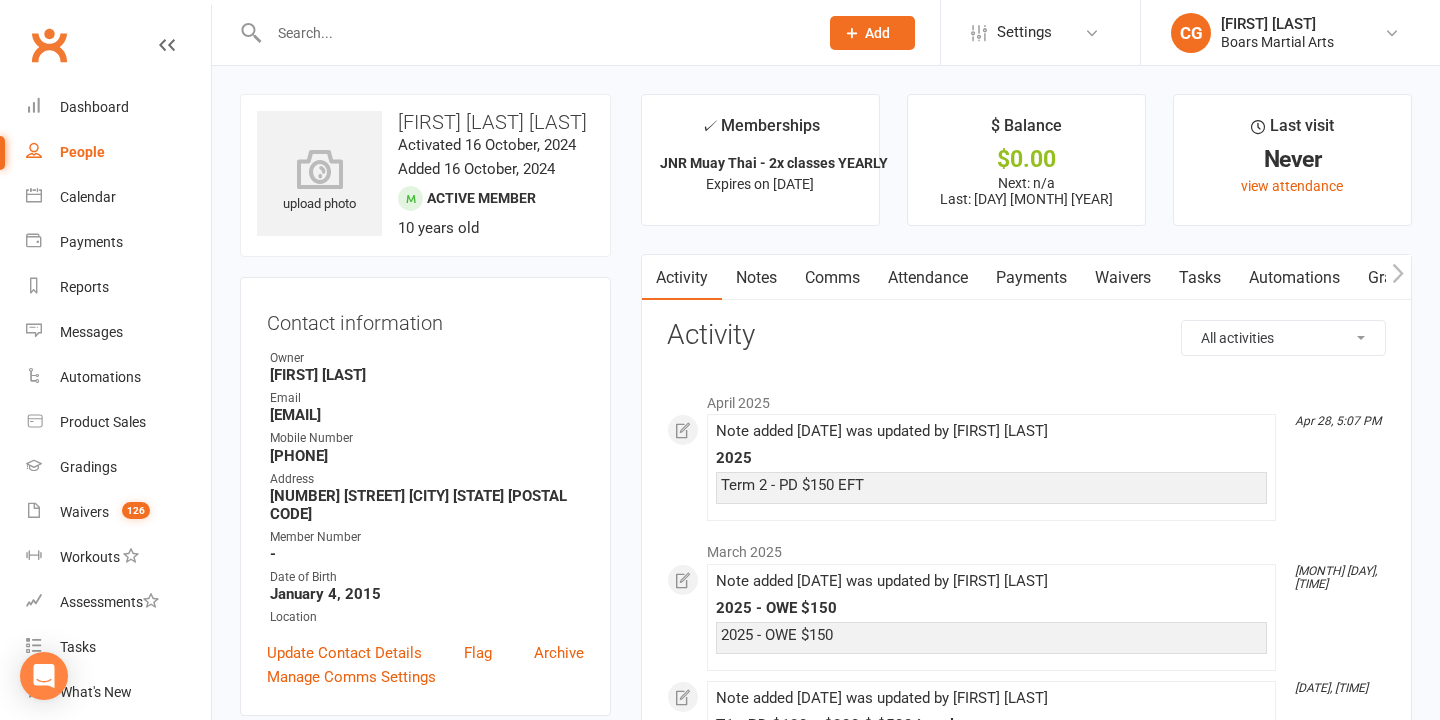 click on "Notes" at bounding box center [756, 278] 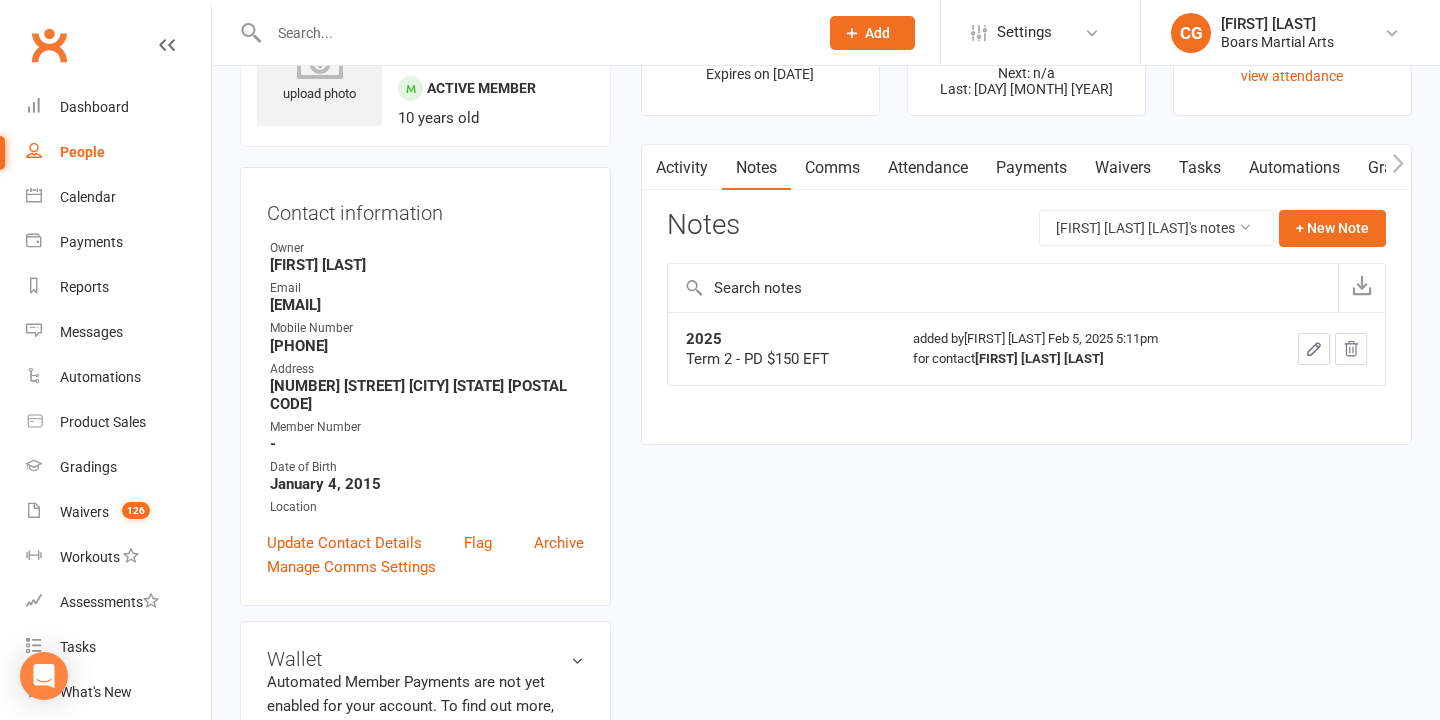 scroll, scrollTop: 98, scrollLeft: 0, axis: vertical 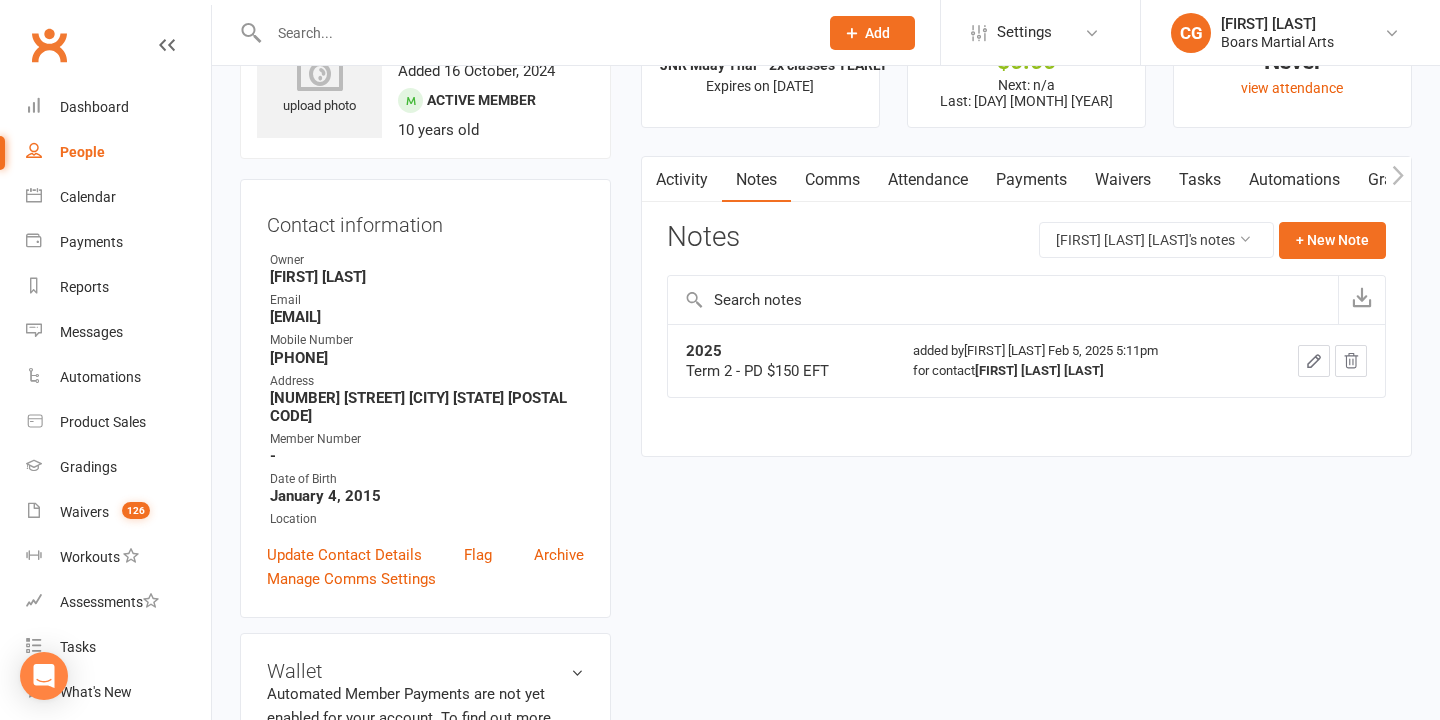 click on "Activity" at bounding box center [682, 180] 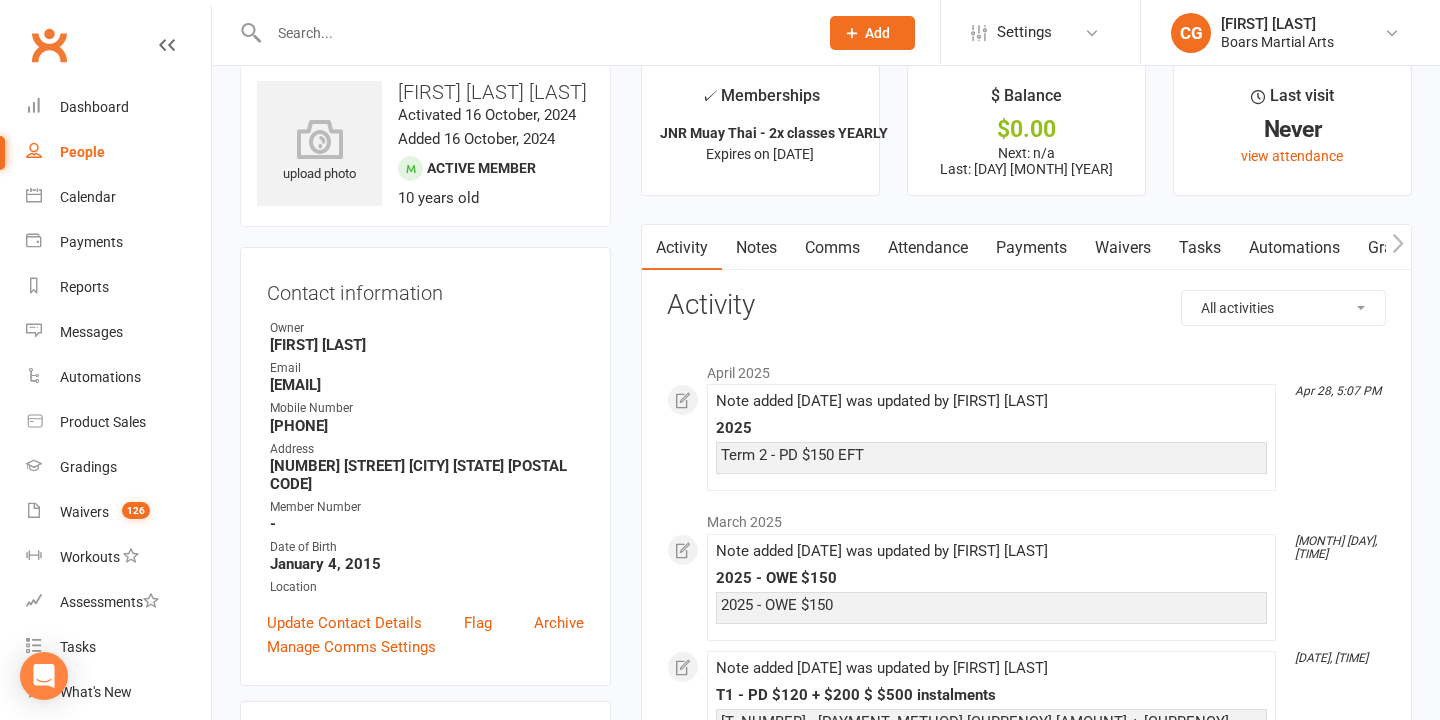 scroll, scrollTop: 42, scrollLeft: 0, axis: vertical 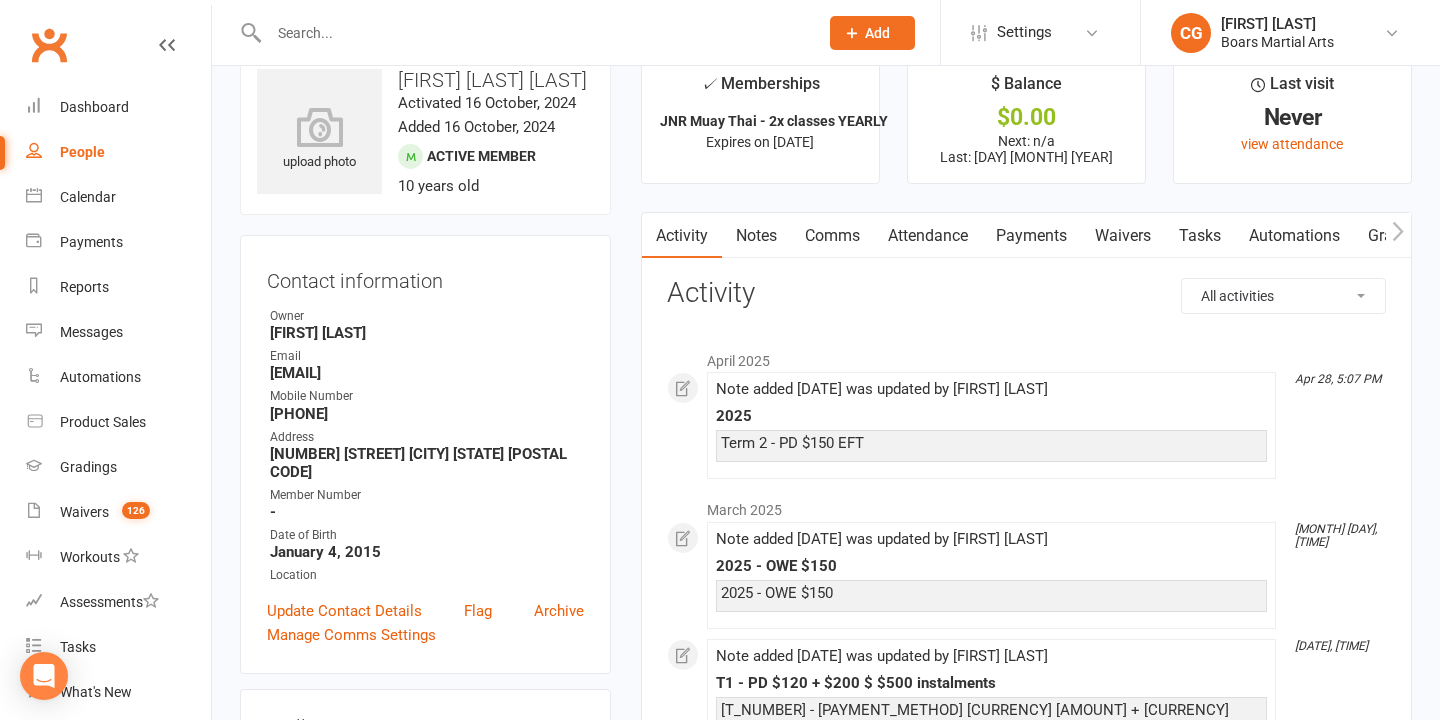 click at bounding box center (533, 33) 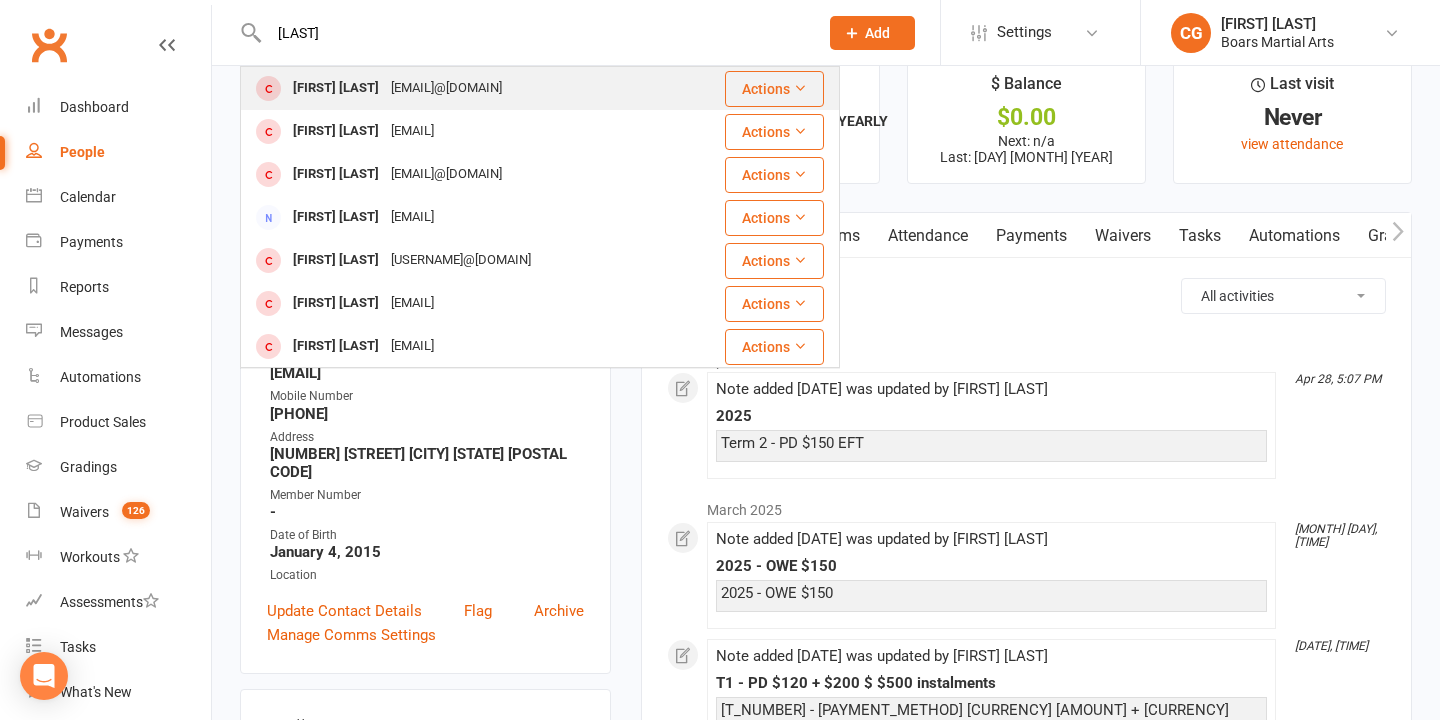 type on "[LAST]" 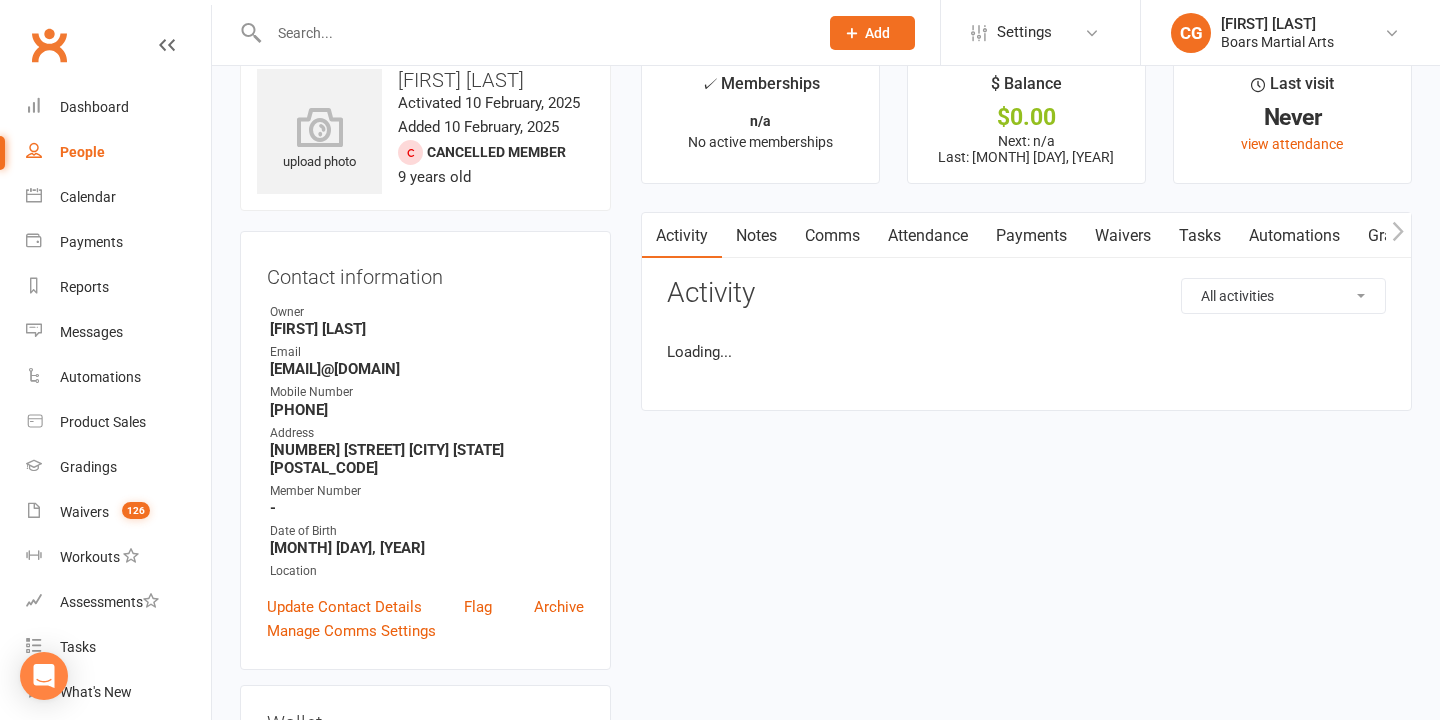 scroll, scrollTop: 0, scrollLeft: 0, axis: both 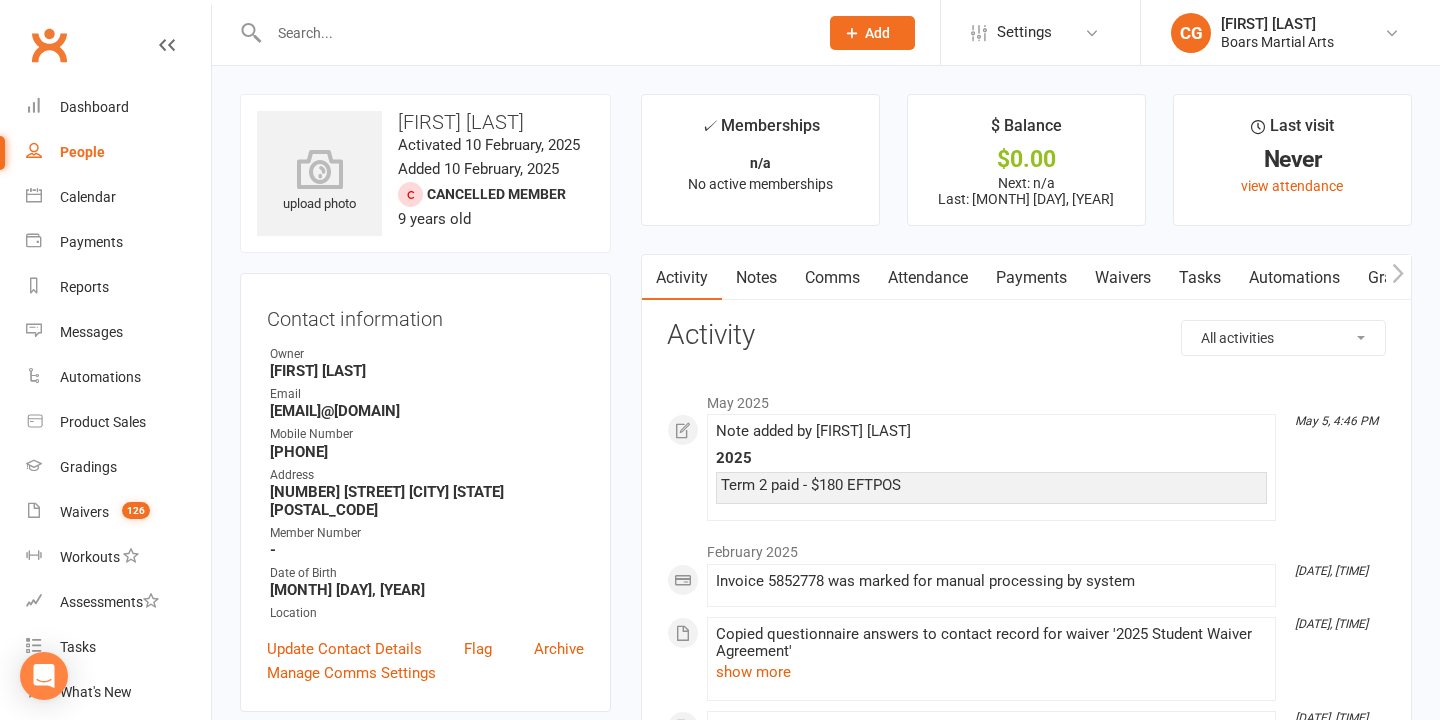 click on "Notes" at bounding box center (756, 278) 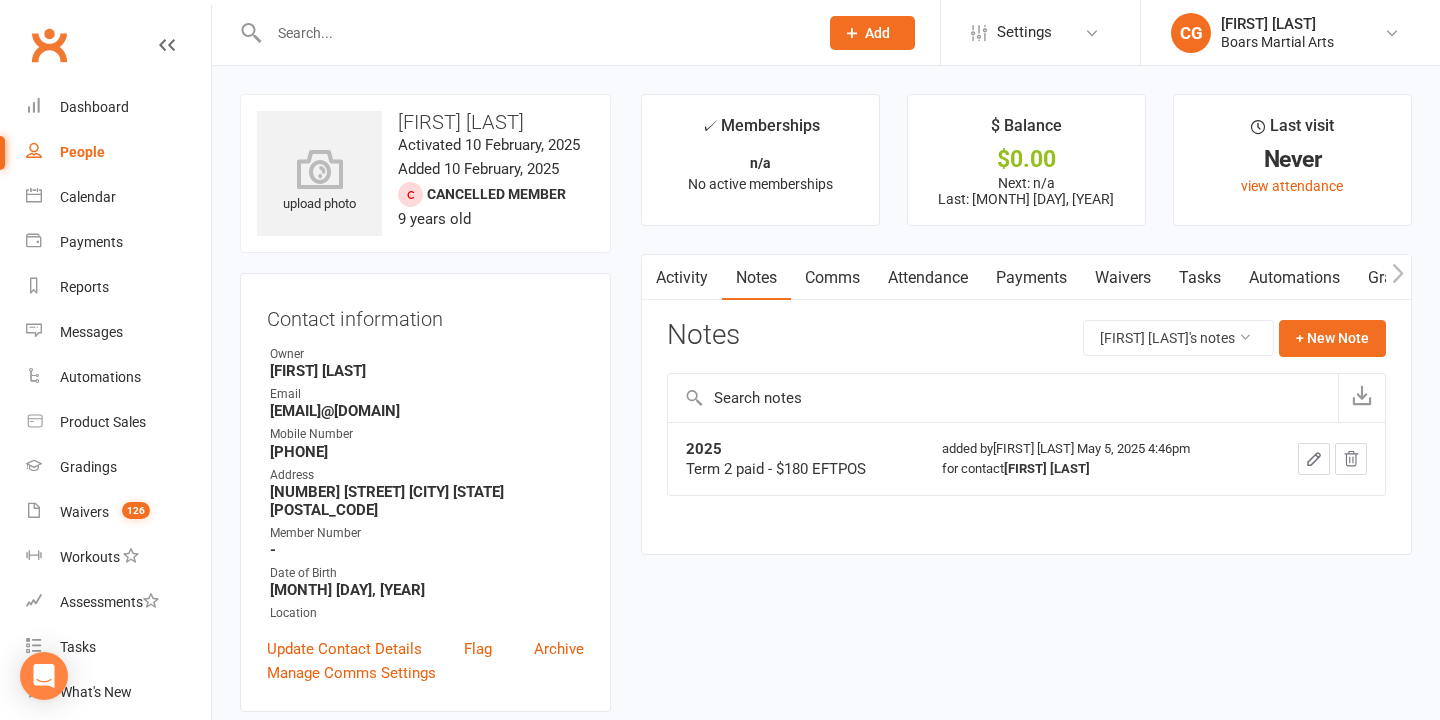 click at bounding box center (533, 33) 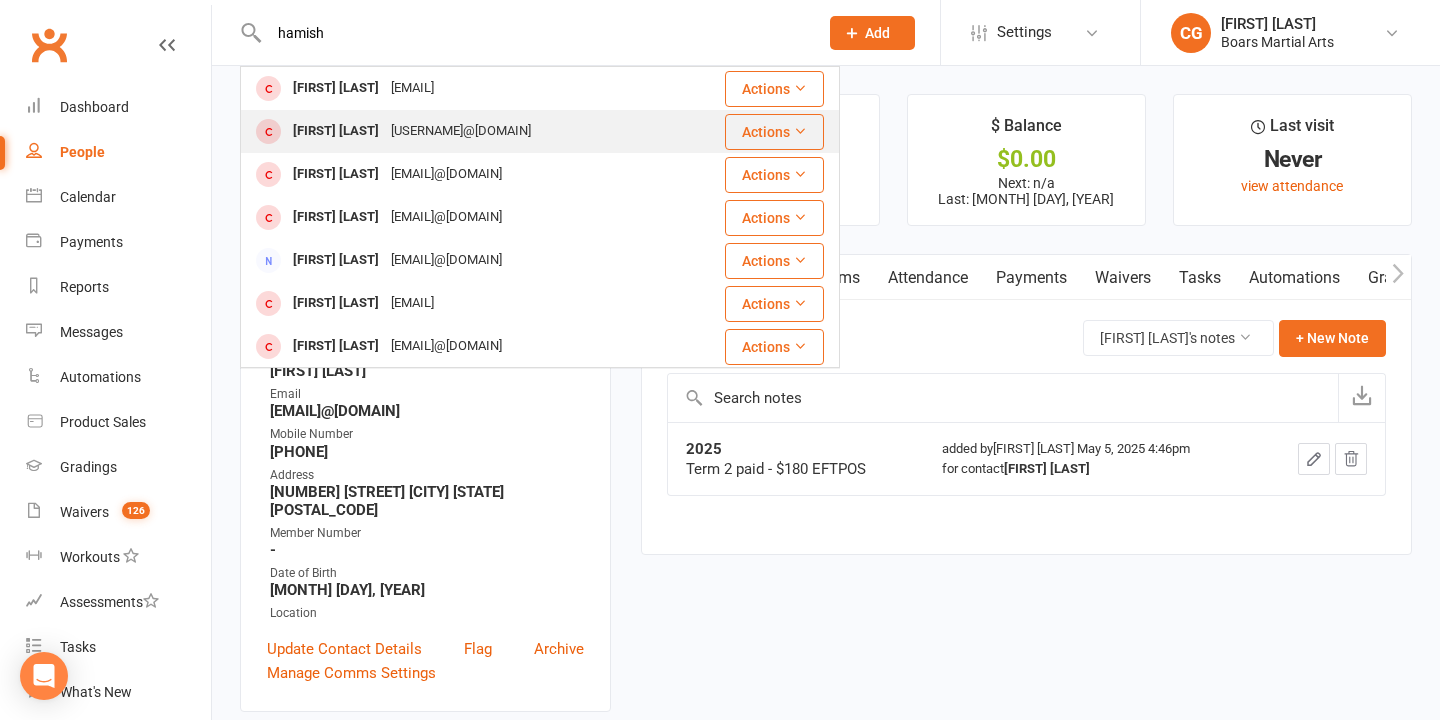 type on "hamish" 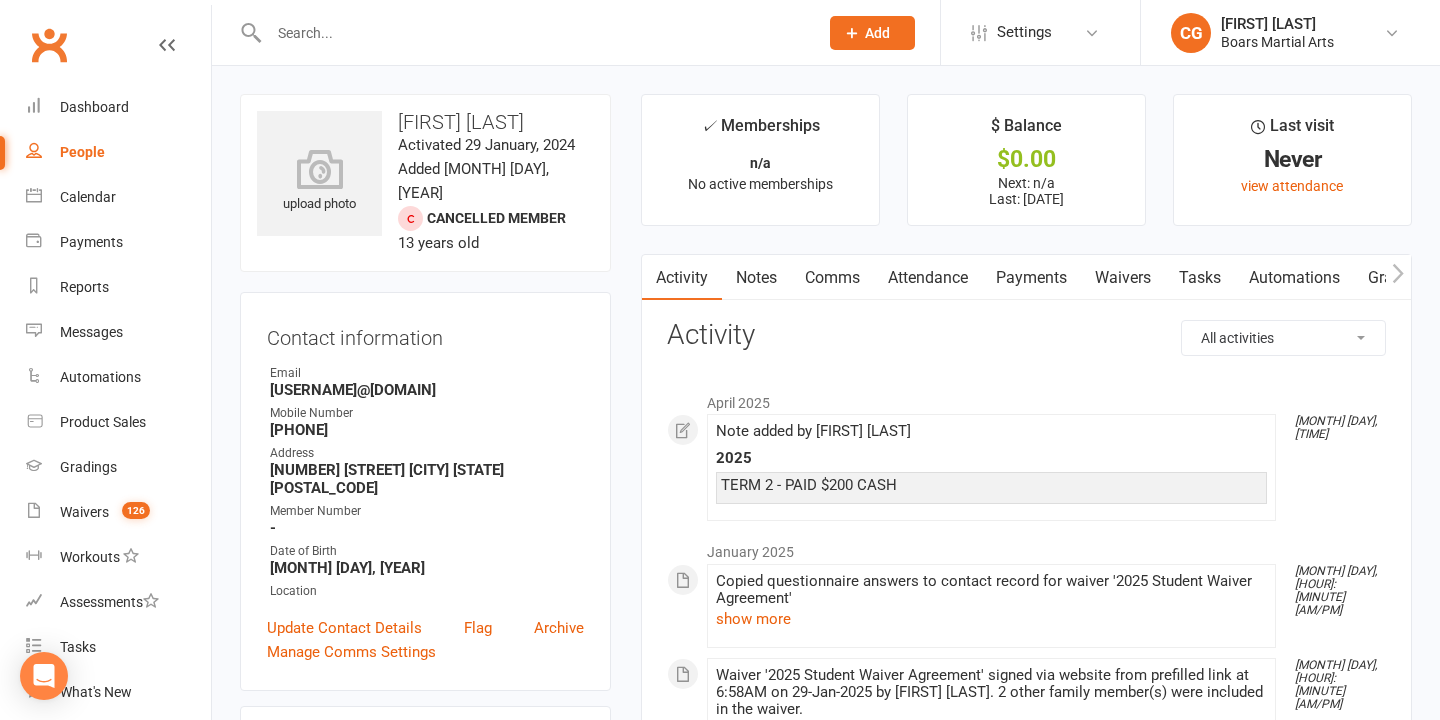 click on "Notes" at bounding box center (756, 278) 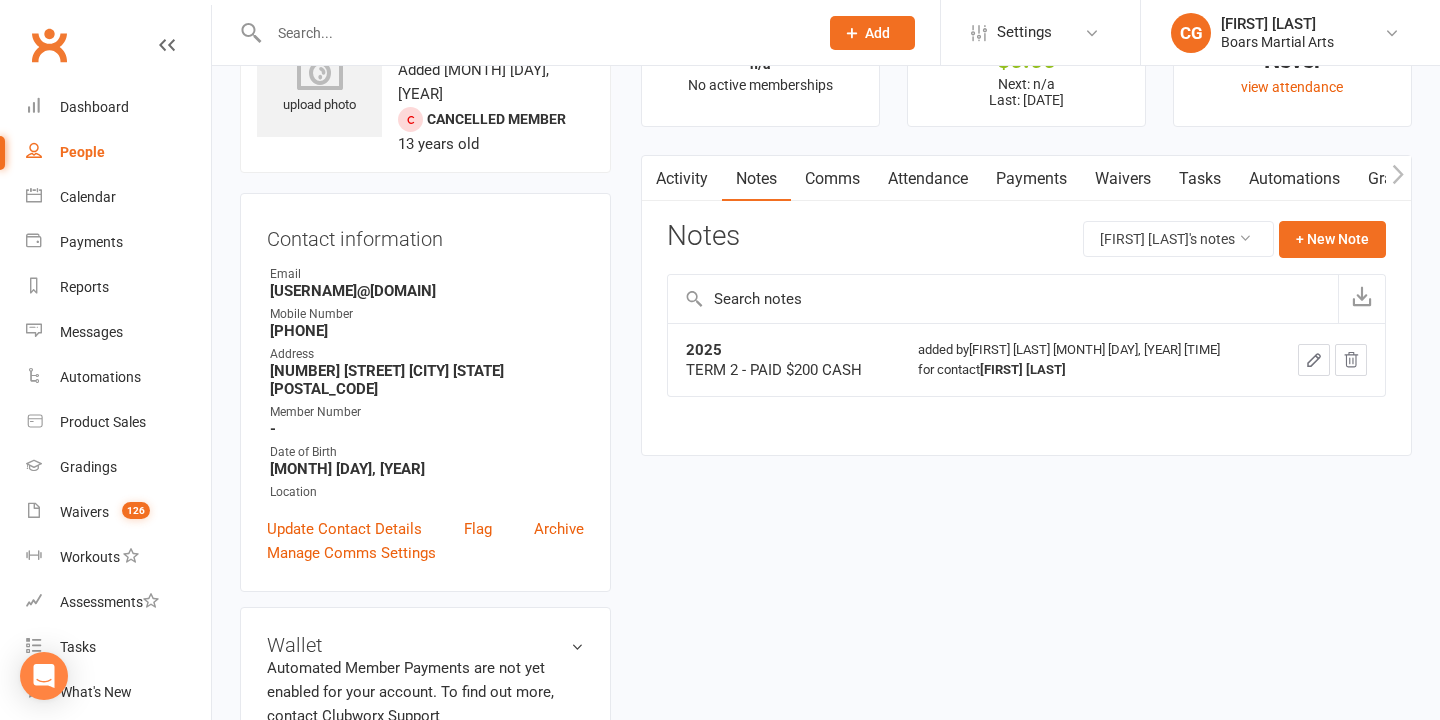 scroll, scrollTop: 114, scrollLeft: 0, axis: vertical 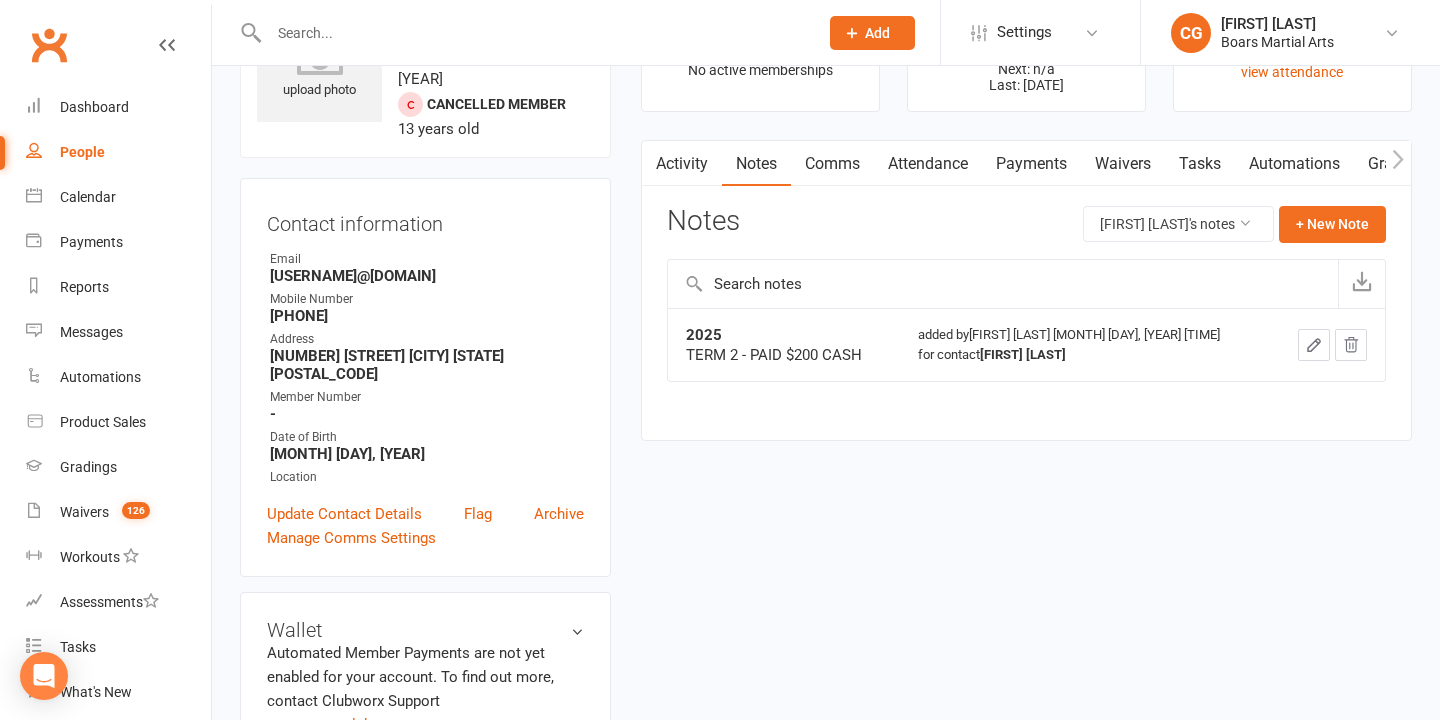 click at bounding box center [533, 33] 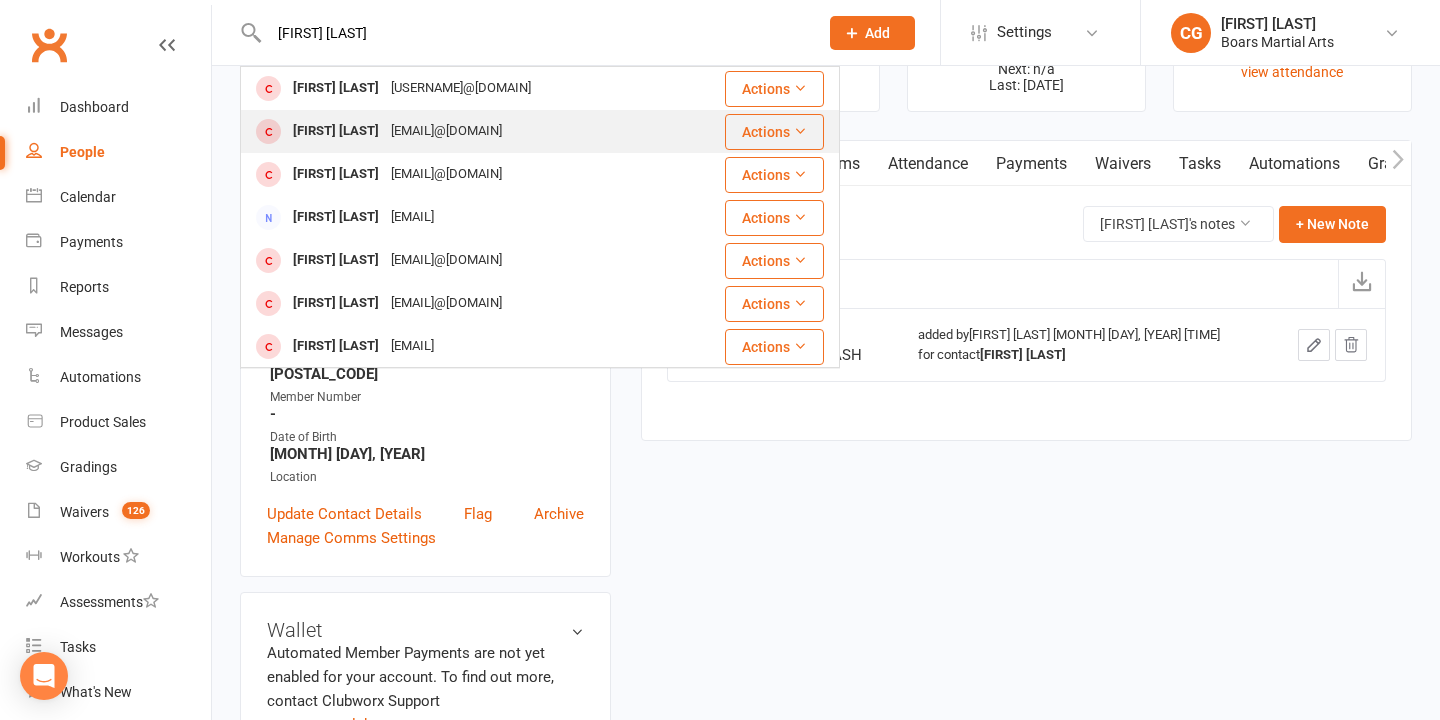 type on "[FIRST] [LAST]" 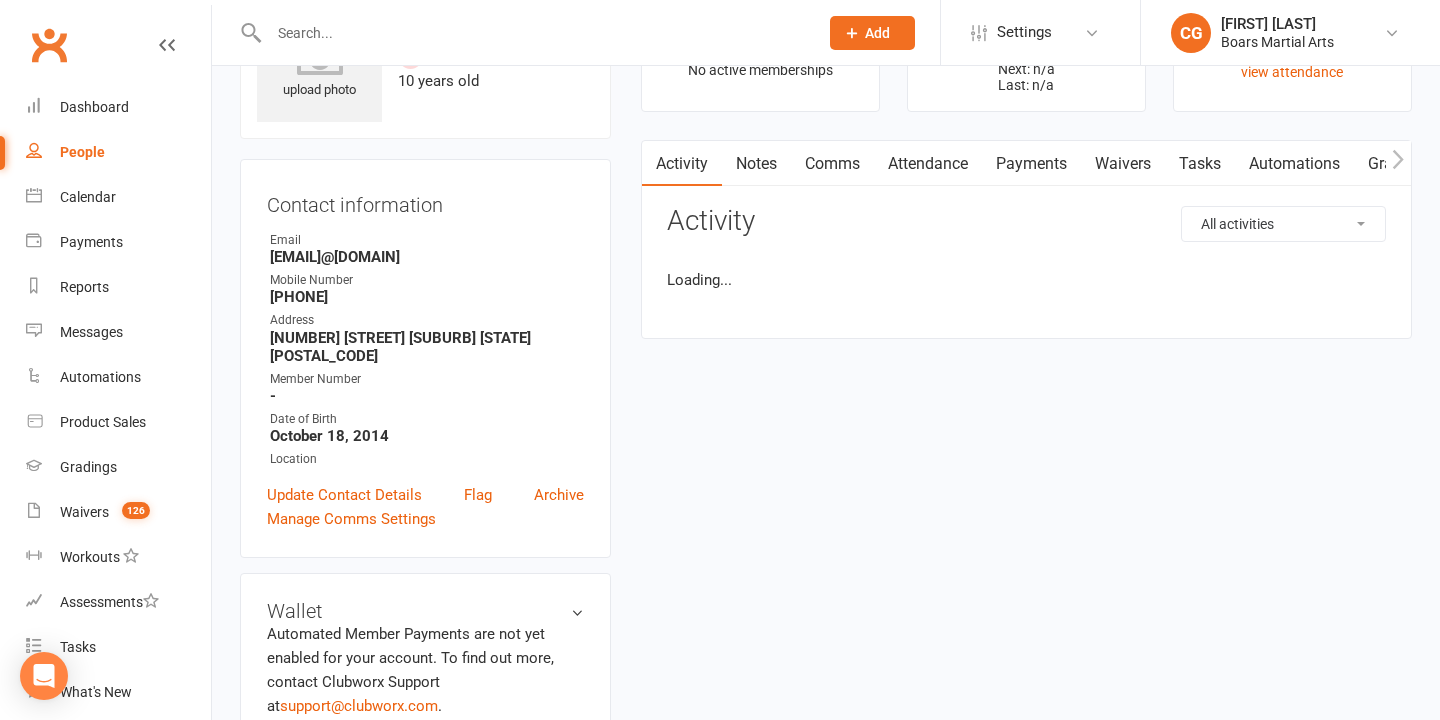 scroll, scrollTop: 0, scrollLeft: 0, axis: both 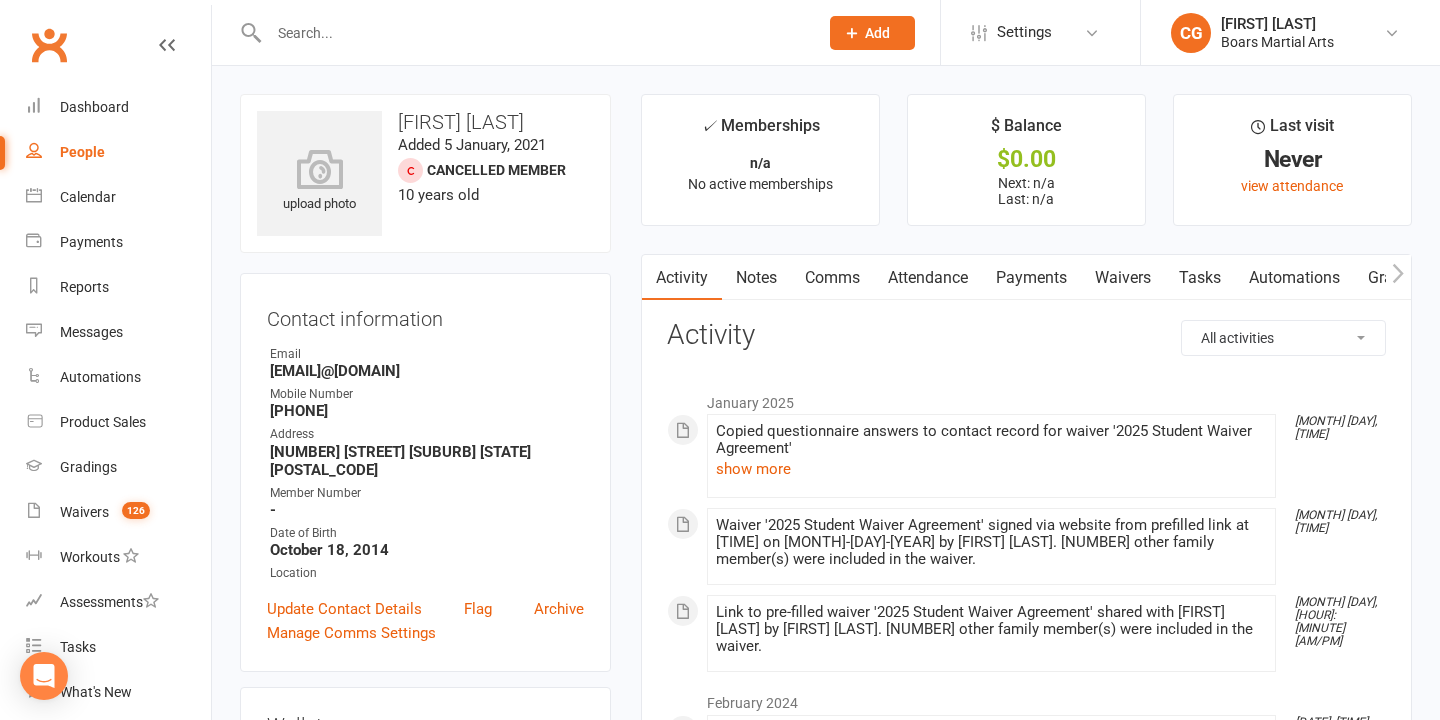 click on "Notes" at bounding box center (756, 278) 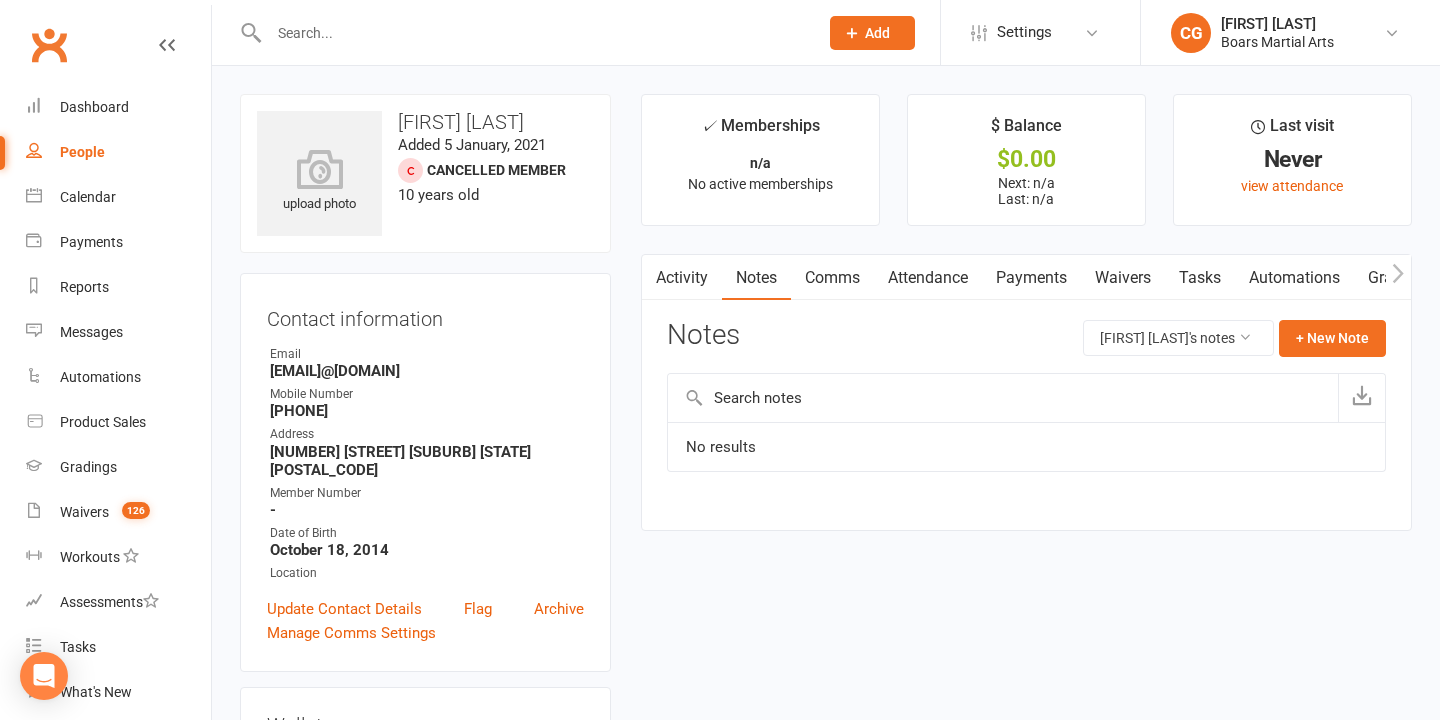 click at bounding box center [533, 33] 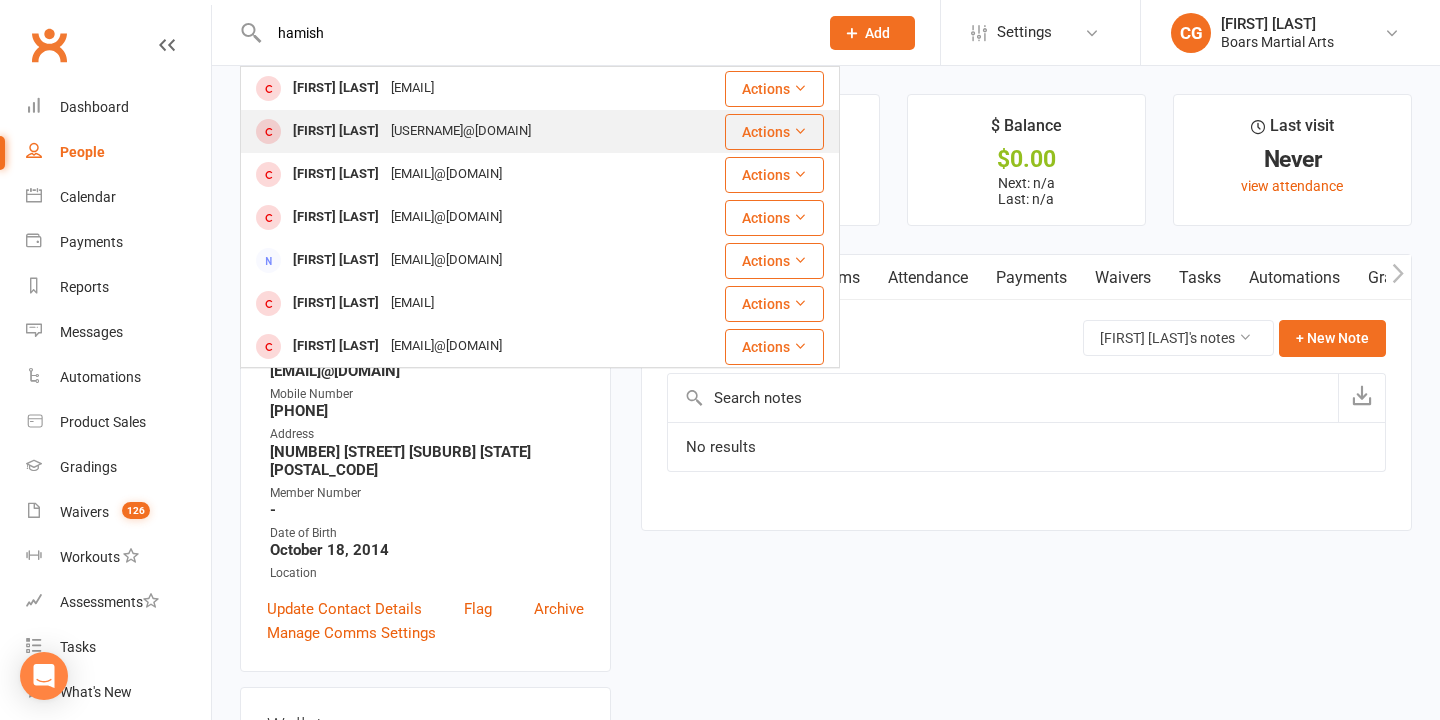 type on "hamish" 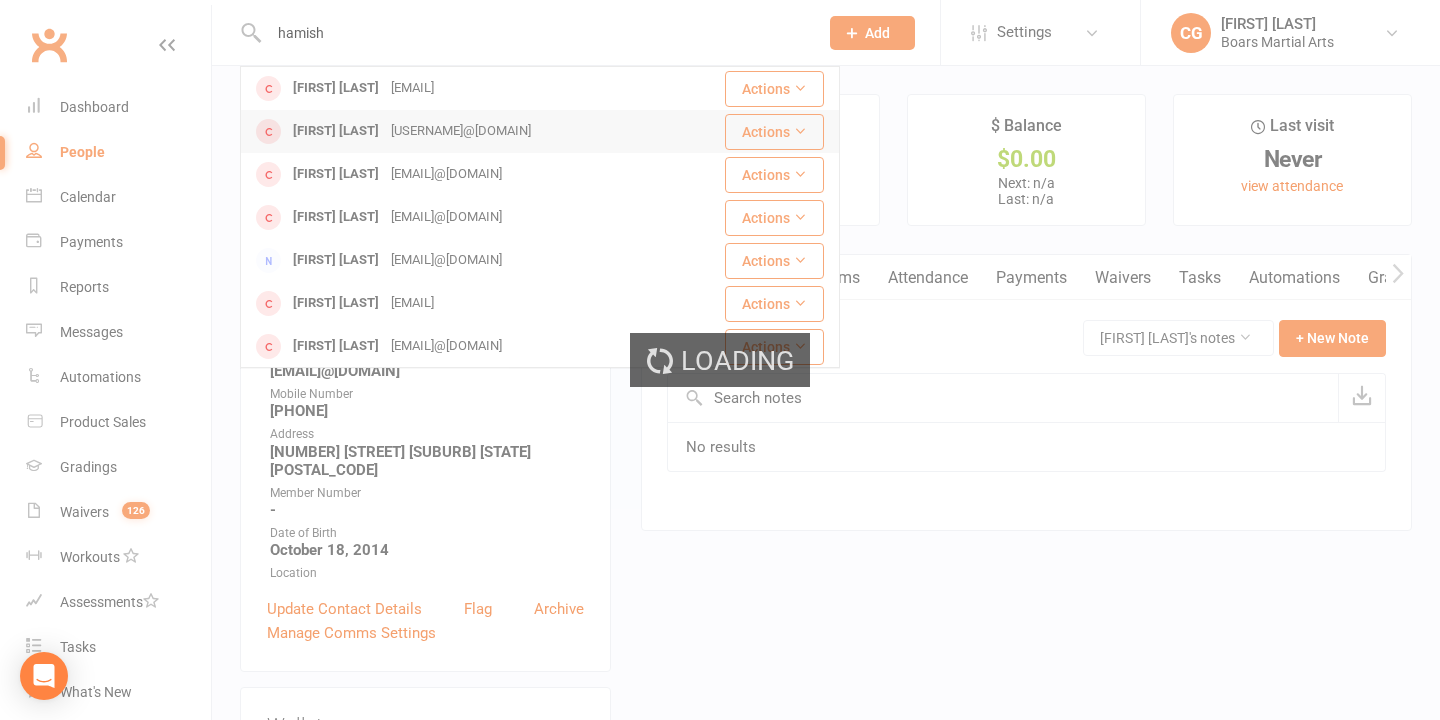 type 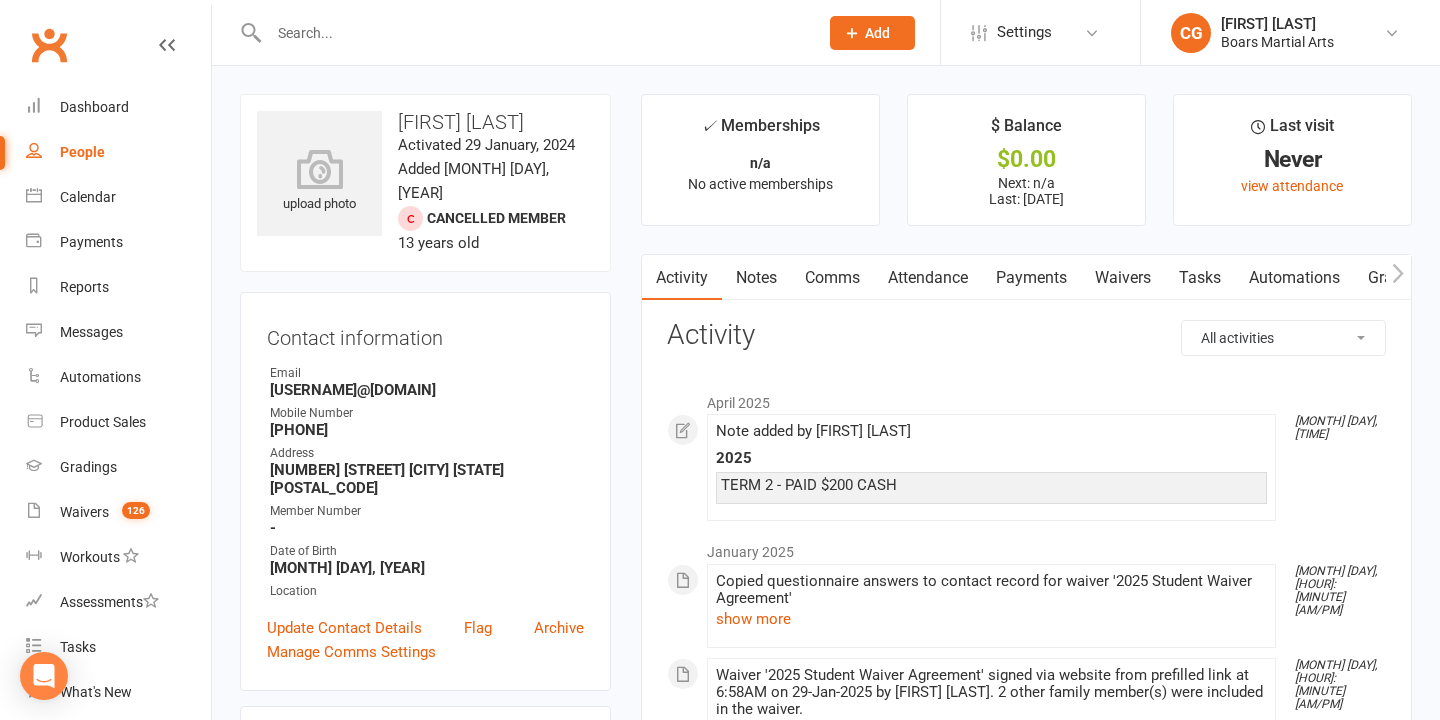 click at bounding box center (533, 33) 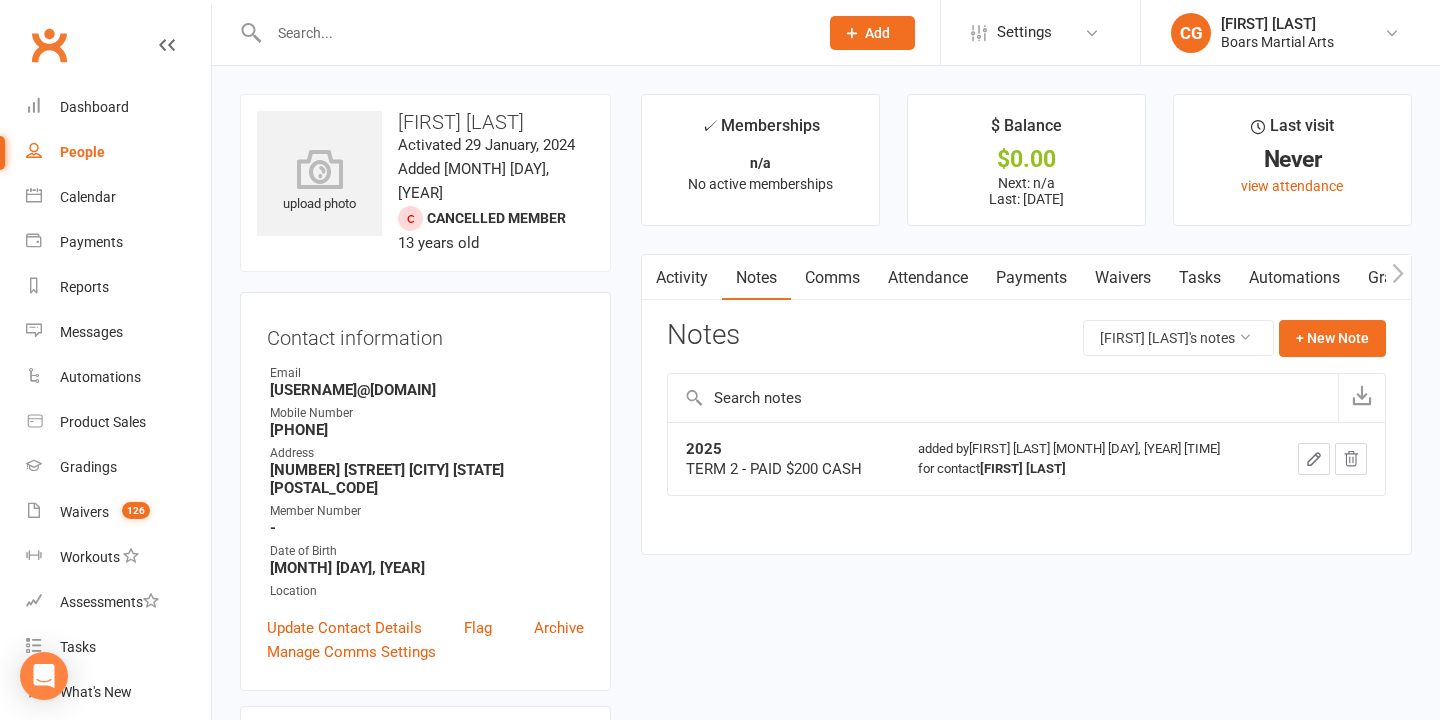 click 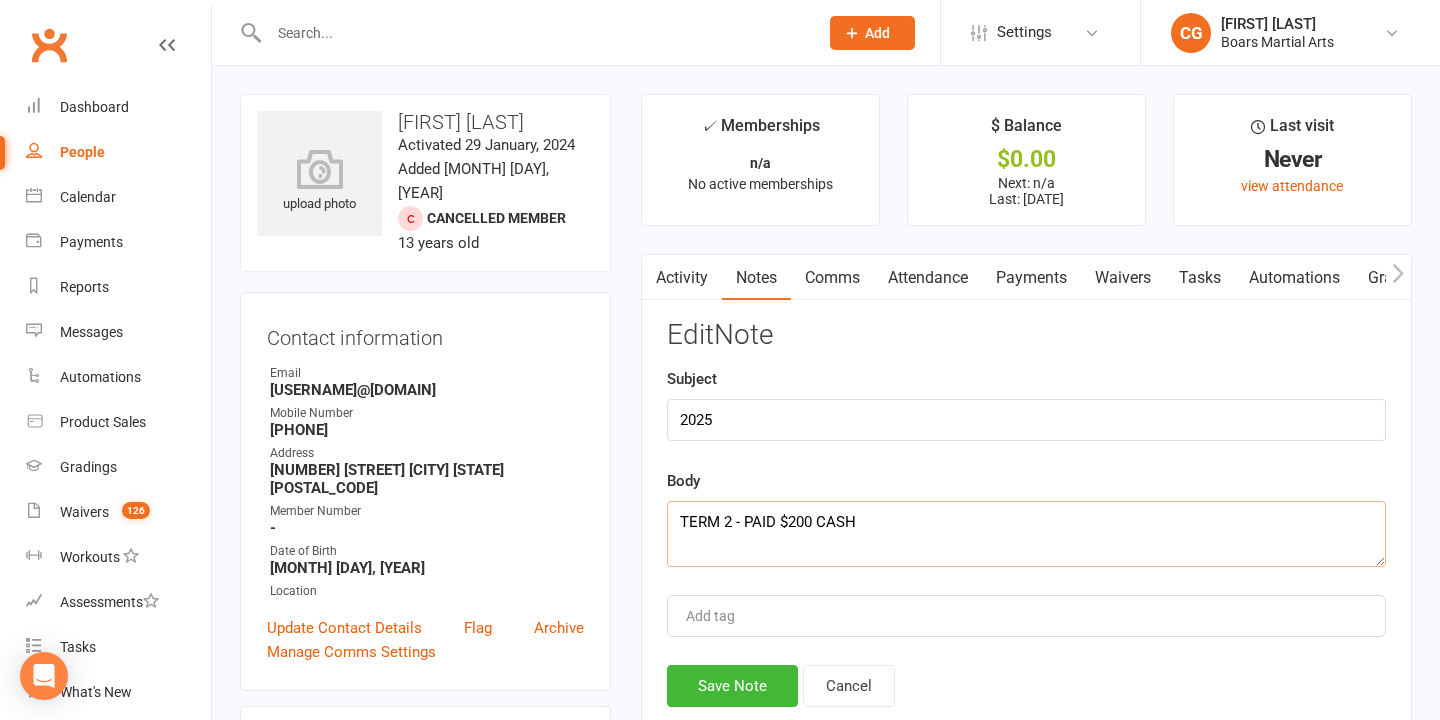 click on "TERM 2 - PAID $200 CASH" at bounding box center (1026, 534) 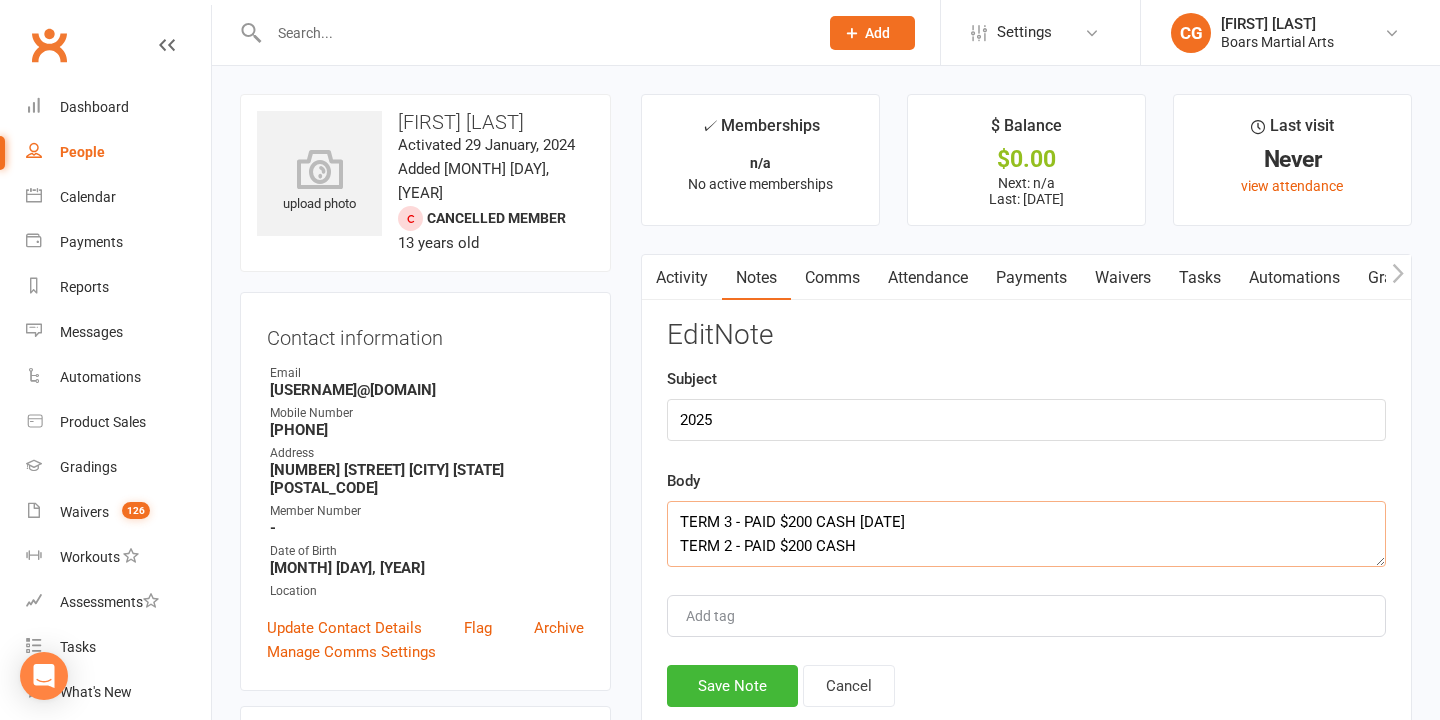 drag, startPoint x: 918, startPoint y: 524, endPoint x: 860, endPoint y: 524, distance: 58 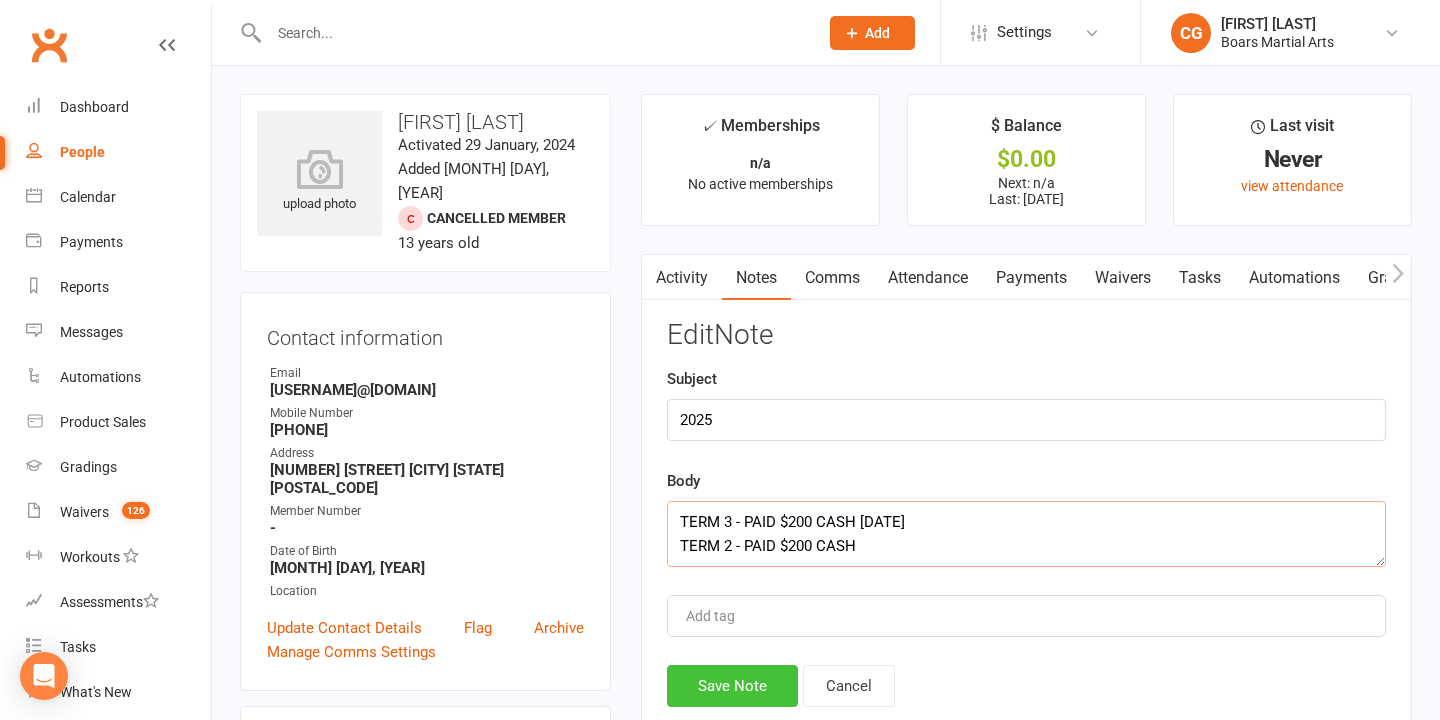 type on "TERM 3 - PAID $200 CASH [DATE]
TERM 2 - PAID $200 CASH" 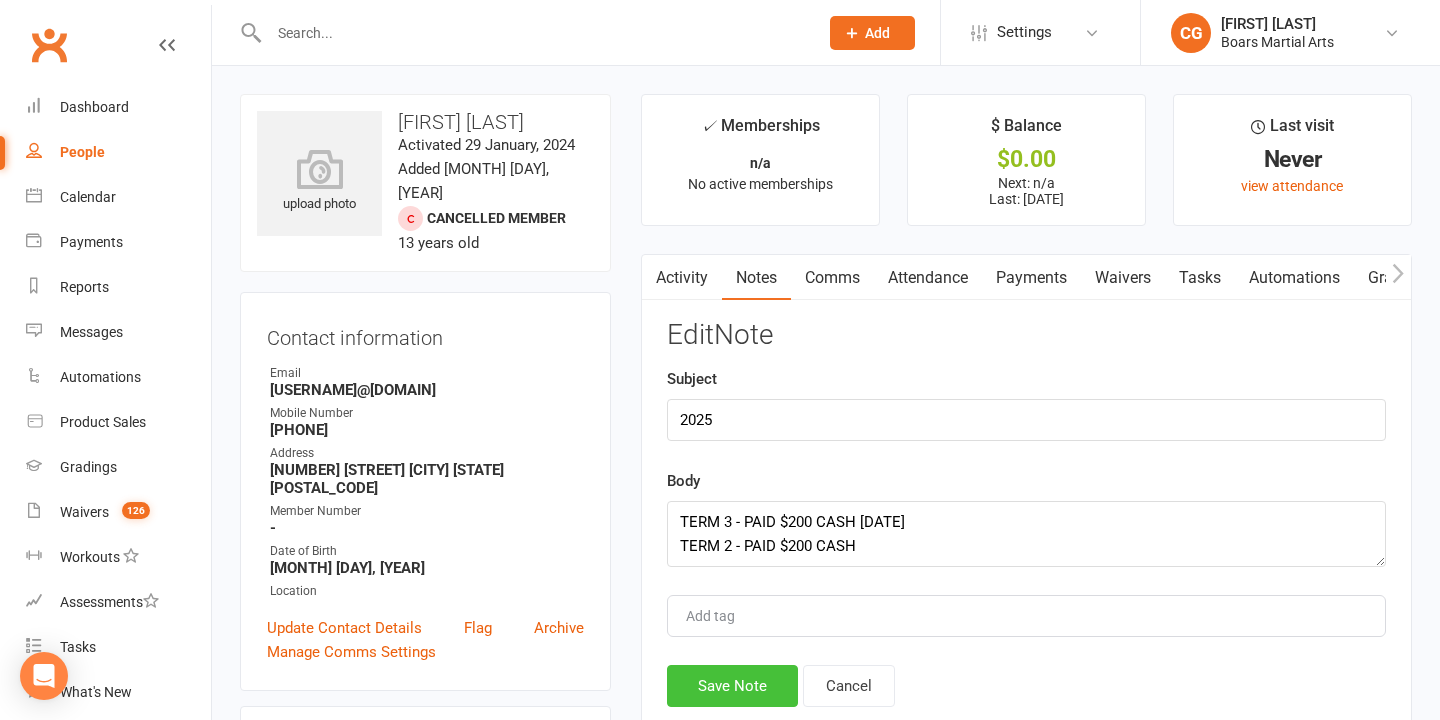 click on "Save Note" at bounding box center [732, 686] 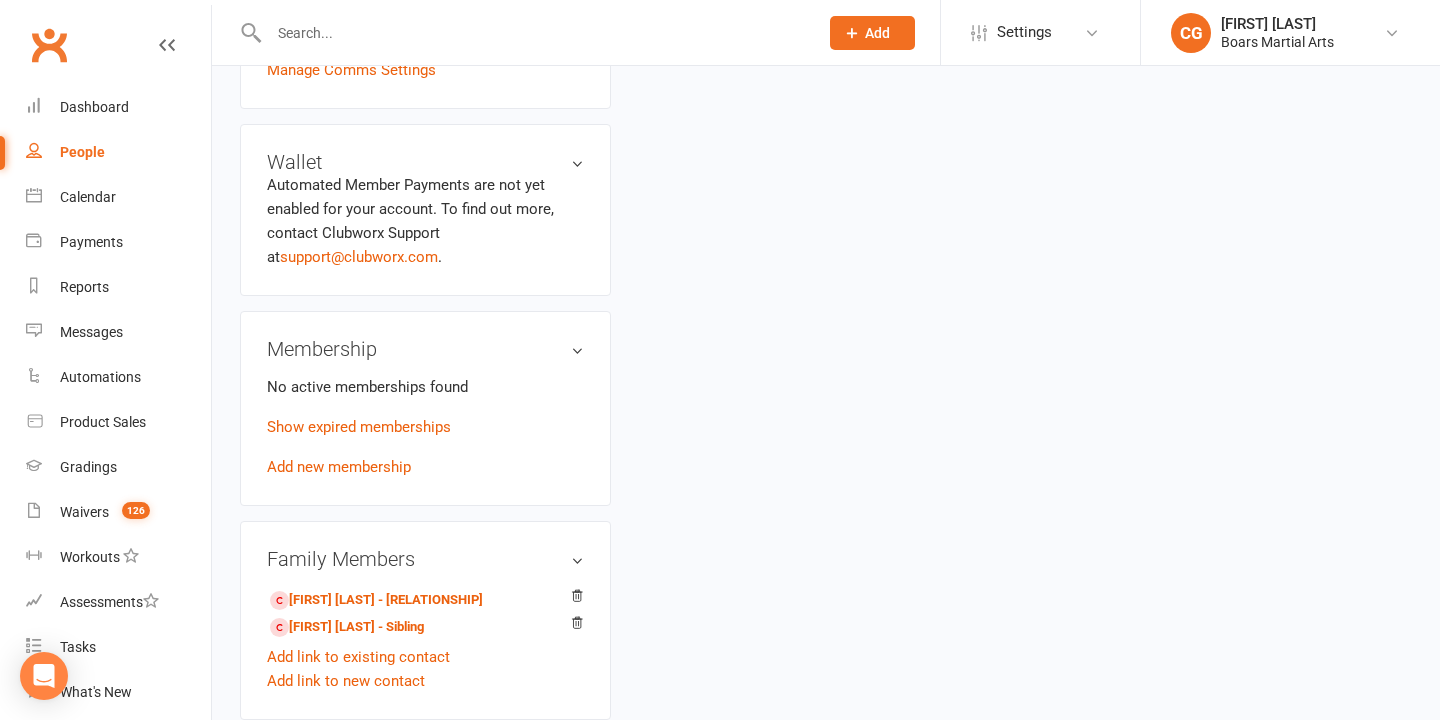 scroll, scrollTop: 584, scrollLeft: 0, axis: vertical 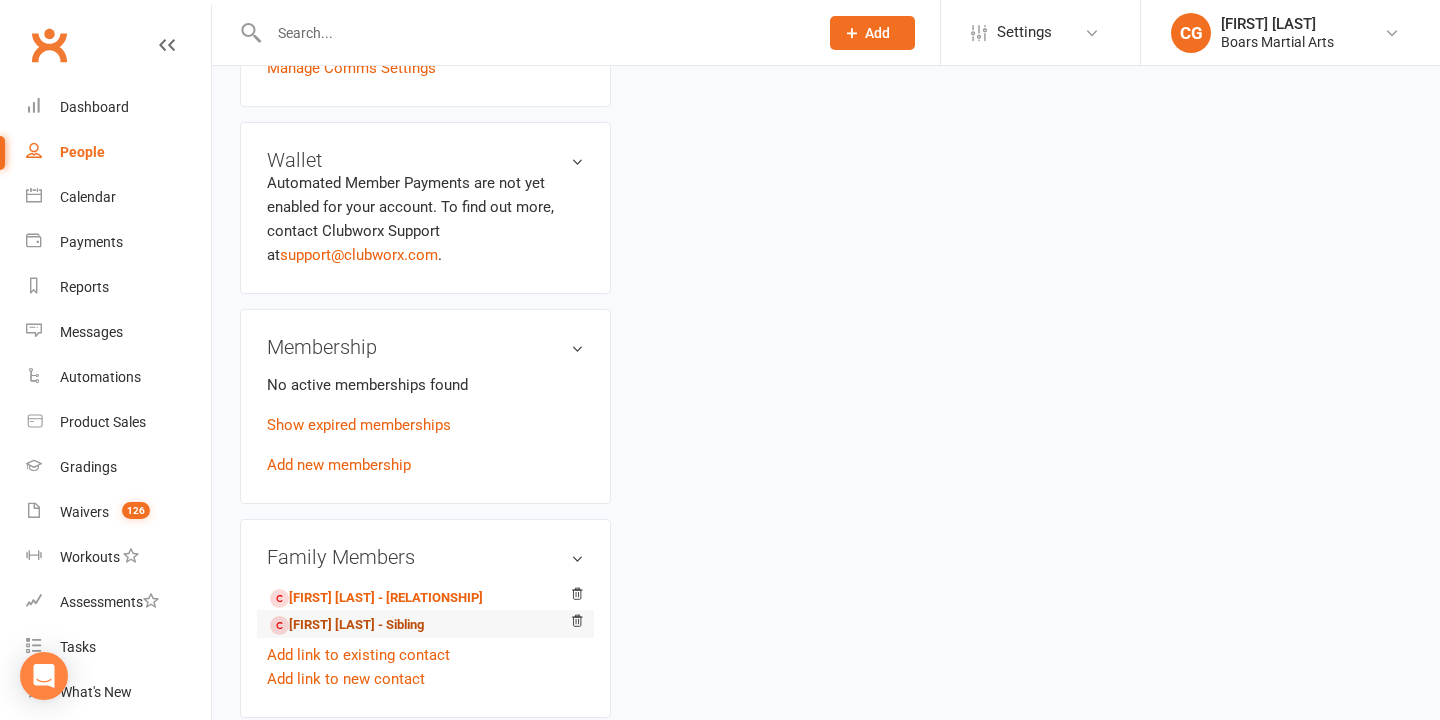 click on "[FIRST] [LAST] - Sibling" at bounding box center [347, 625] 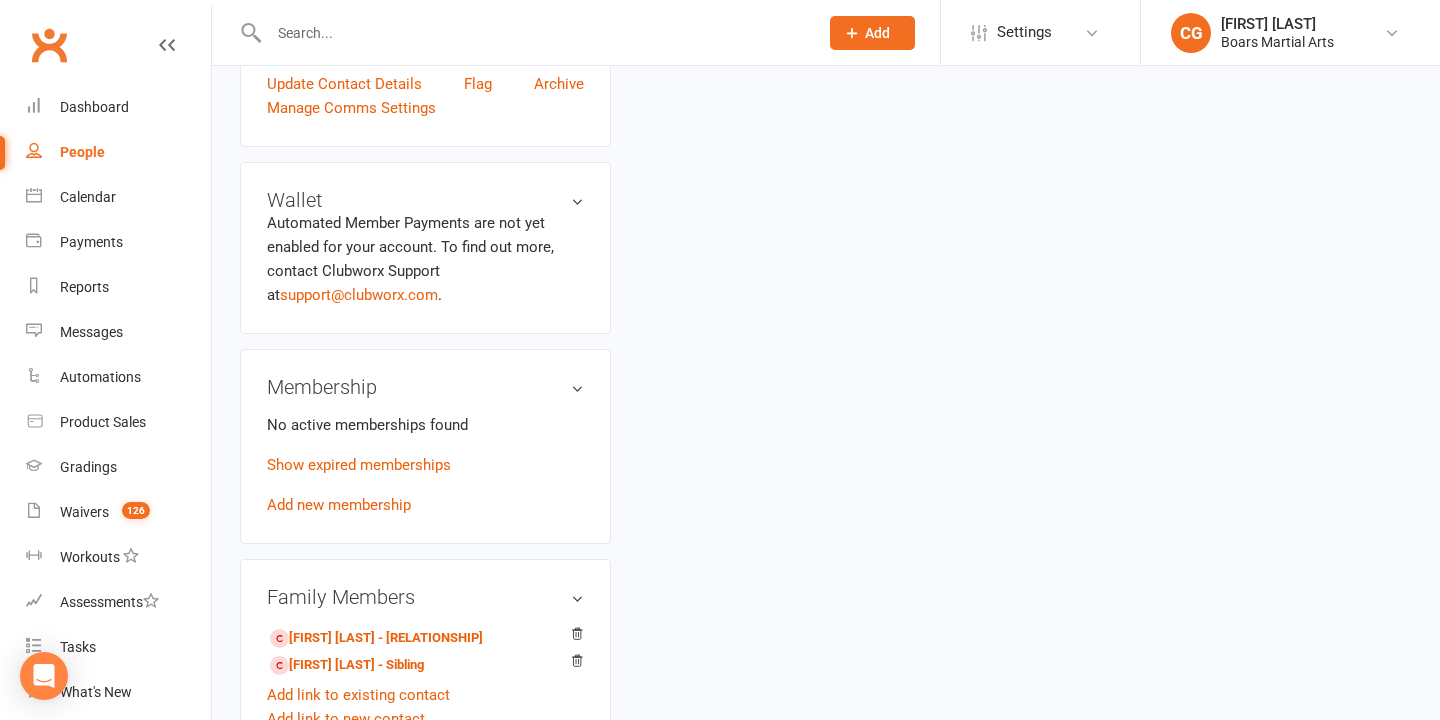 scroll, scrollTop: 0, scrollLeft: 0, axis: both 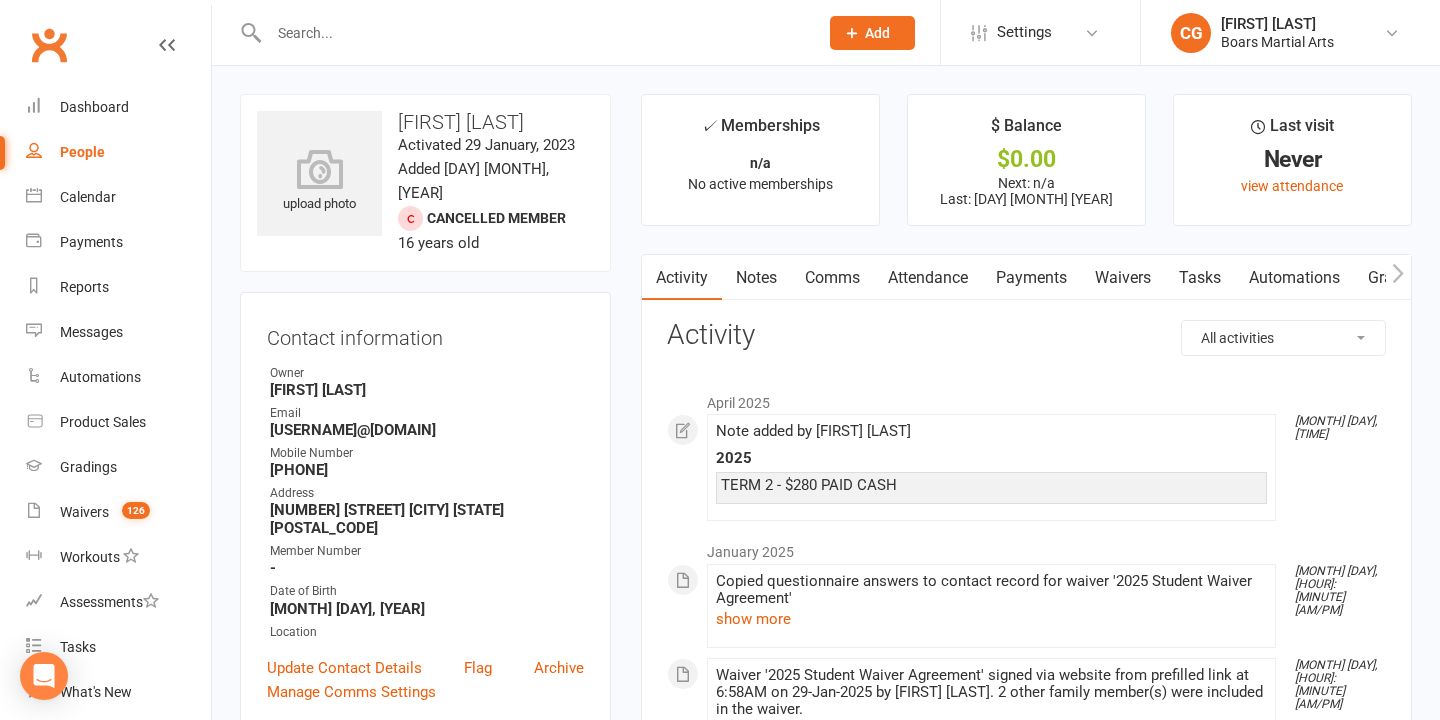 click on "Notes" at bounding box center (756, 278) 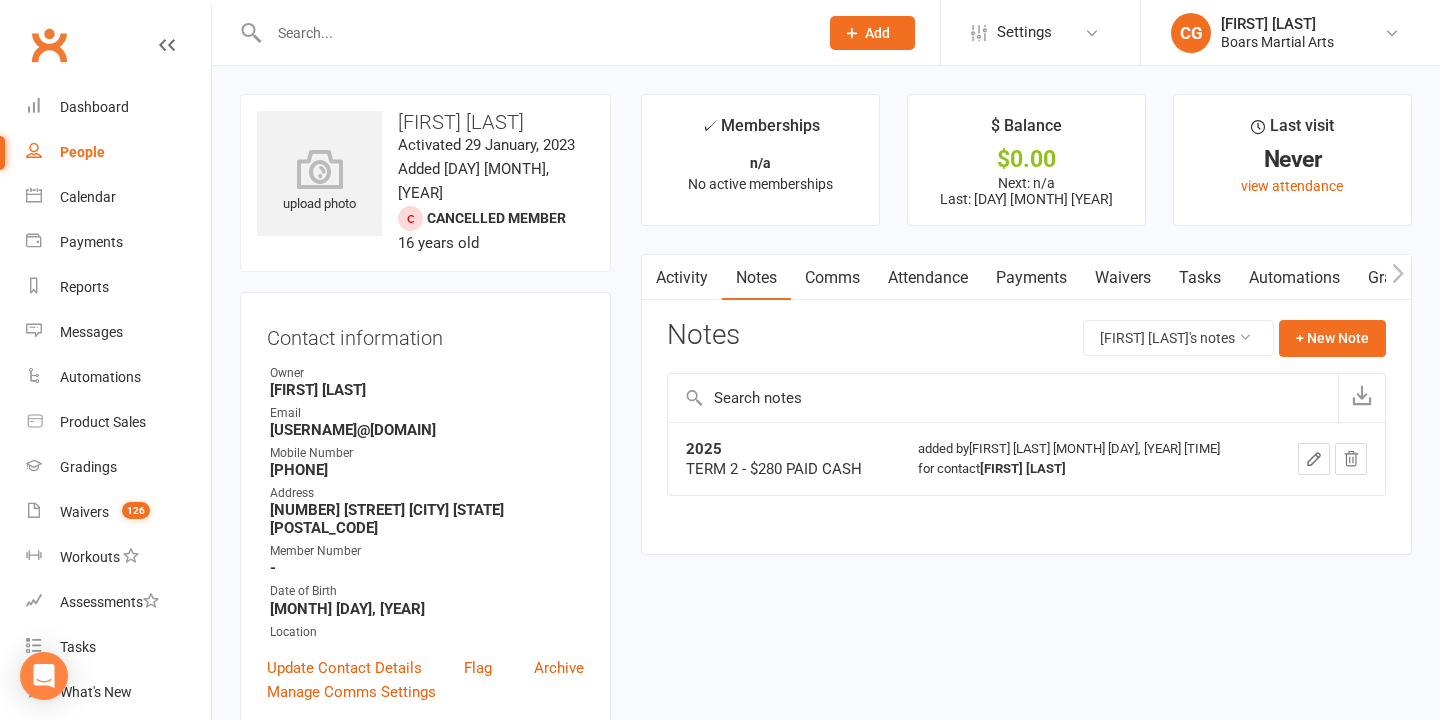 click at bounding box center [1314, 459] 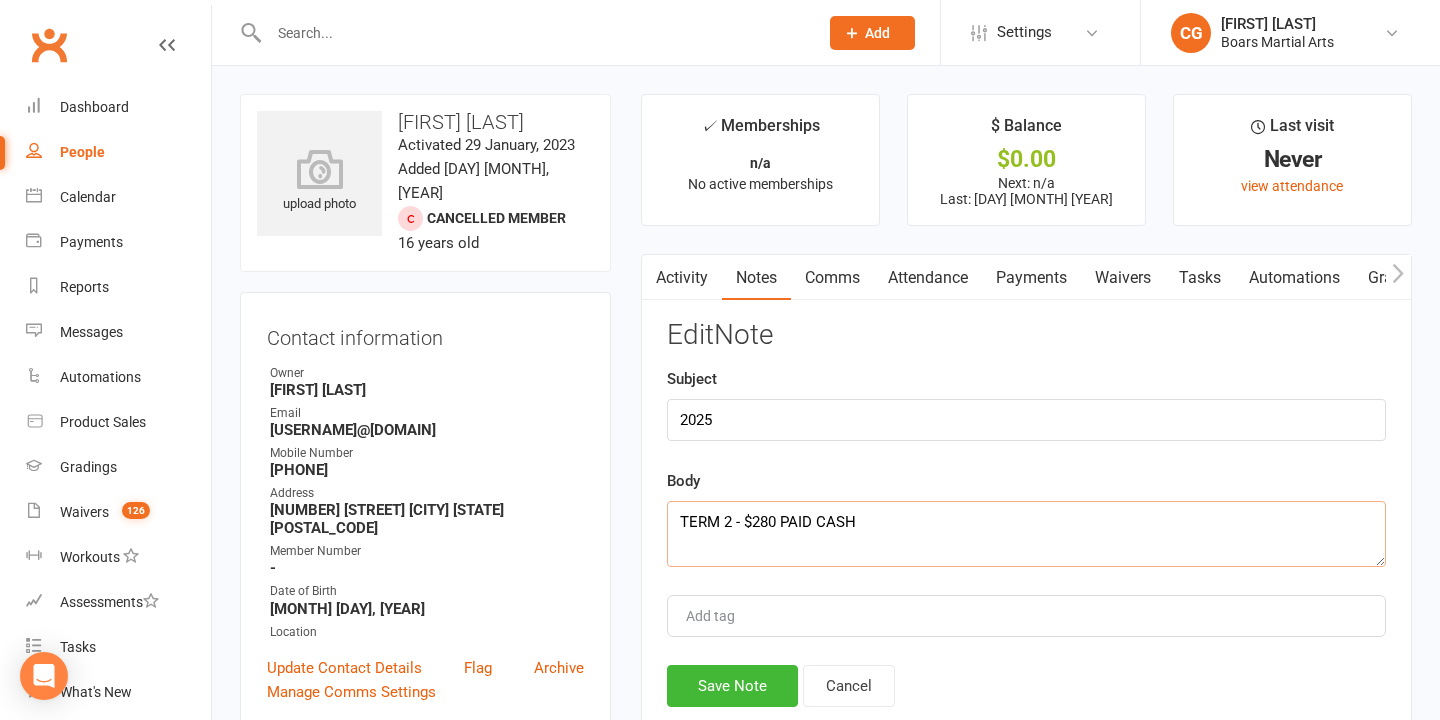 click on "TERM 2 - $280 PAID CASH" at bounding box center (1026, 534) 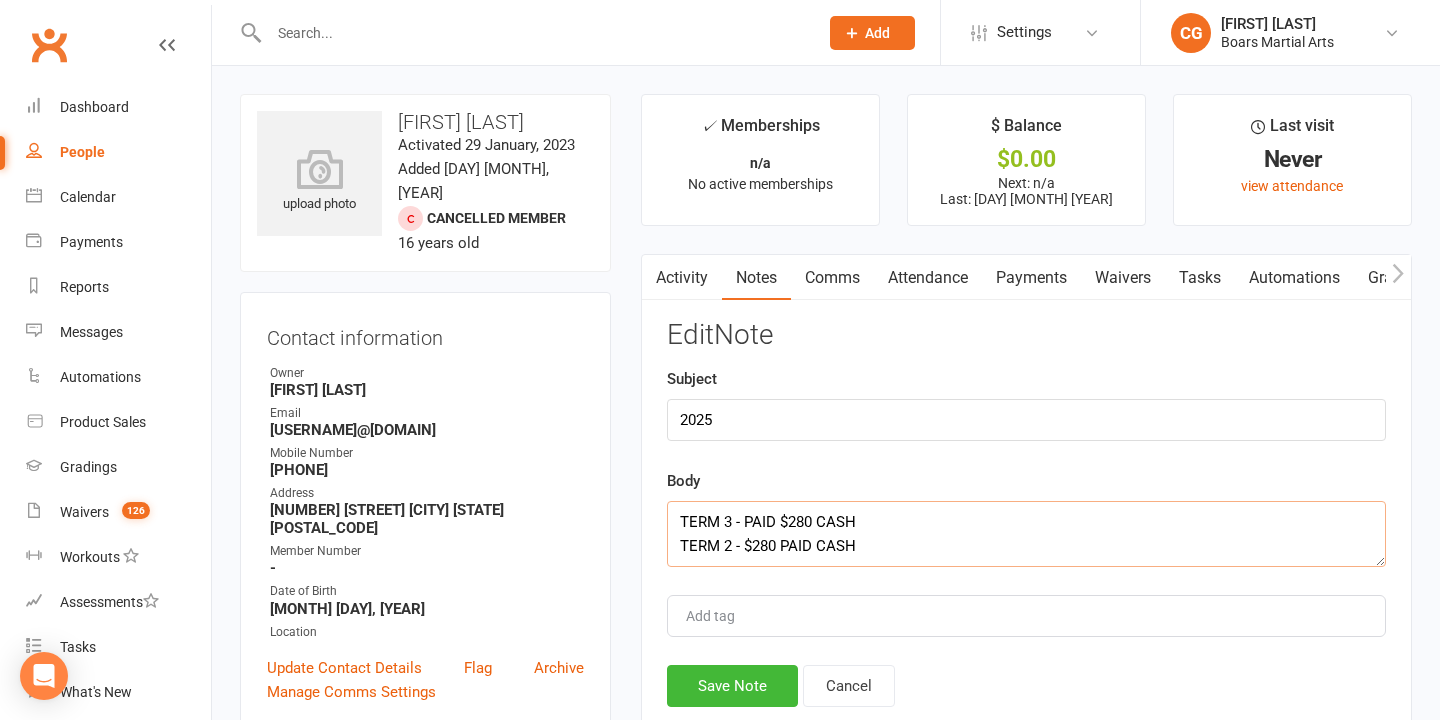 paste on "[DAY]/[MONTH]/[YEAR]" 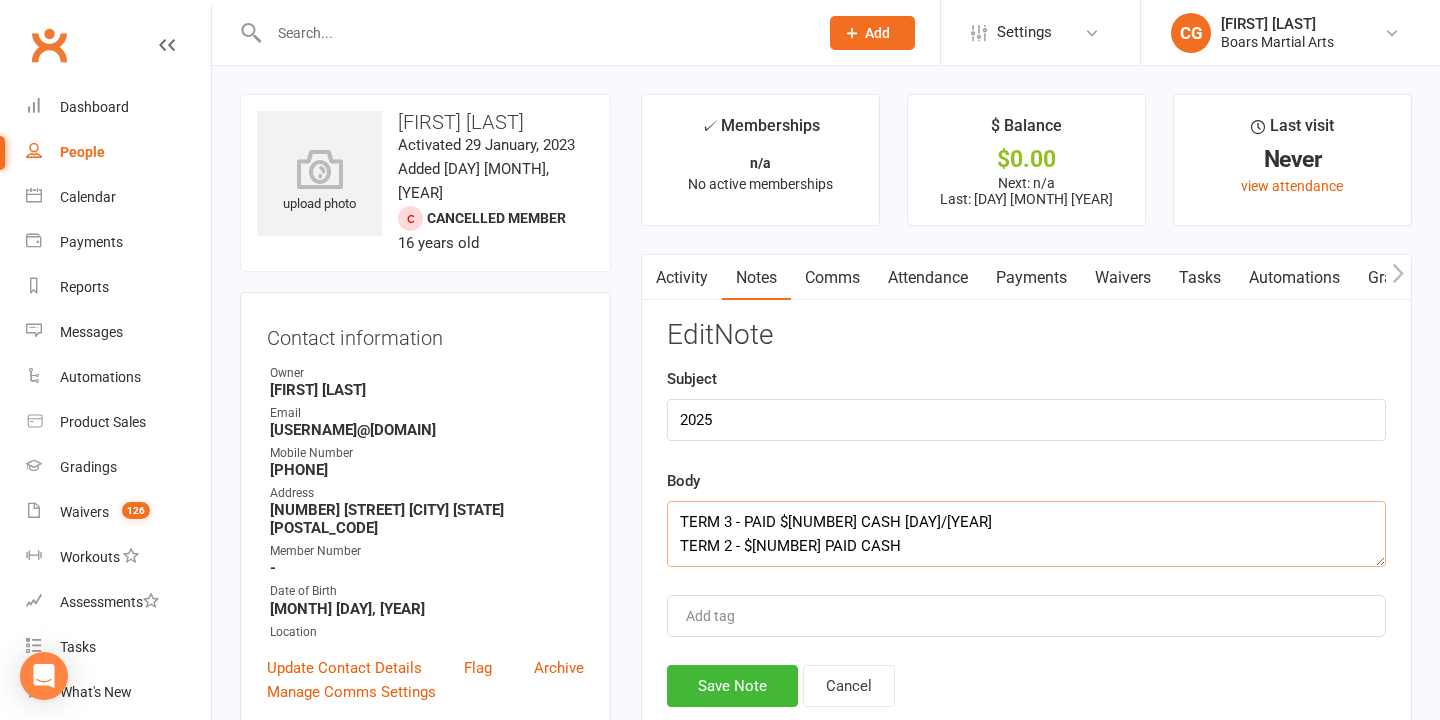 drag, startPoint x: 964, startPoint y: 518, endPoint x: 657, endPoint y: 514, distance: 307.02606 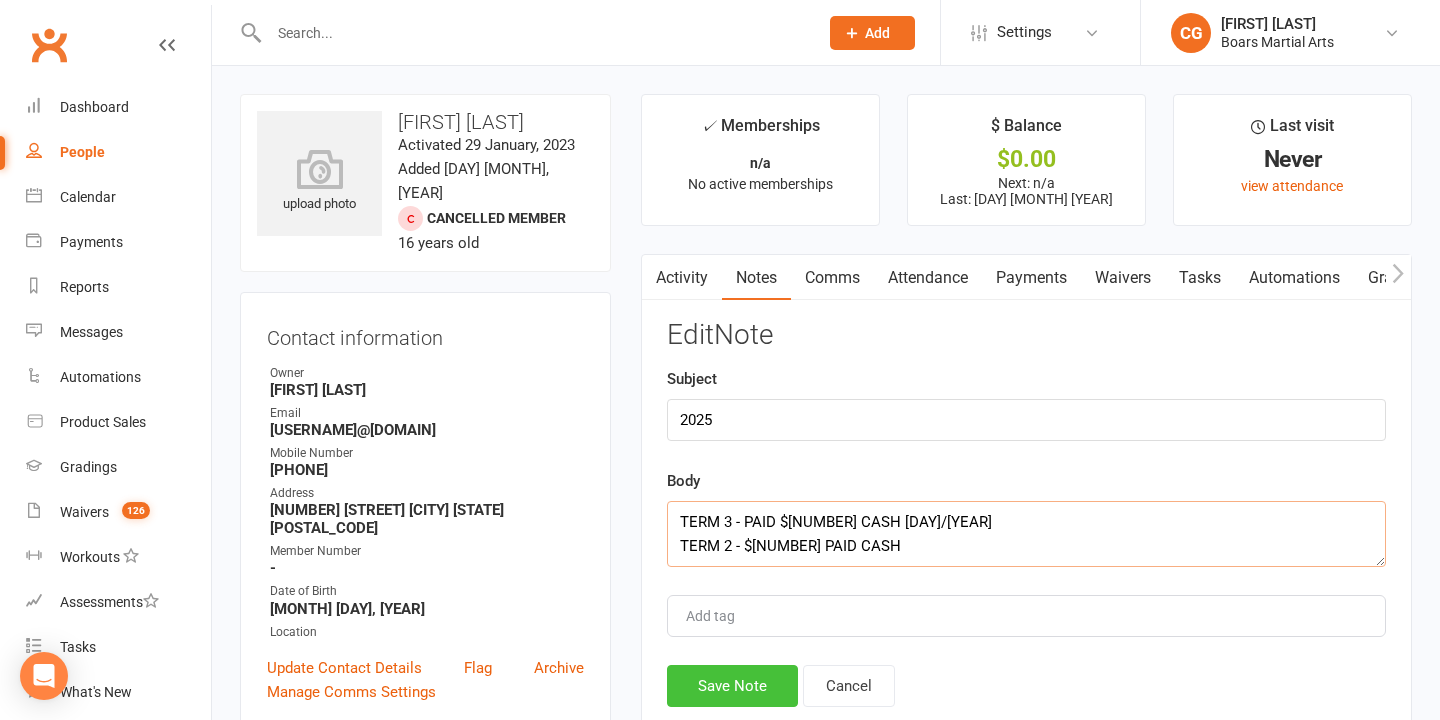 type on "TERM 3 - PAID $[NUMBER] CASH [DAY]/[YEAR]
TERM 2 - $[NUMBER] PAID CASH" 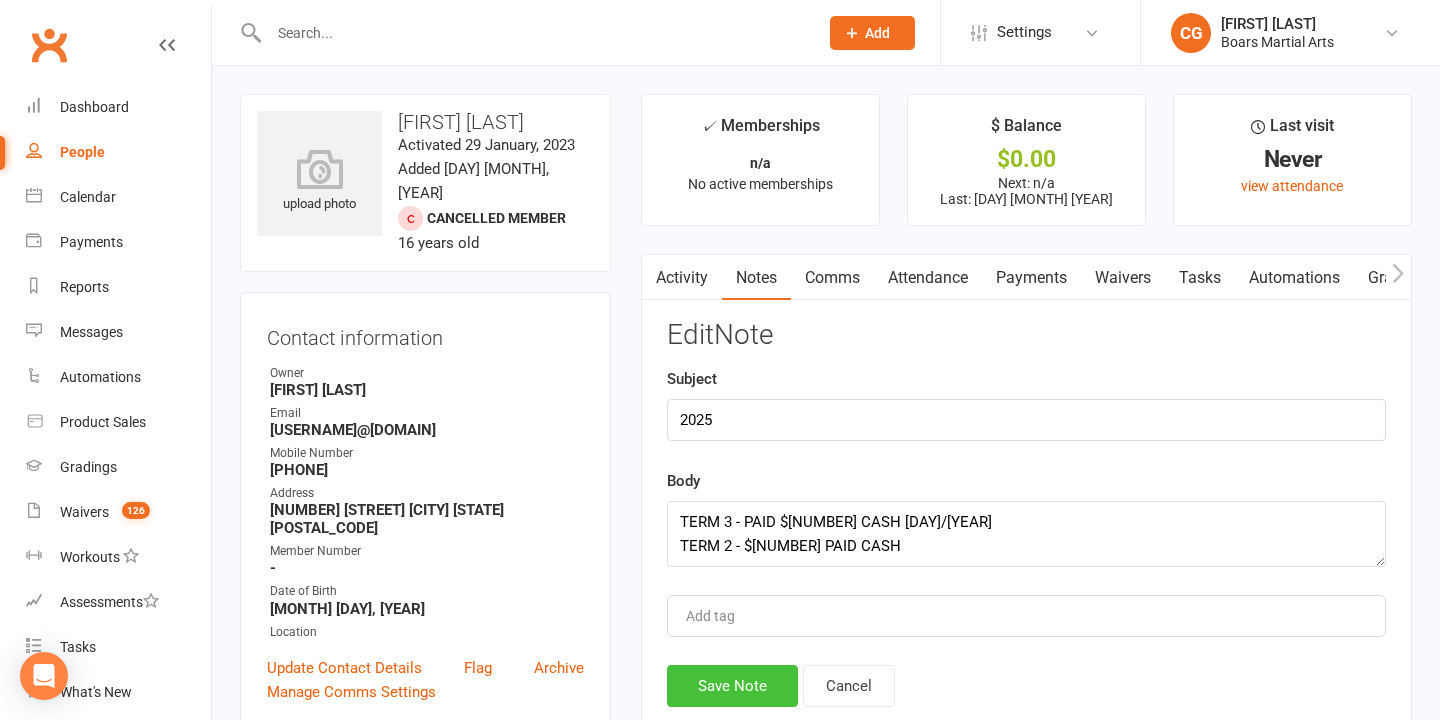 click on "Save Note" at bounding box center [732, 686] 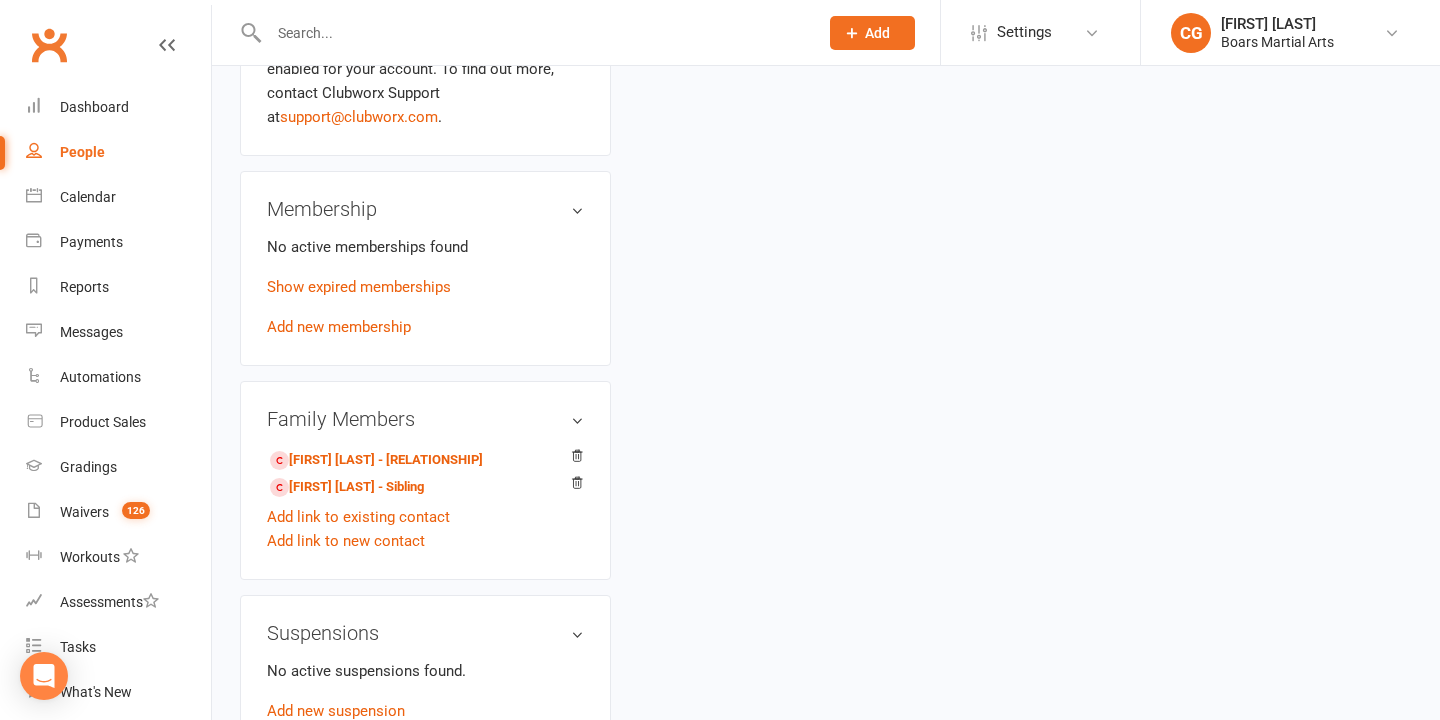 scroll, scrollTop: 764, scrollLeft: 0, axis: vertical 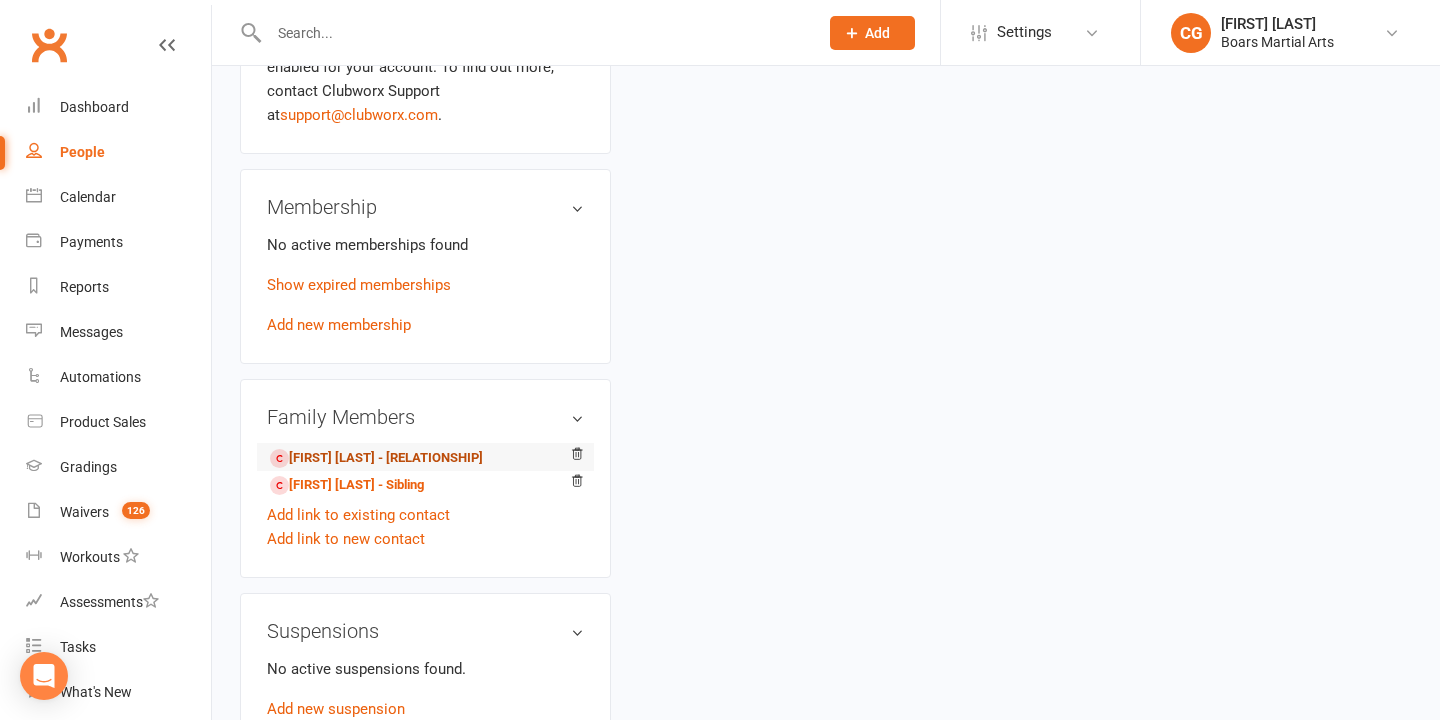 click on "[FIRST] [LAST] - [RELATIONSHIP]" at bounding box center (376, 458) 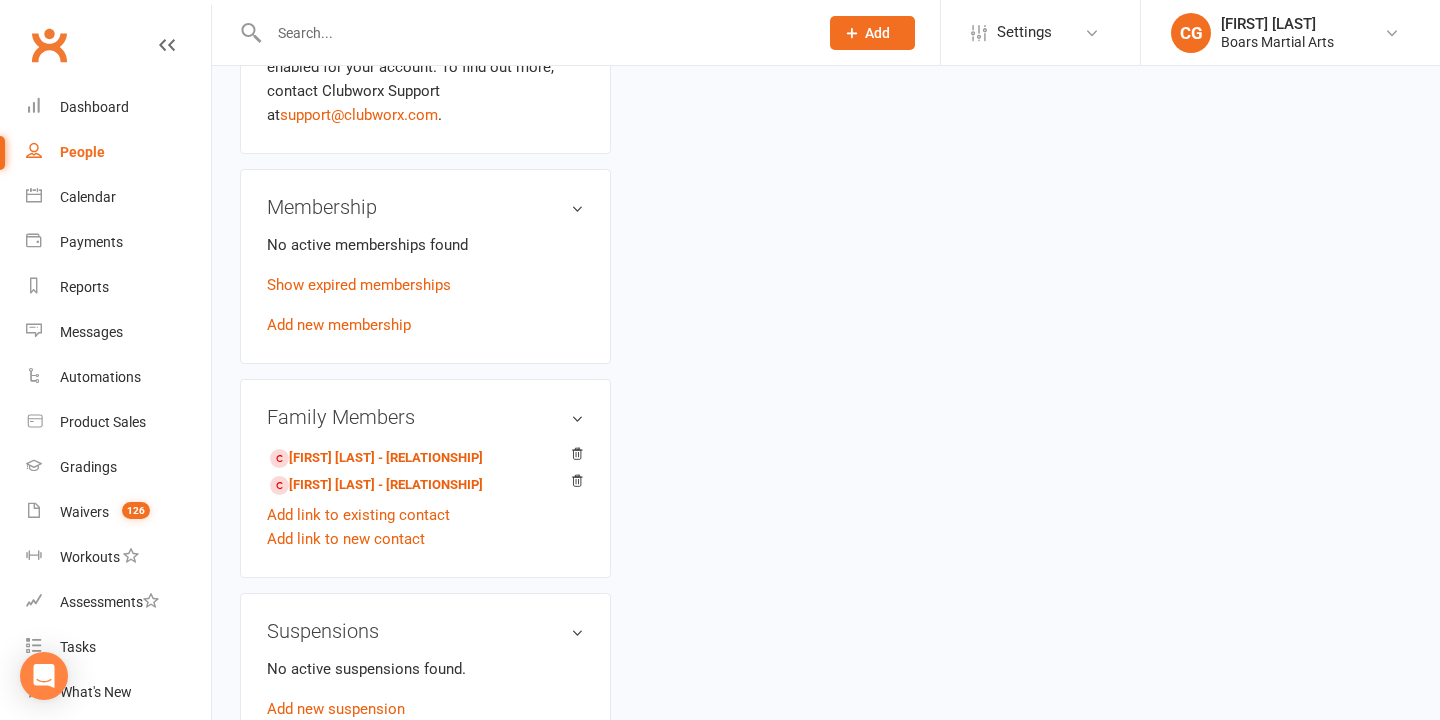 scroll, scrollTop: 0, scrollLeft: 0, axis: both 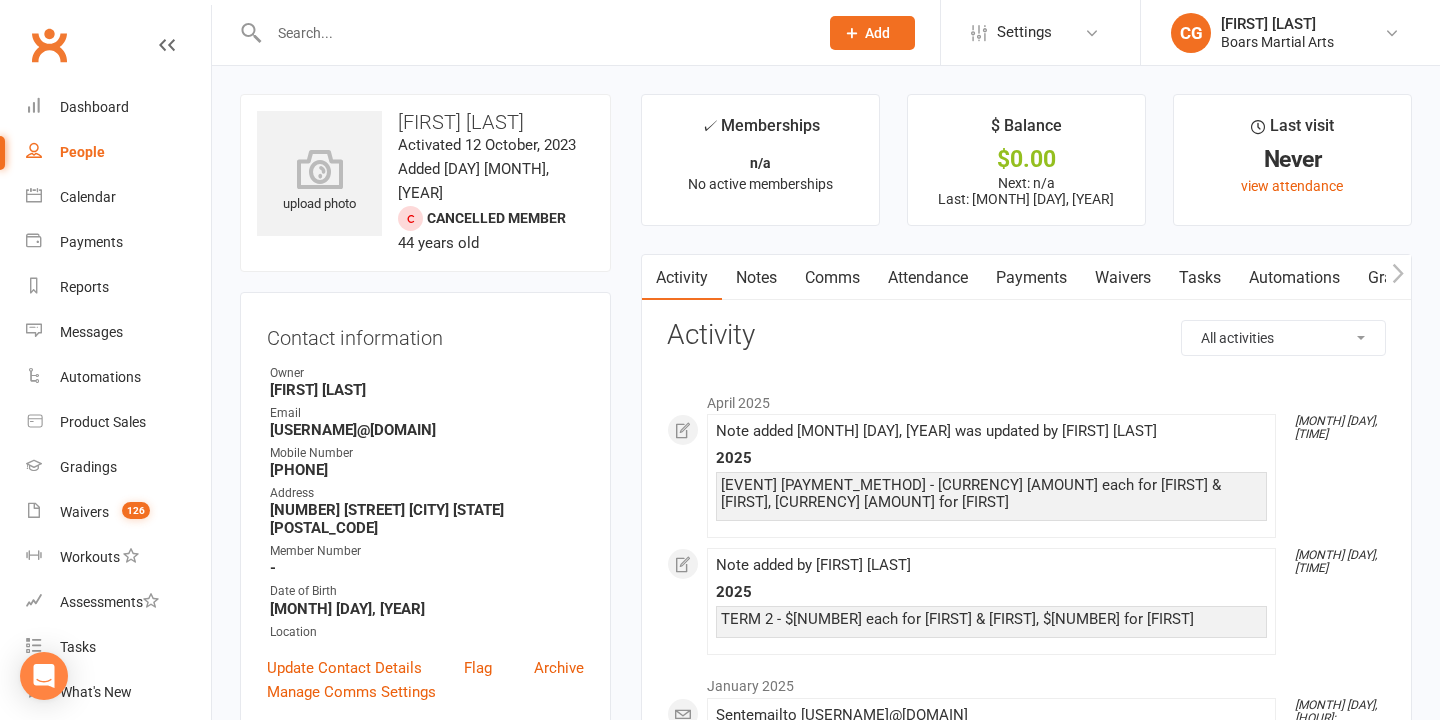 click on "Notes" at bounding box center [756, 278] 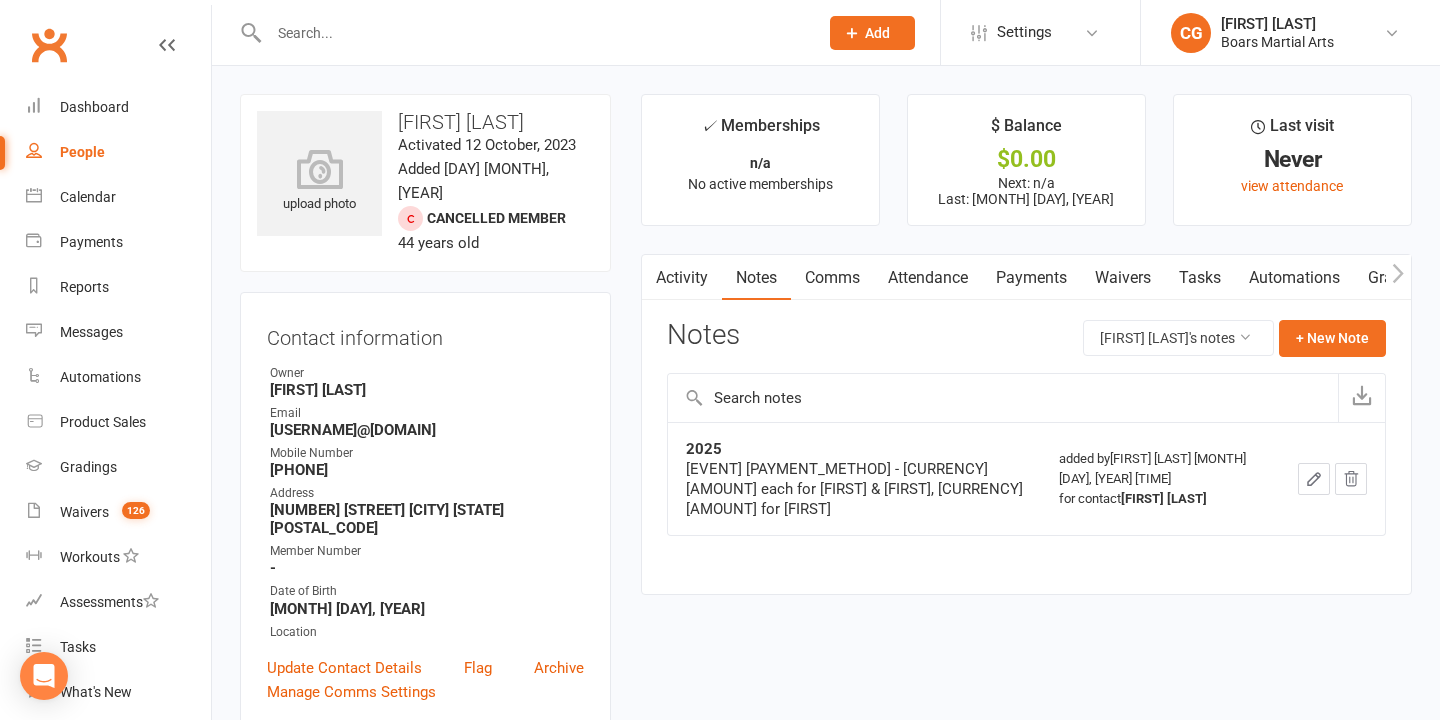 click 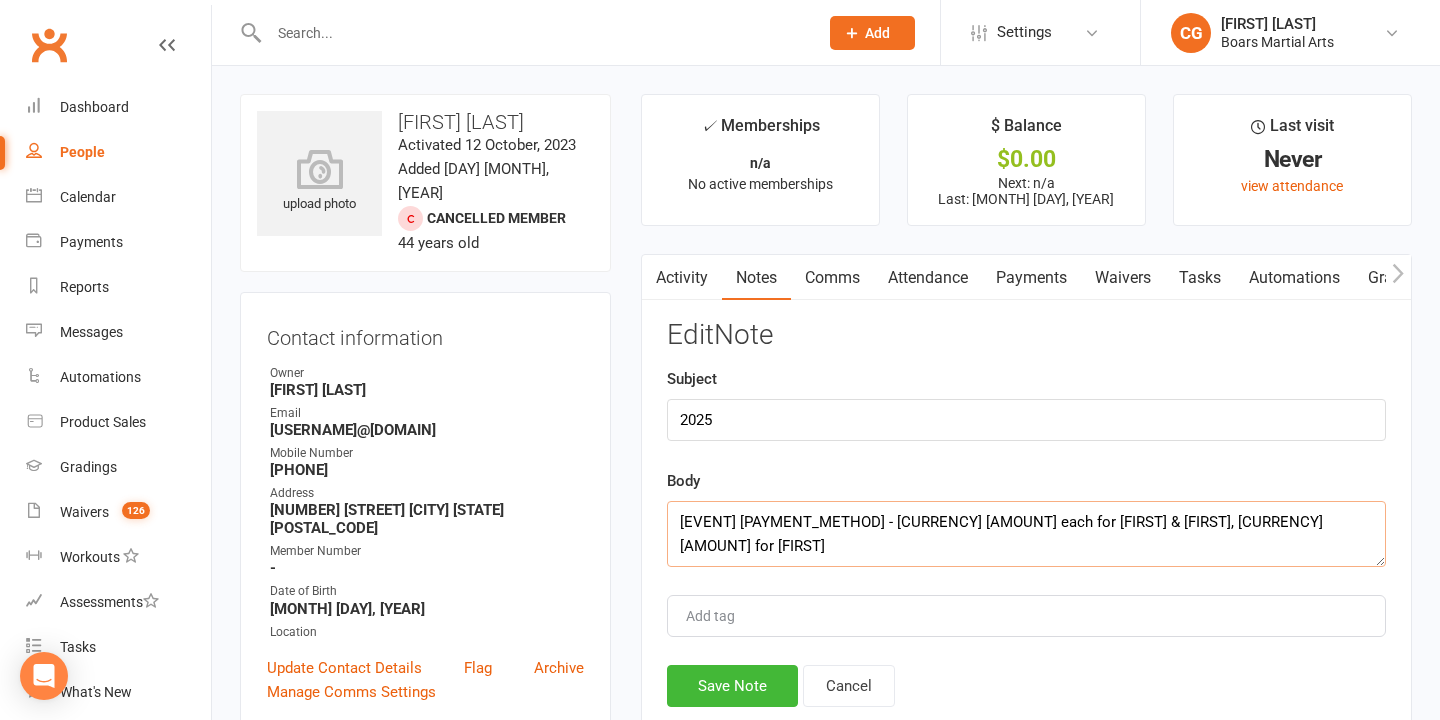 click on "[EVENT] [PAYMENT_METHOD] - [CURRENCY] [AMOUNT] each for [FIRST] & [FIRST], [CURRENCY] [AMOUNT] for [FIRST]" at bounding box center (1026, 534) 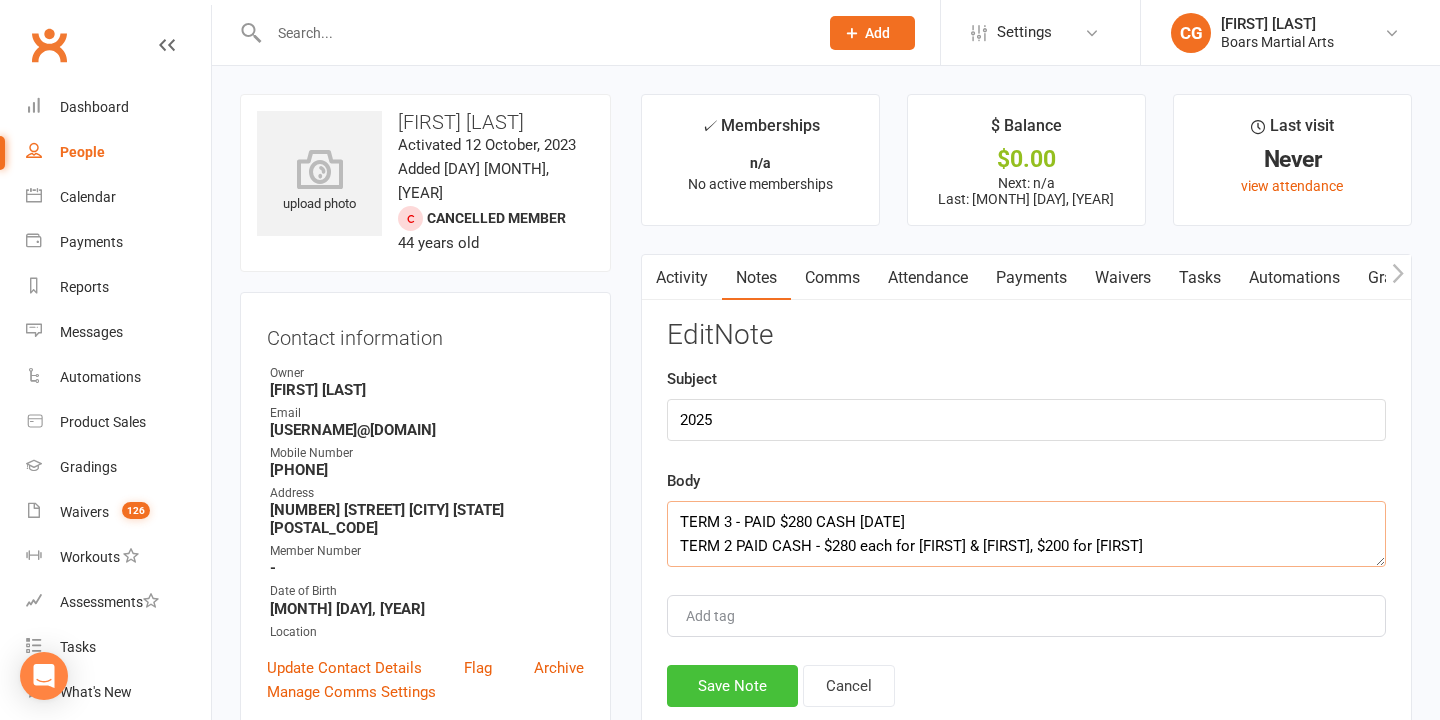 type on "TERM 3 - PAID $280 CASH [DATE]
TERM 2 PAID CASH - $280 each for [FIRST] & [FIRST], $200 for [FIRST]" 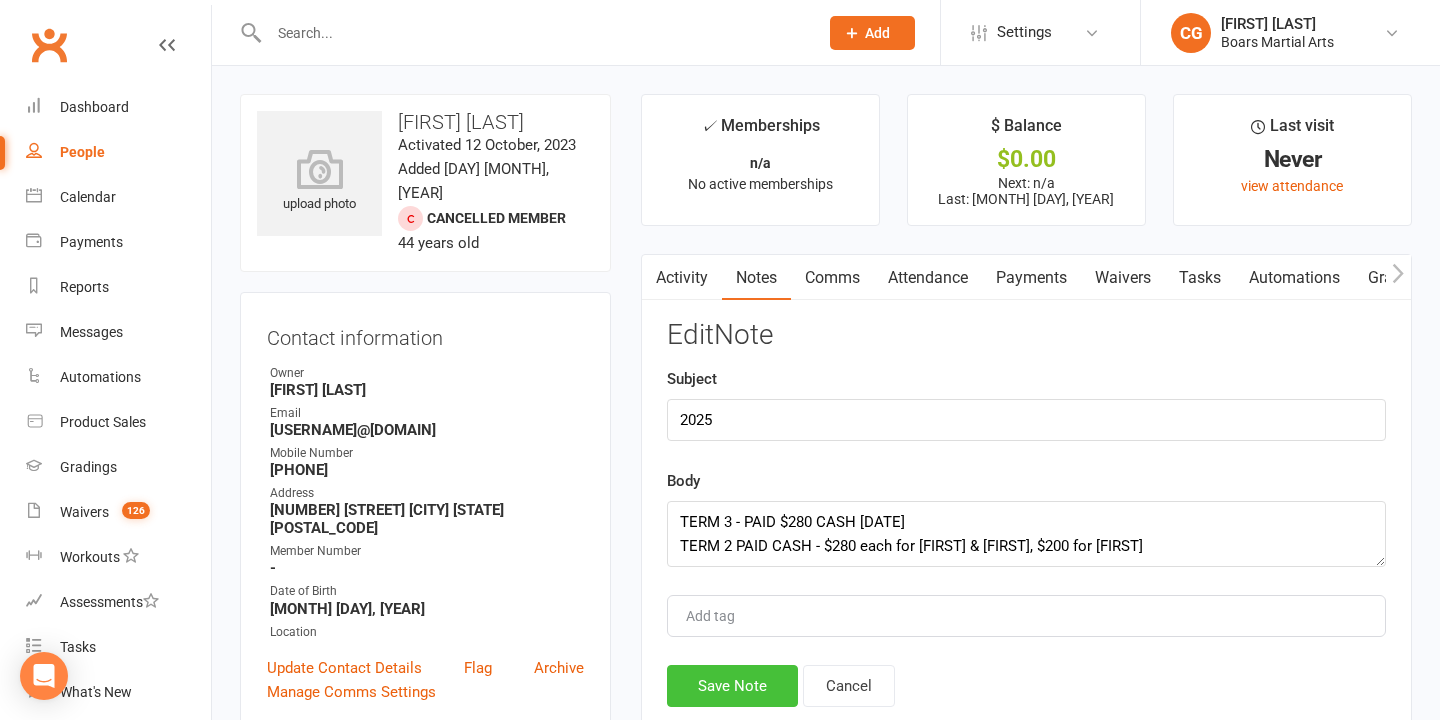click on "Save Note" at bounding box center [732, 686] 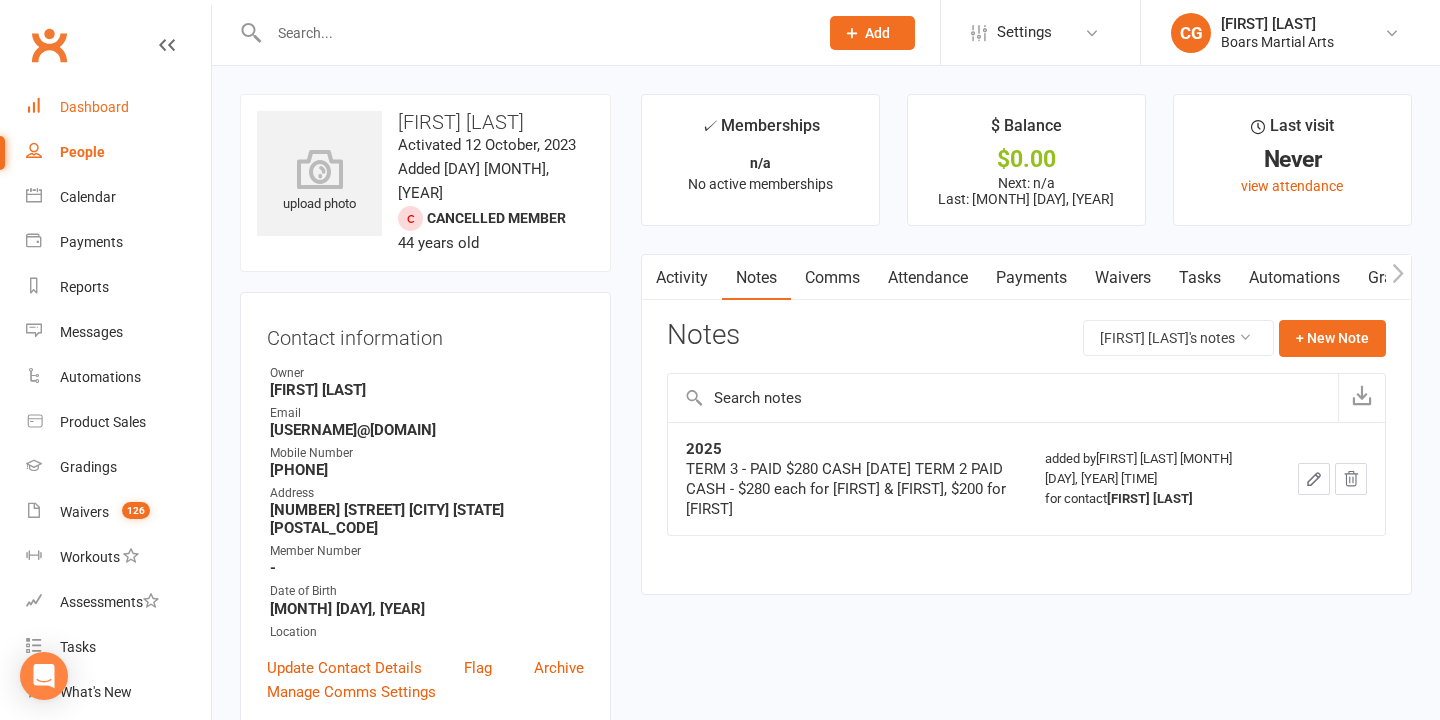 click on "Dashboard" at bounding box center (94, 107) 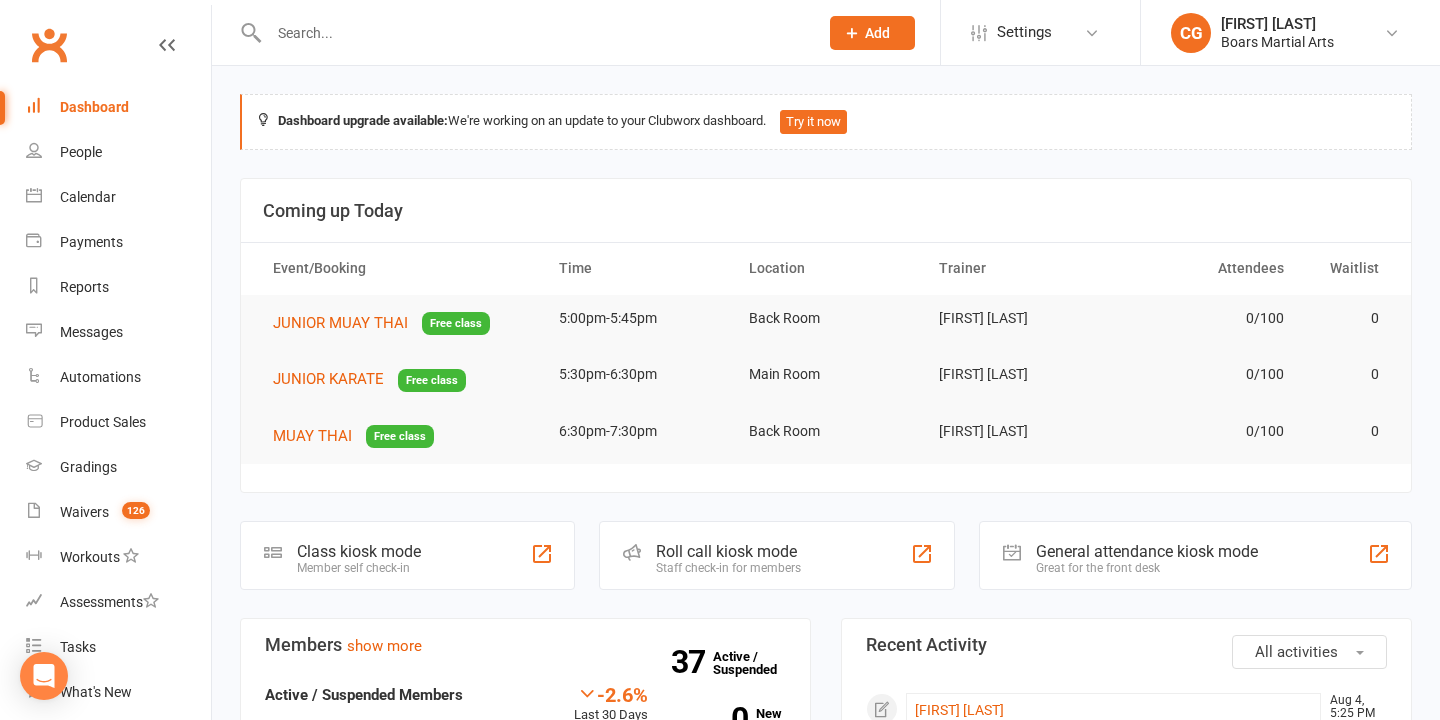 click at bounding box center (533, 33) 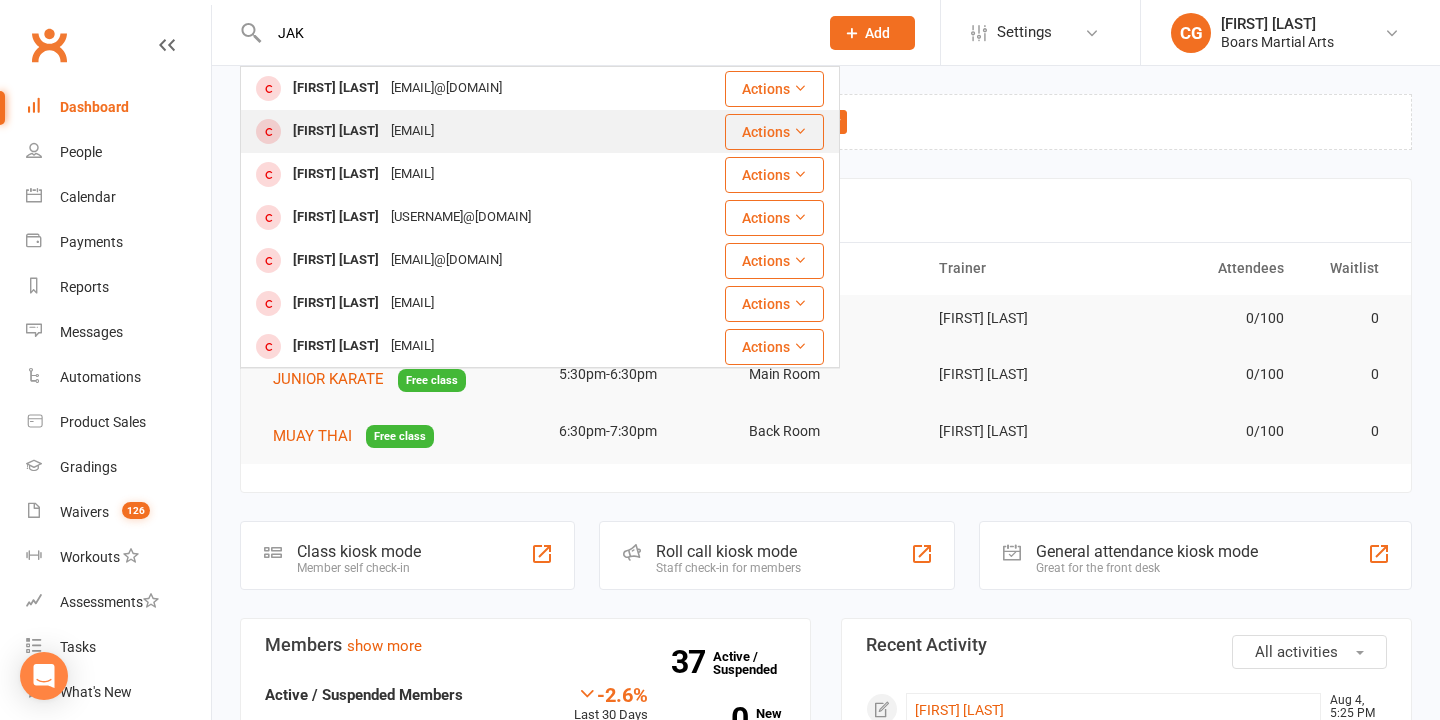 type on "JAK" 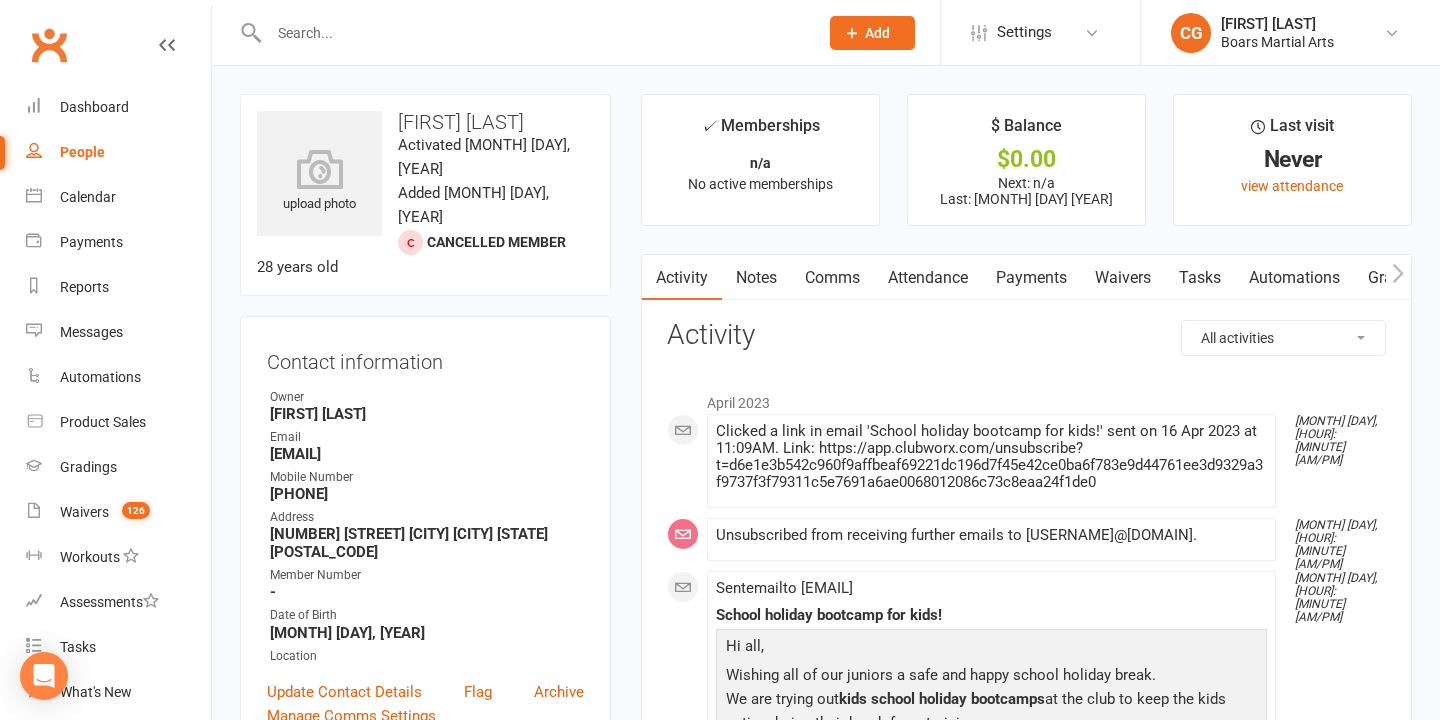 click on "Notes" at bounding box center [756, 278] 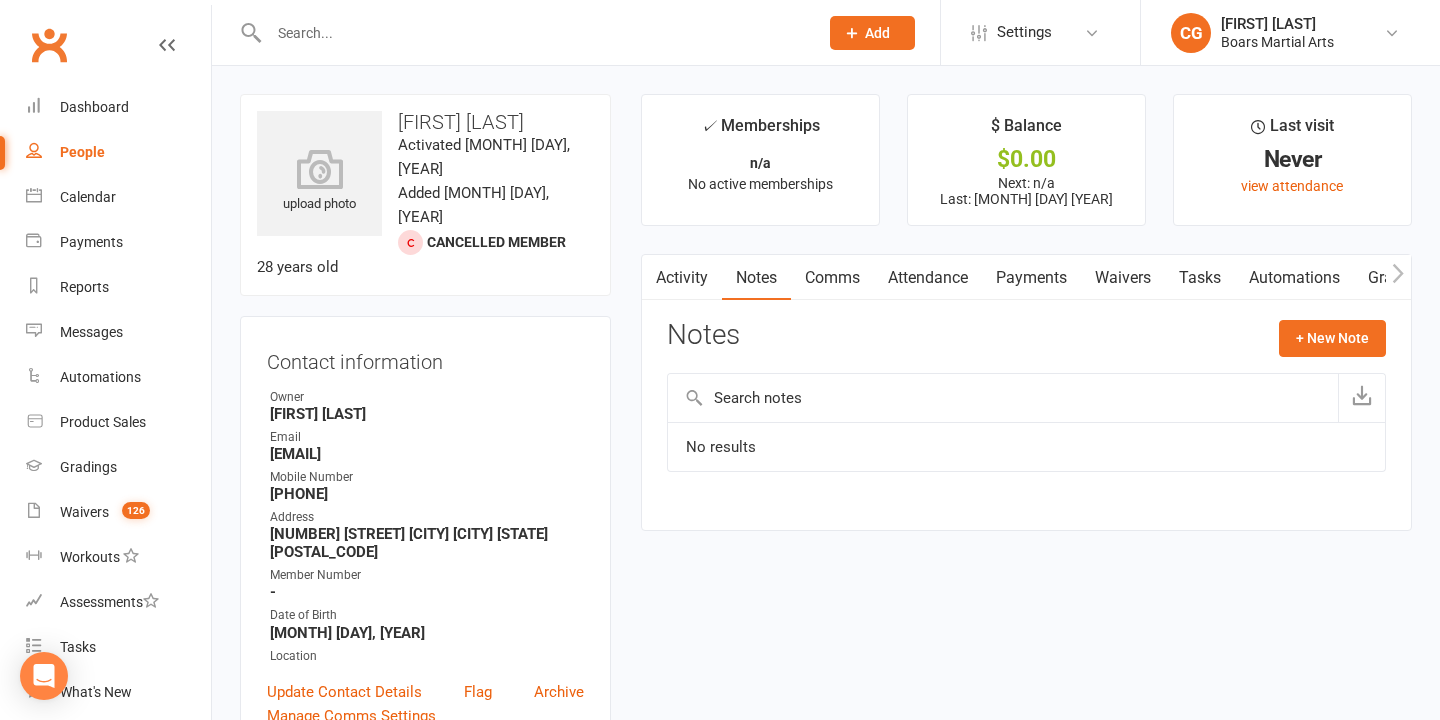 click at bounding box center [533, 33] 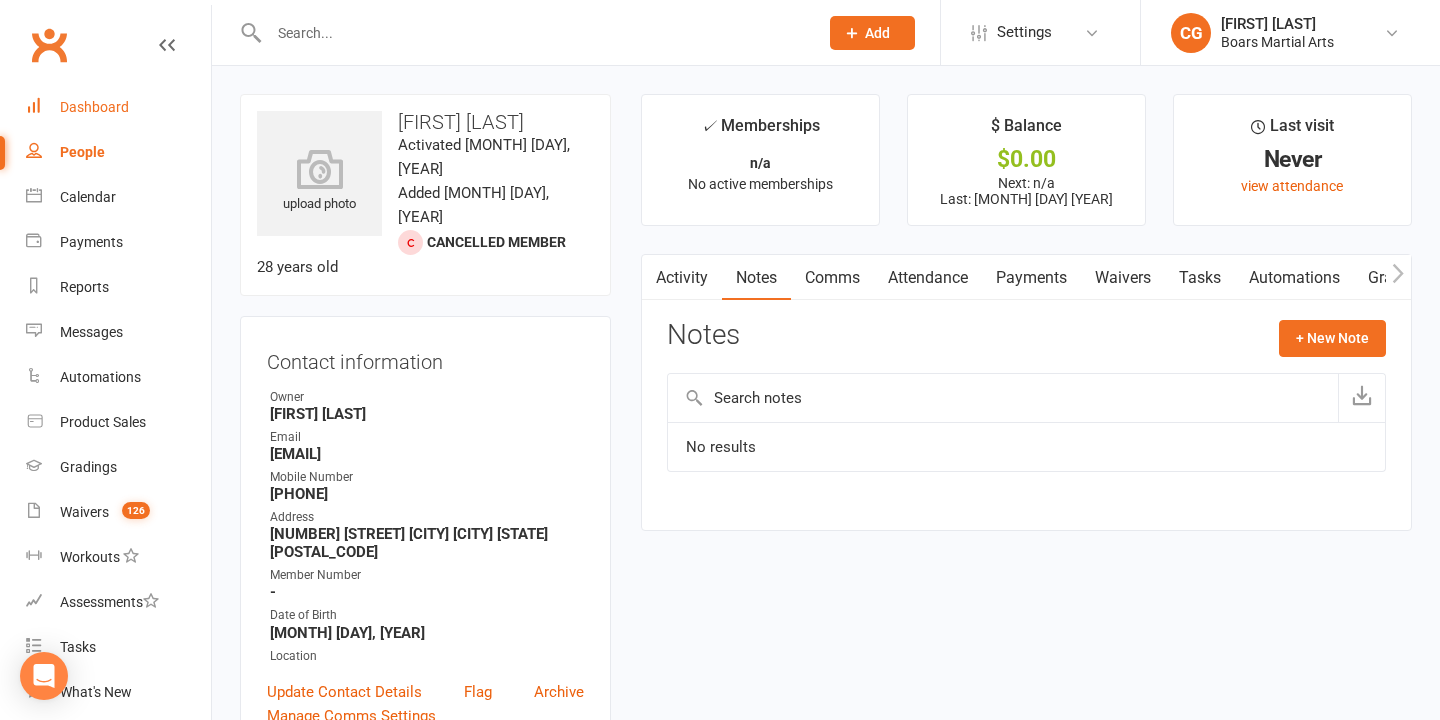 click on "Dashboard" at bounding box center (94, 107) 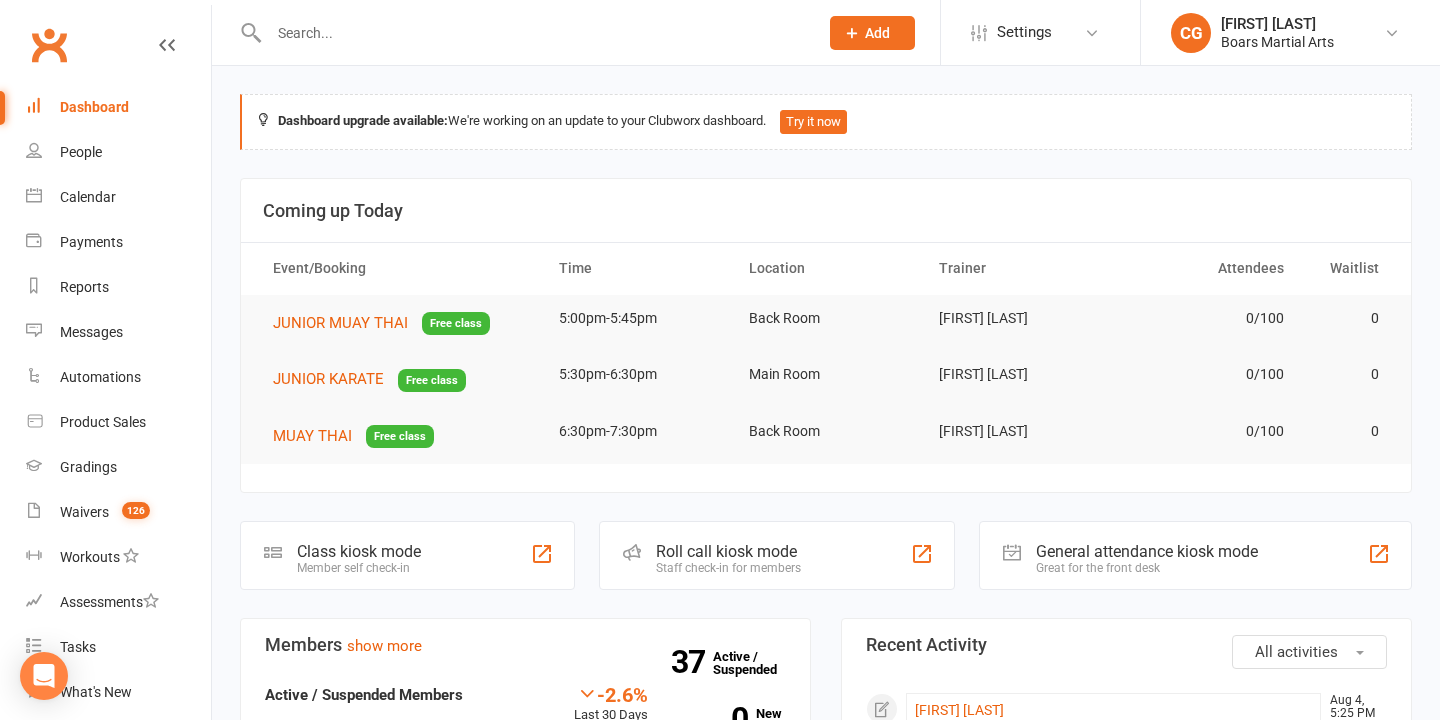 click at bounding box center (533, 33) 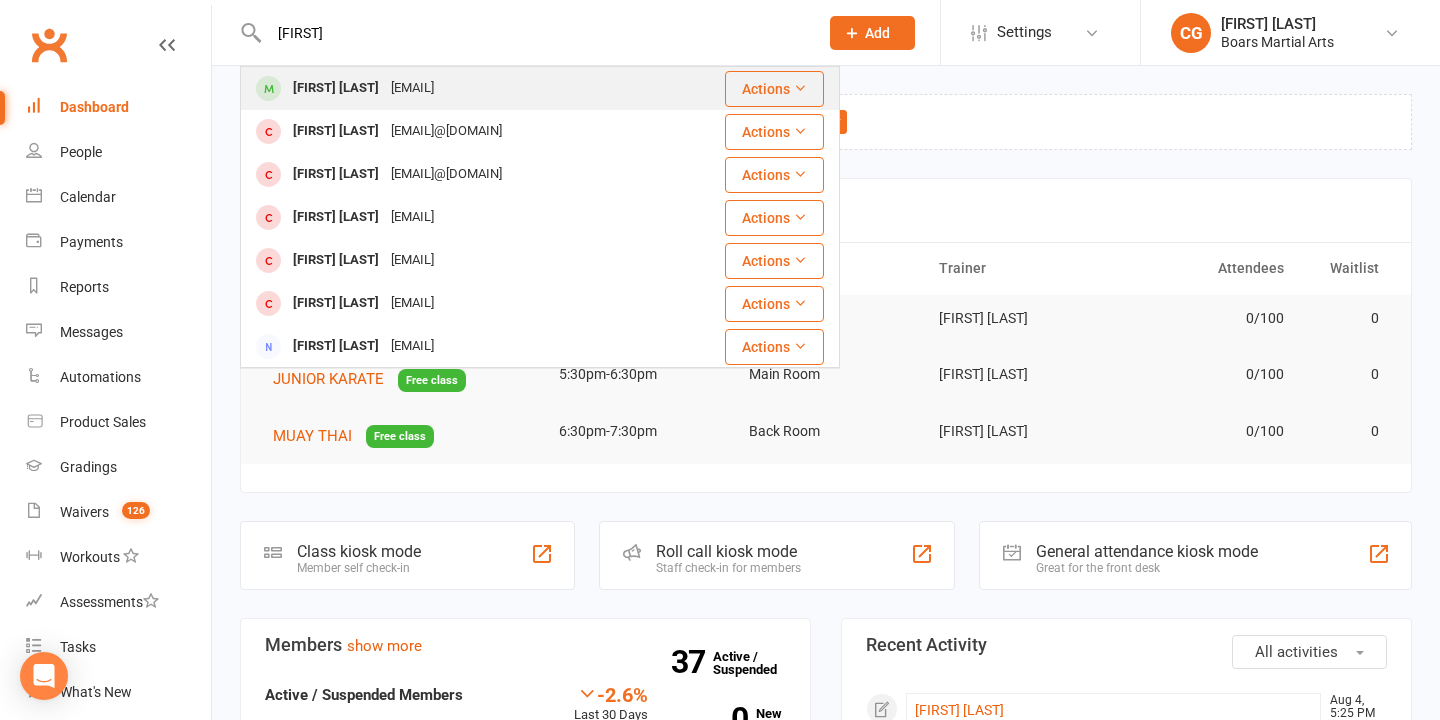 type on "[FIRST]" 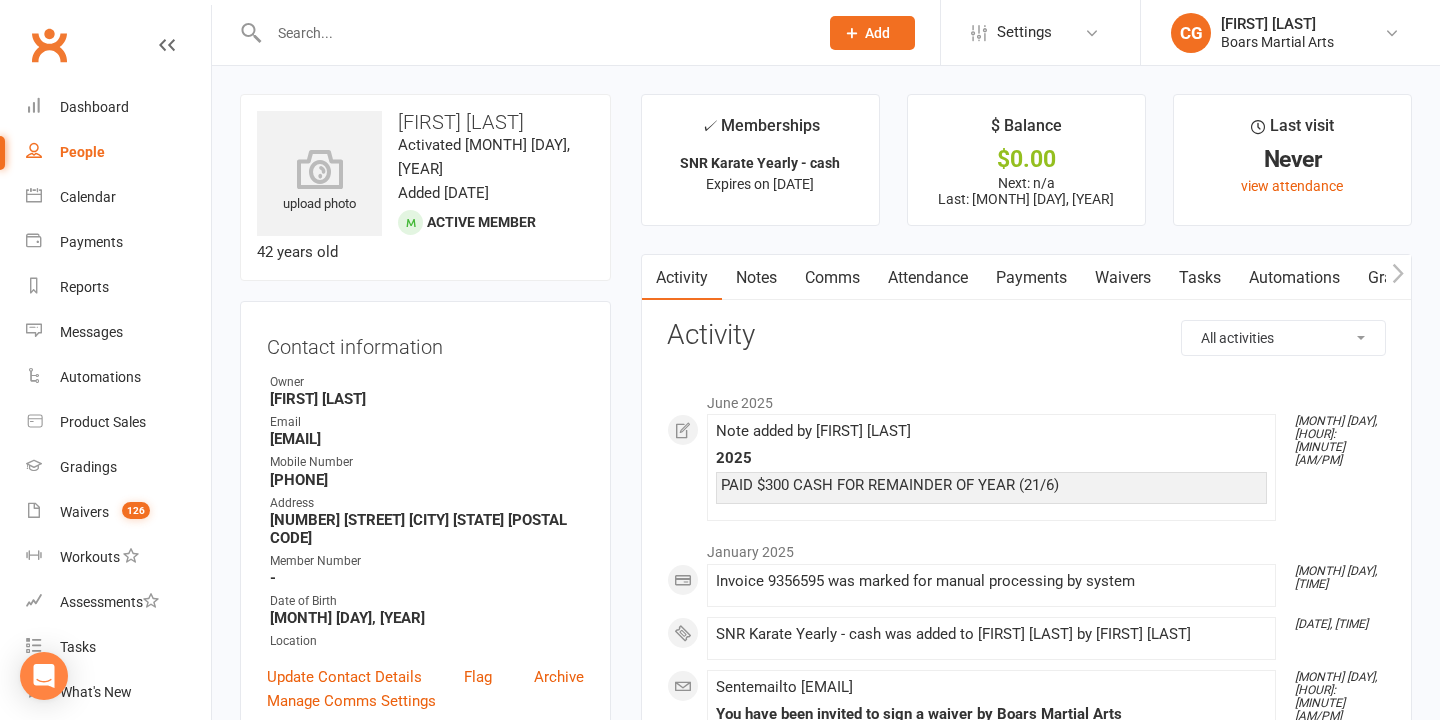 click on "Notes" at bounding box center [756, 278] 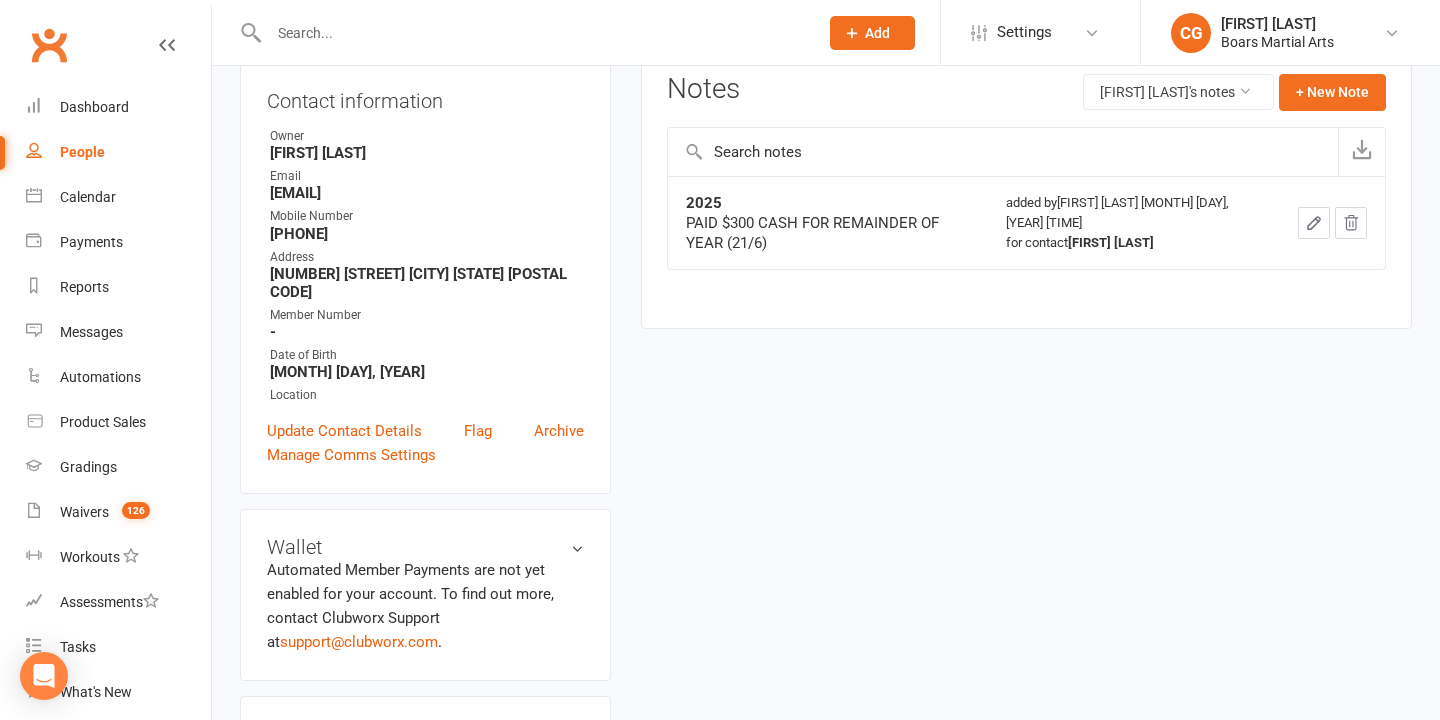 scroll, scrollTop: 0, scrollLeft: 0, axis: both 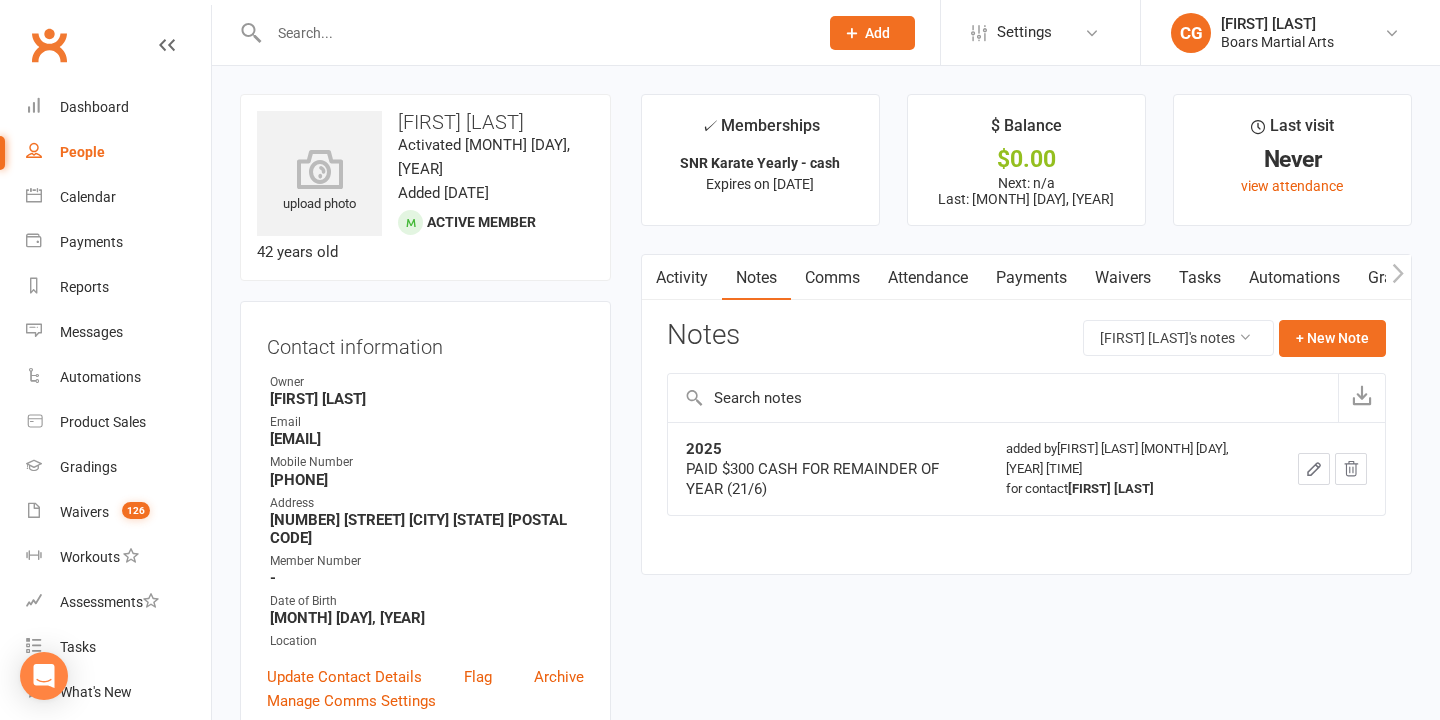 click at bounding box center (533, 33) 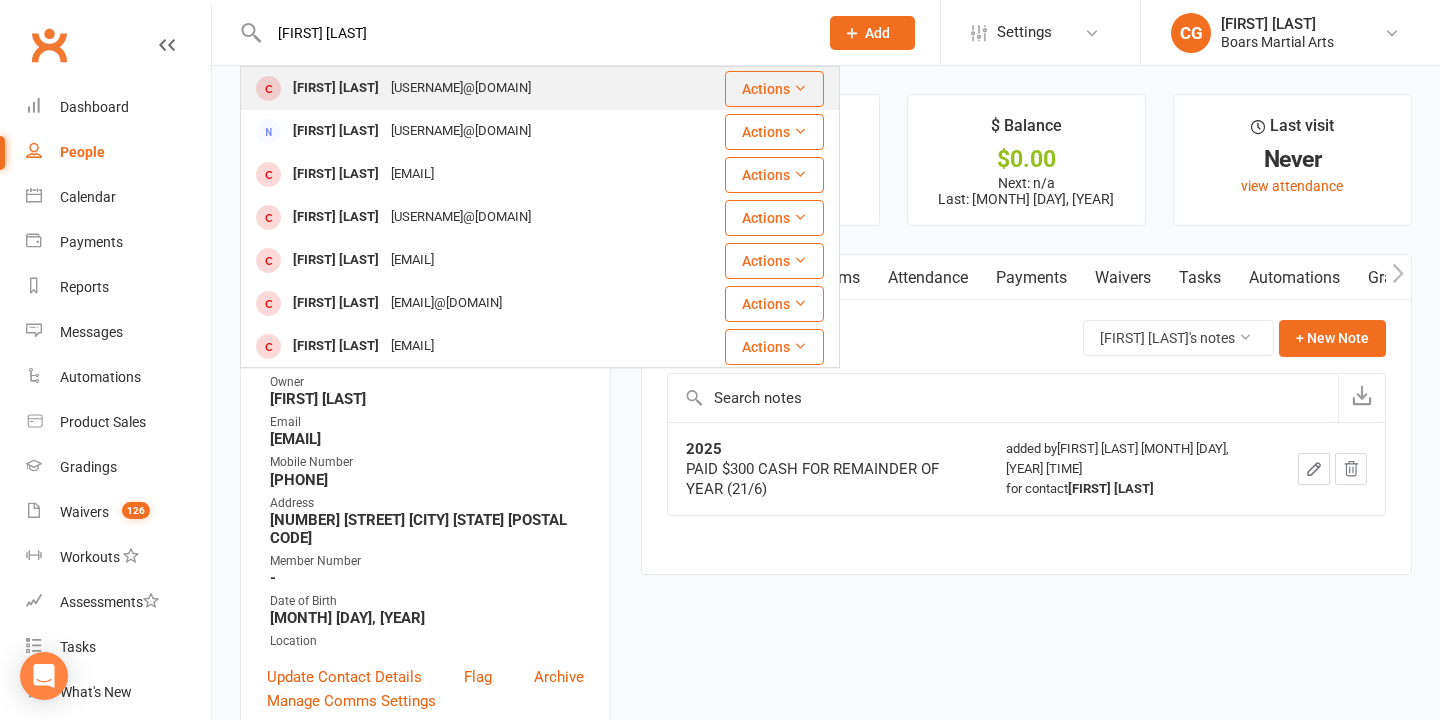 type on "[FIRST] [LAST]" 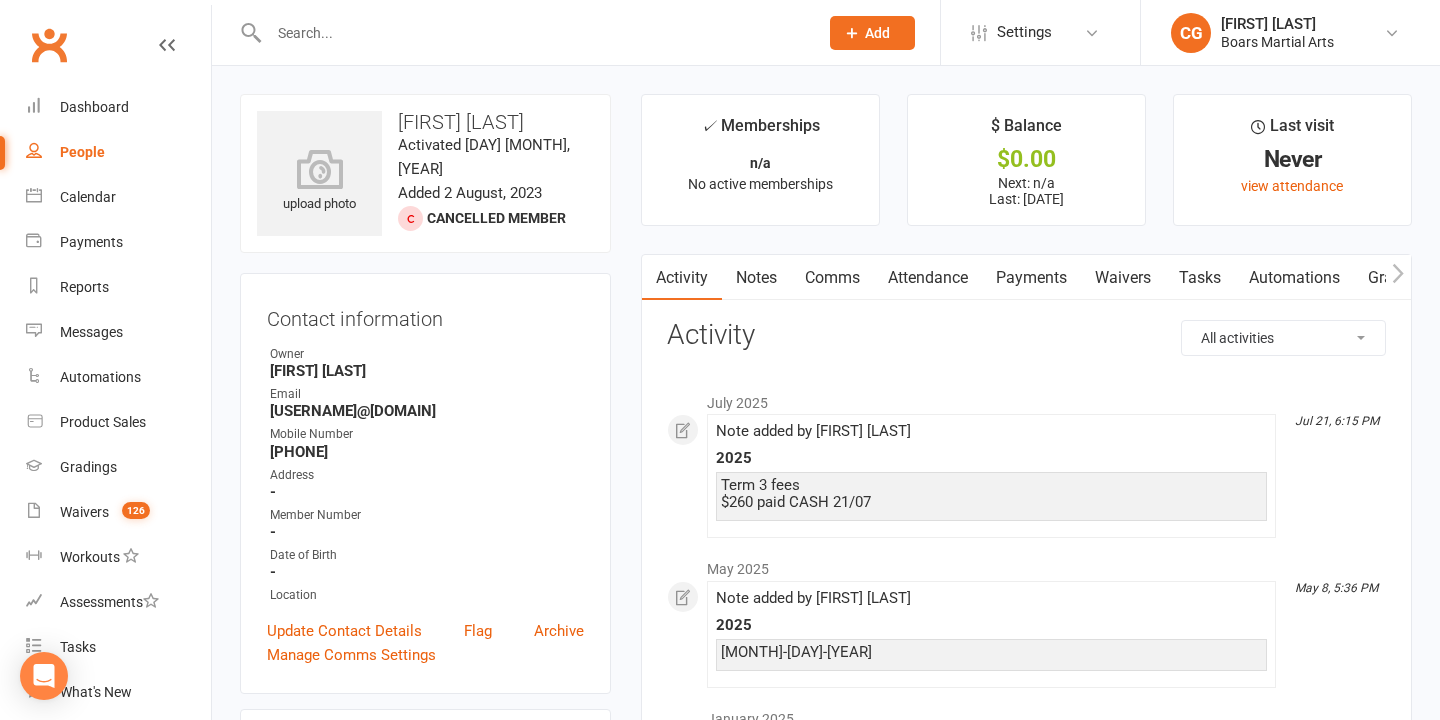 click on "Notes" at bounding box center [756, 278] 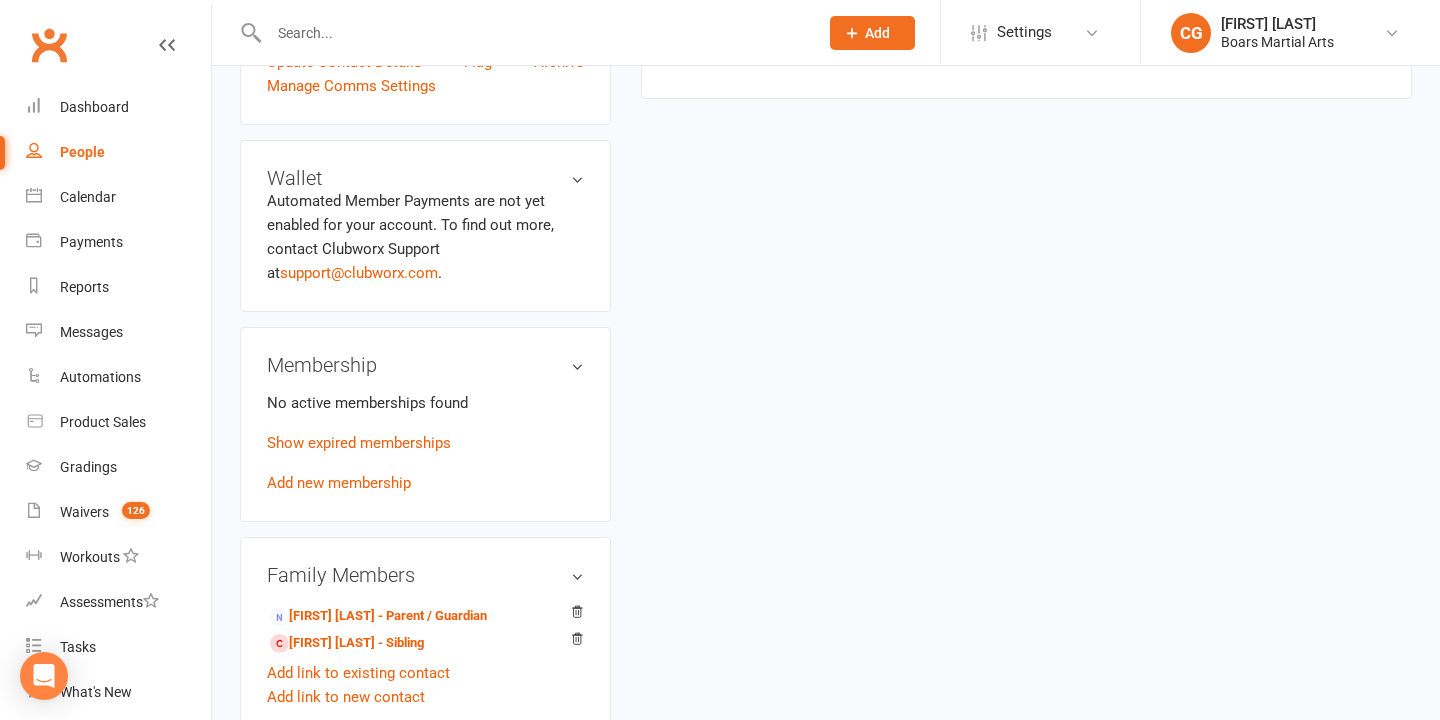 scroll, scrollTop: 574, scrollLeft: 0, axis: vertical 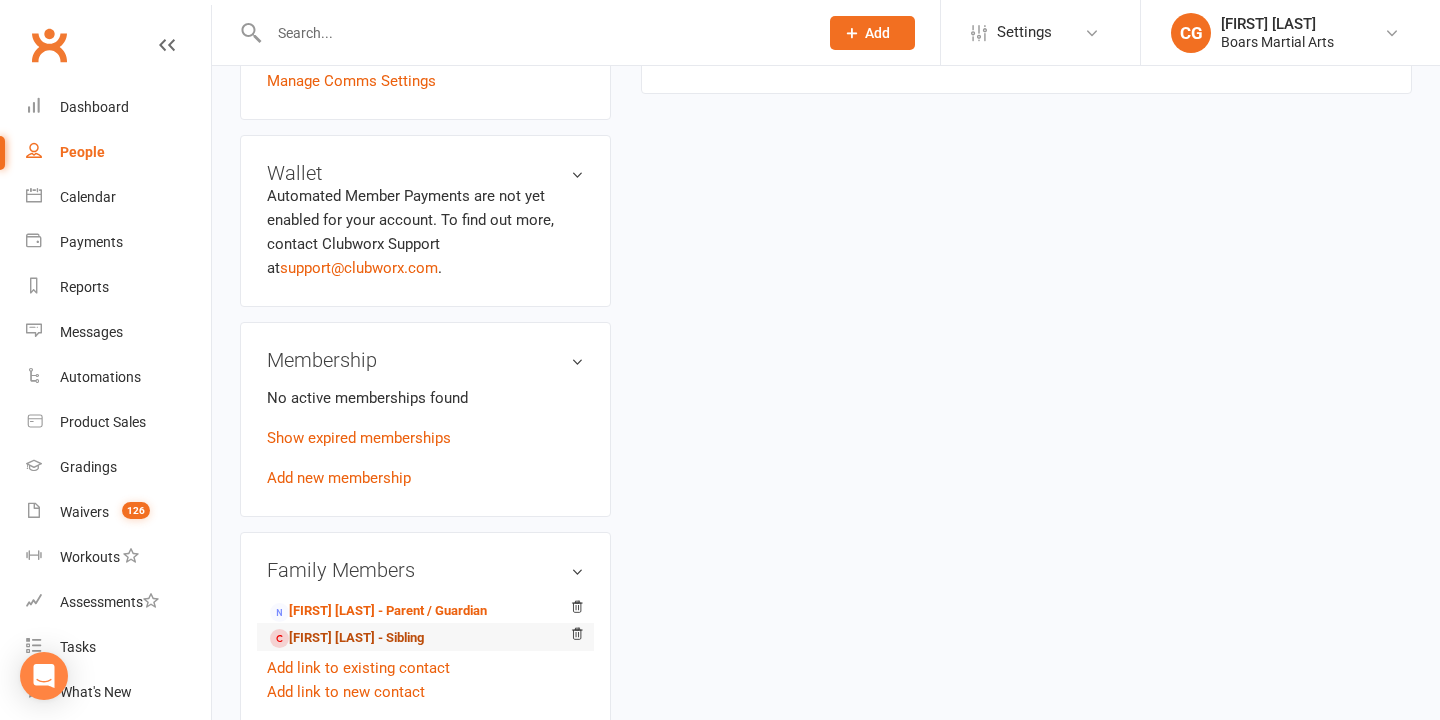 click on "[FIRST] [LAST] - Sibling" at bounding box center [347, 638] 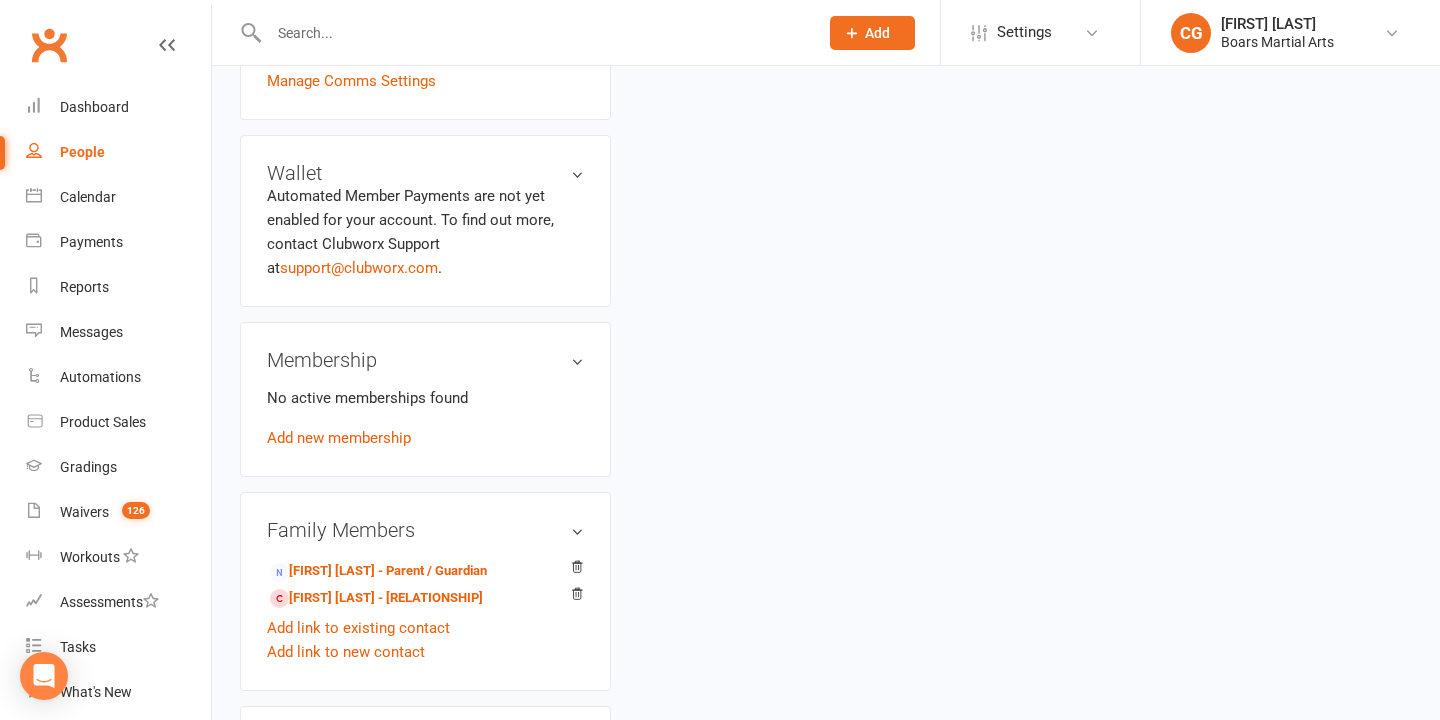 scroll, scrollTop: 0, scrollLeft: 0, axis: both 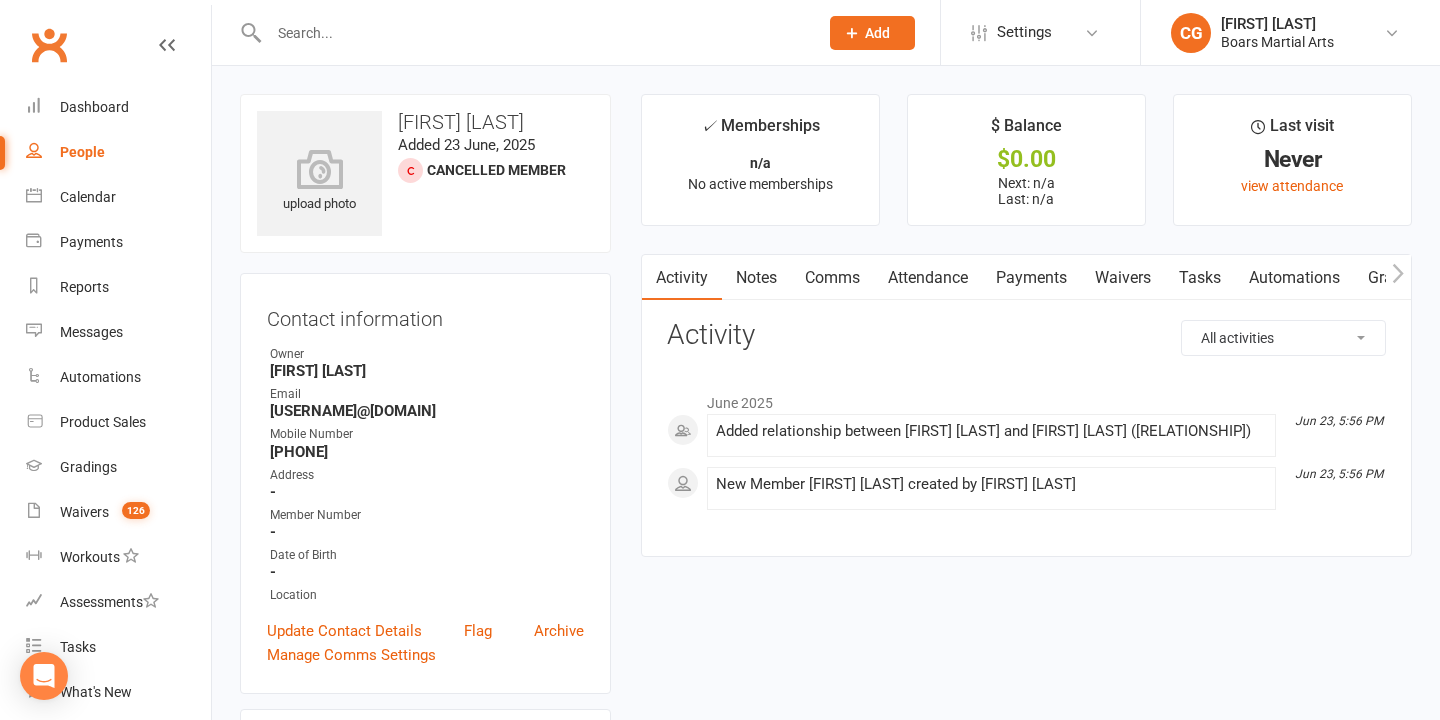 click on "Notes" at bounding box center [756, 278] 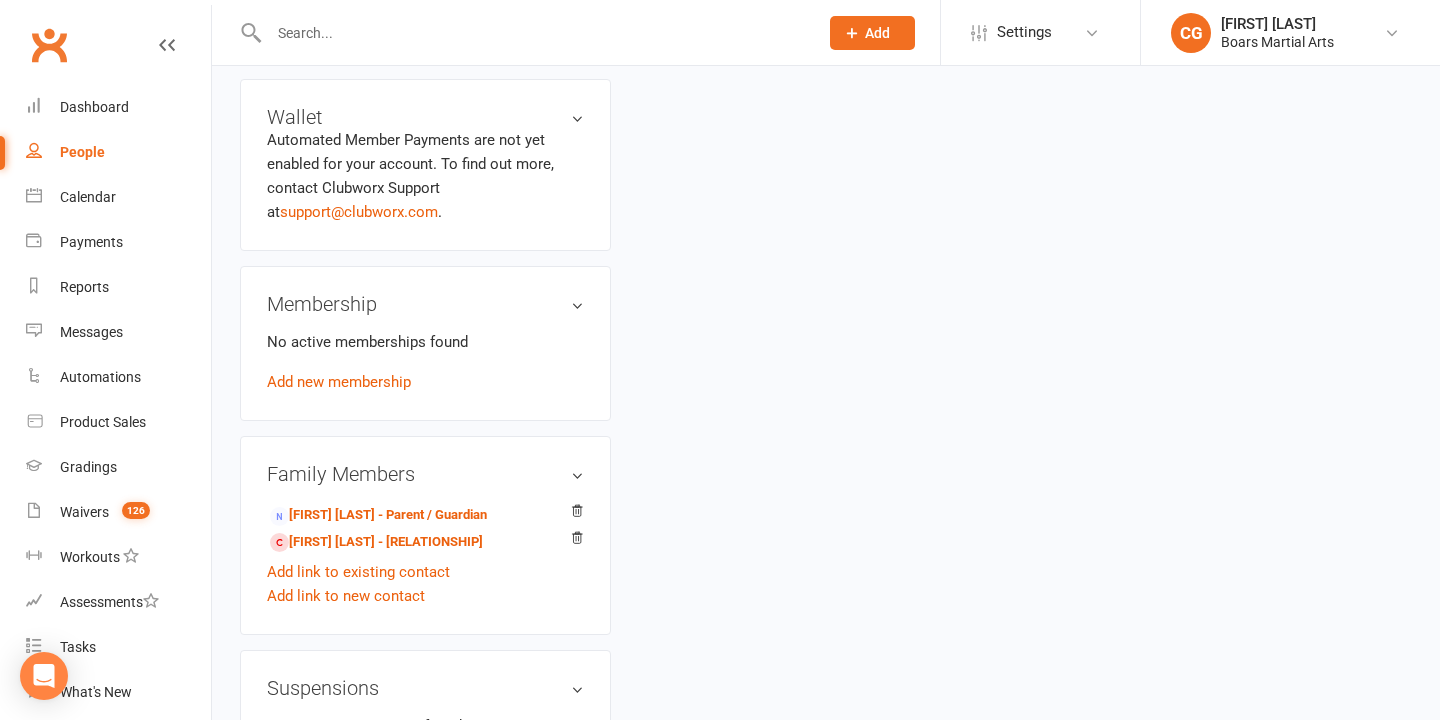 scroll, scrollTop: 685, scrollLeft: 0, axis: vertical 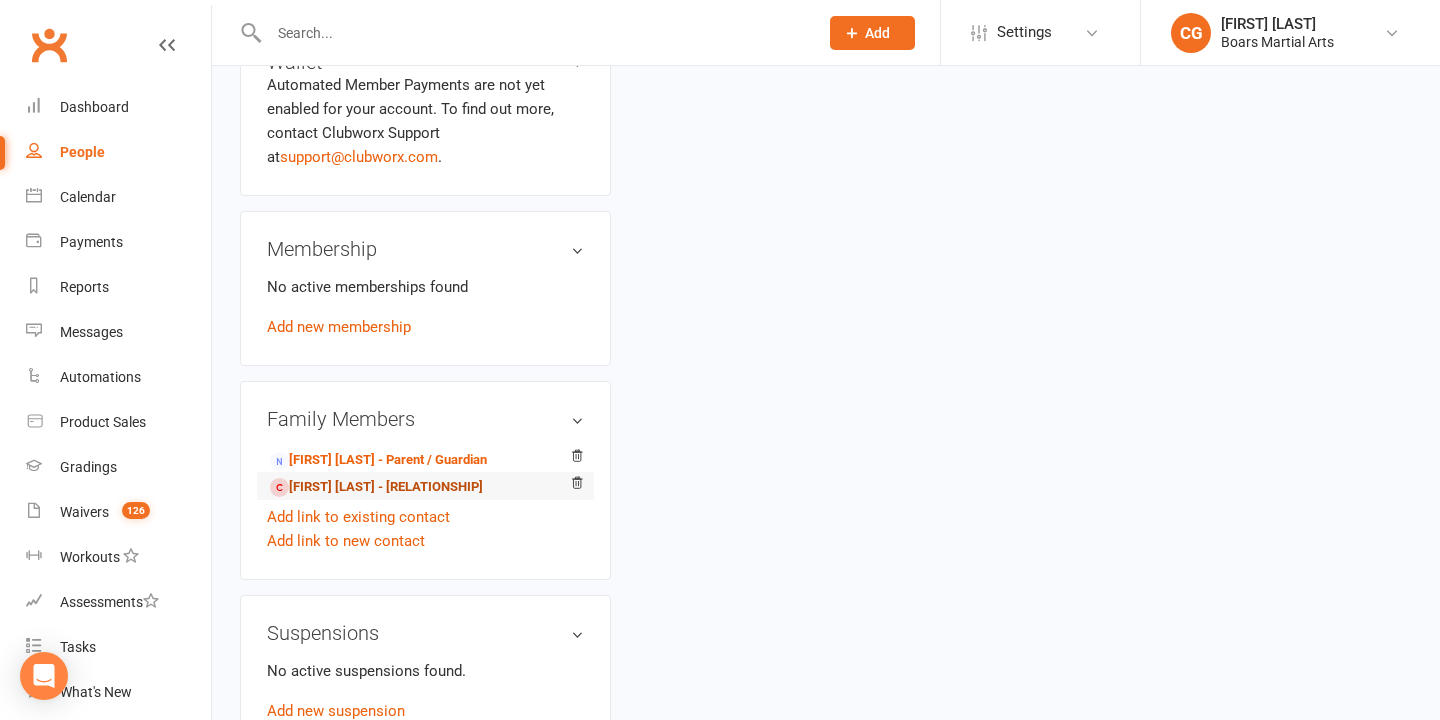 click on "[FIRST] [LAST] - [RELATIONSHIP]" at bounding box center (376, 487) 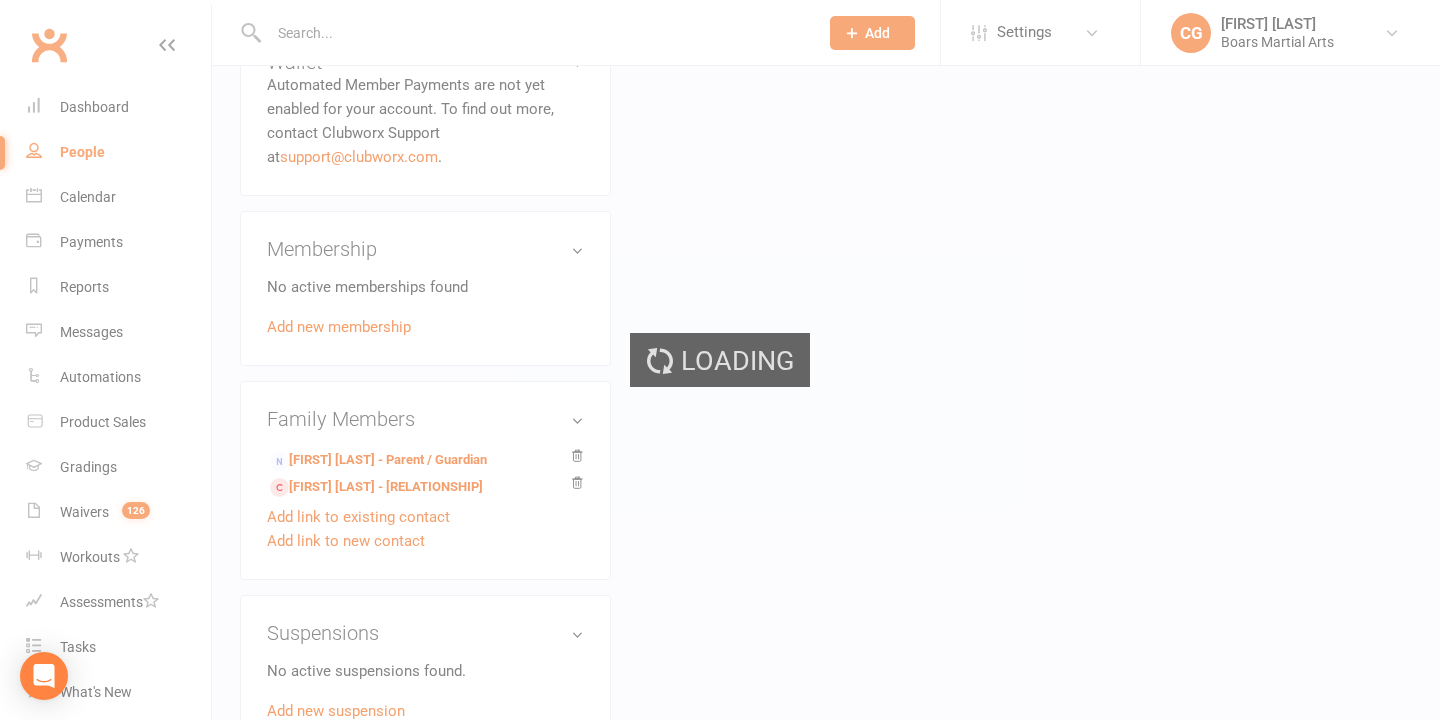 scroll, scrollTop: 0, scrollLeft: 0, axis: both 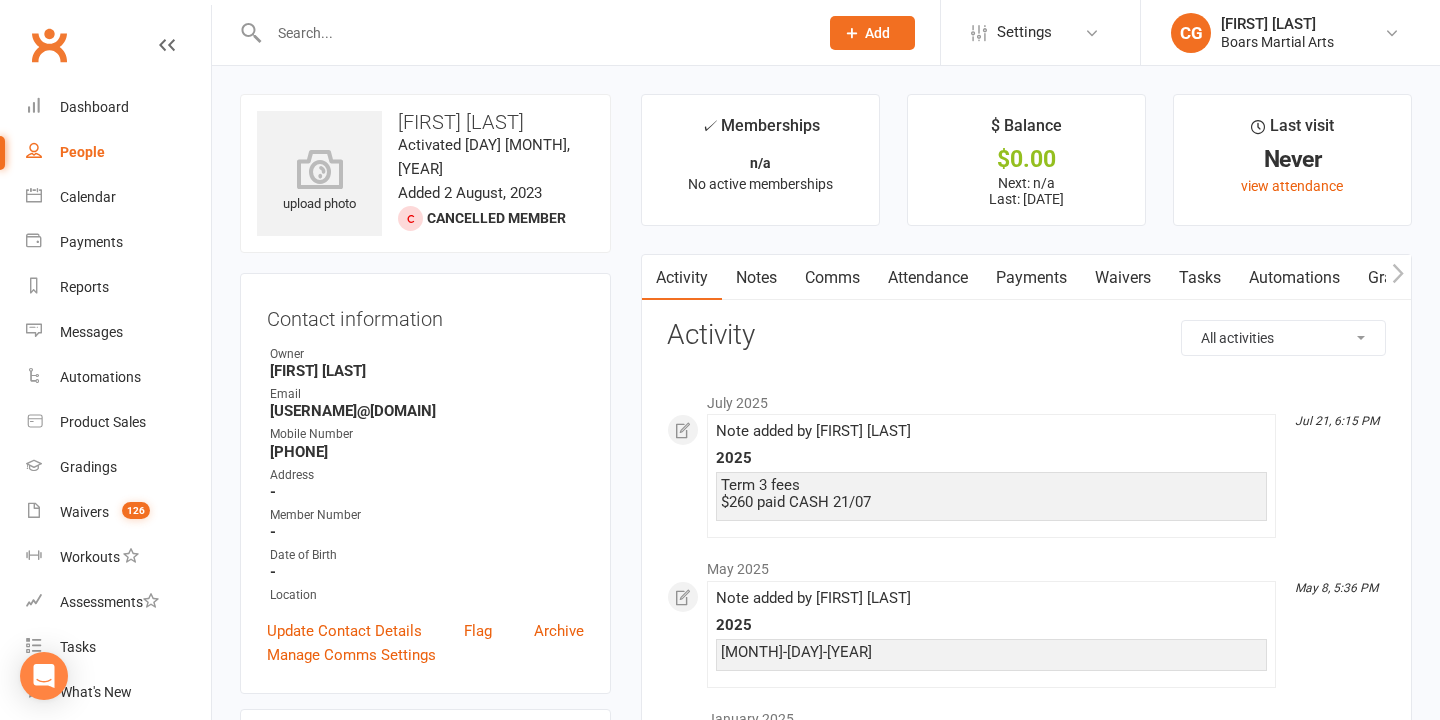 click on "Notes" at bounding box center [756, 278] 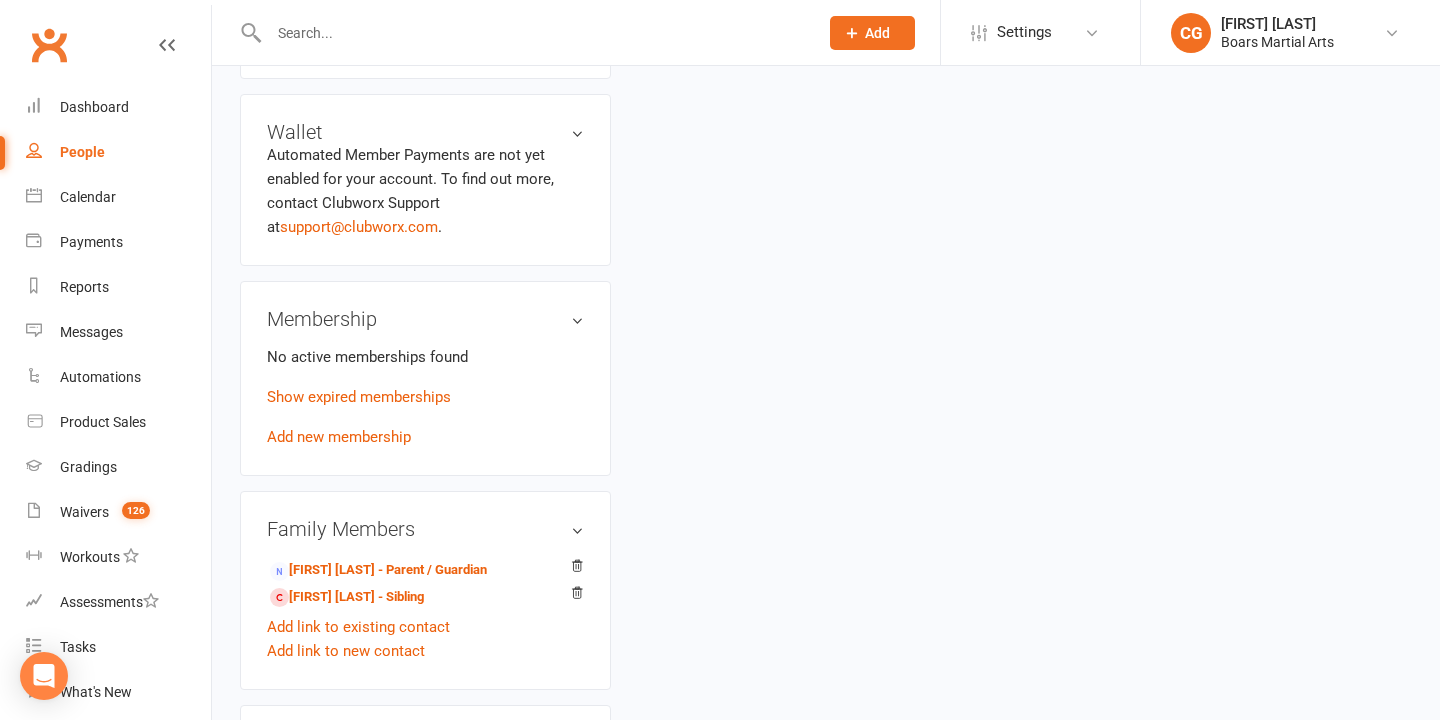 scroll, scrollTop: 616, scrollLeft: 0, axis: vertical 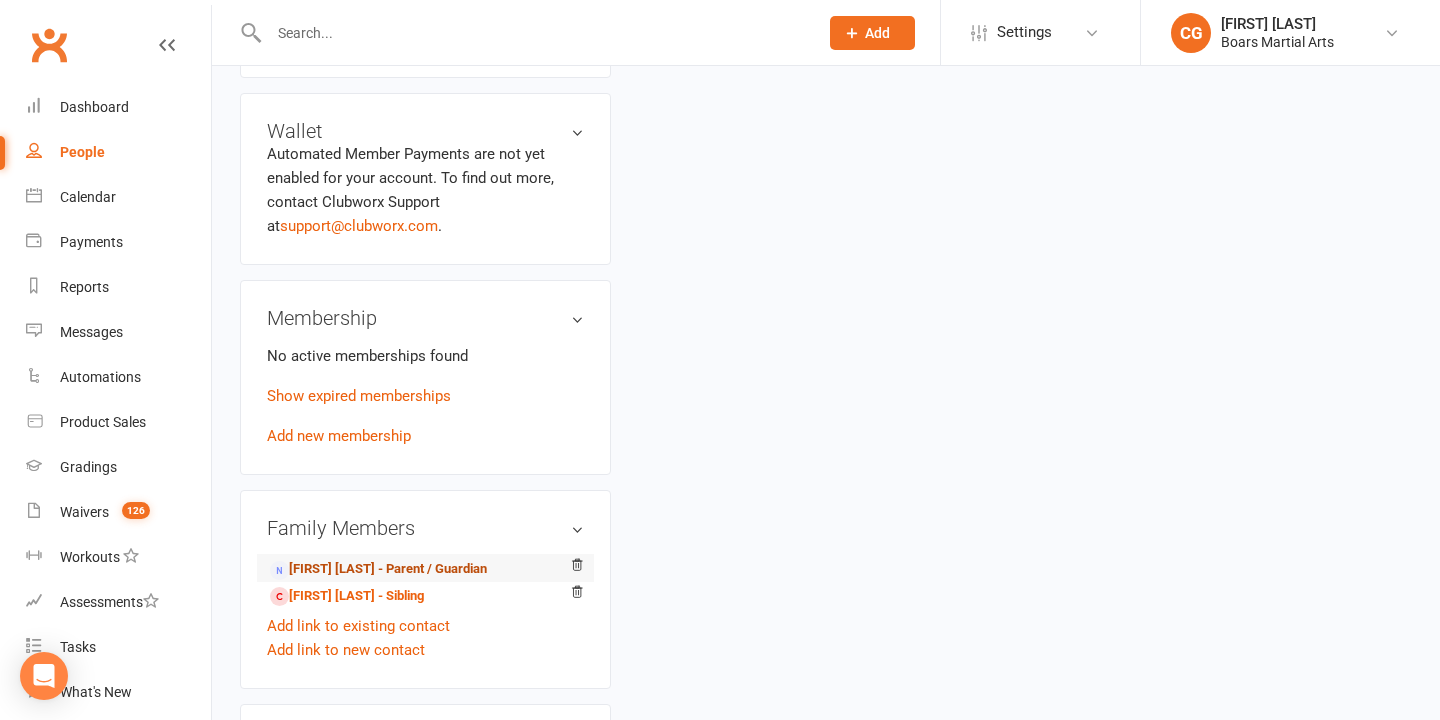 click on "[FIRST] [LAST] - Parent / Guardian" at bounding box center [378, 569] 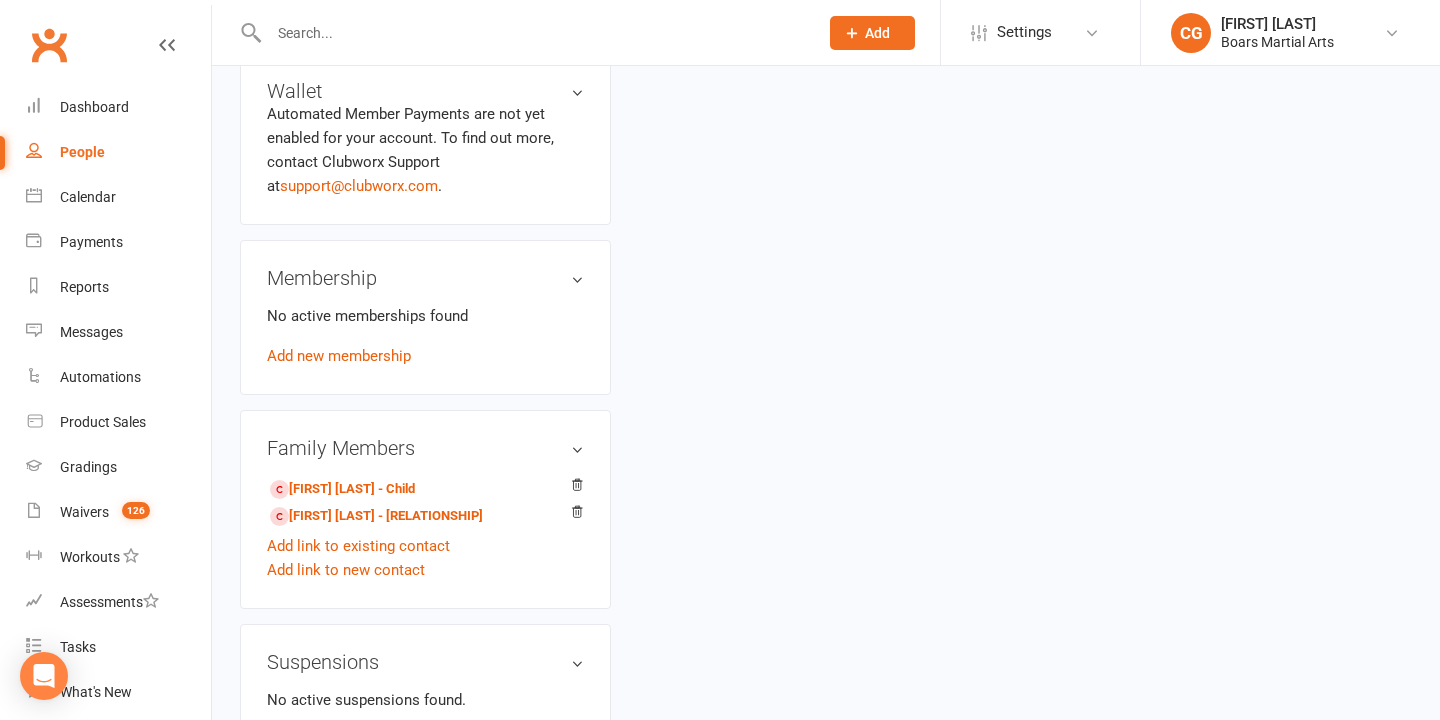 scroll, scrollTop: 0, scrollLeft: 0, axis: both 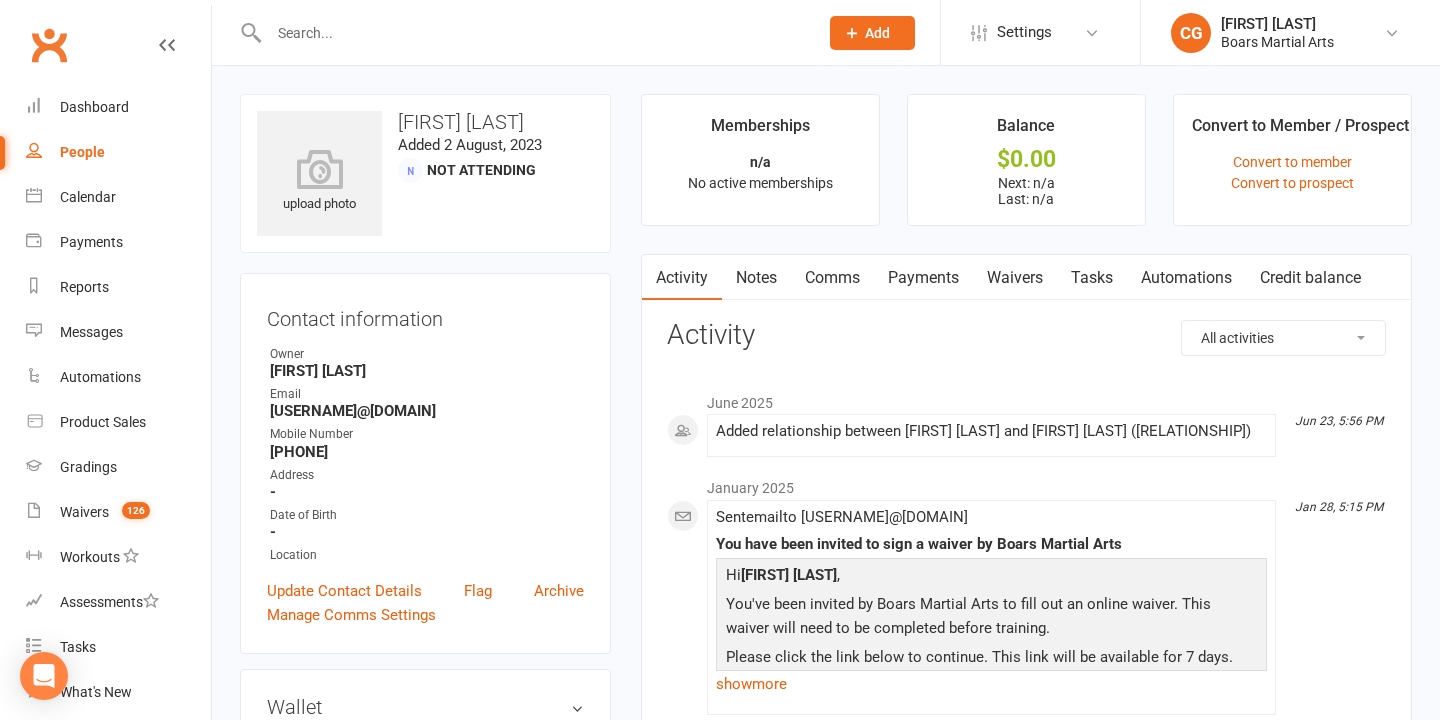 click on "Notes" at bounding box center [756, 278] 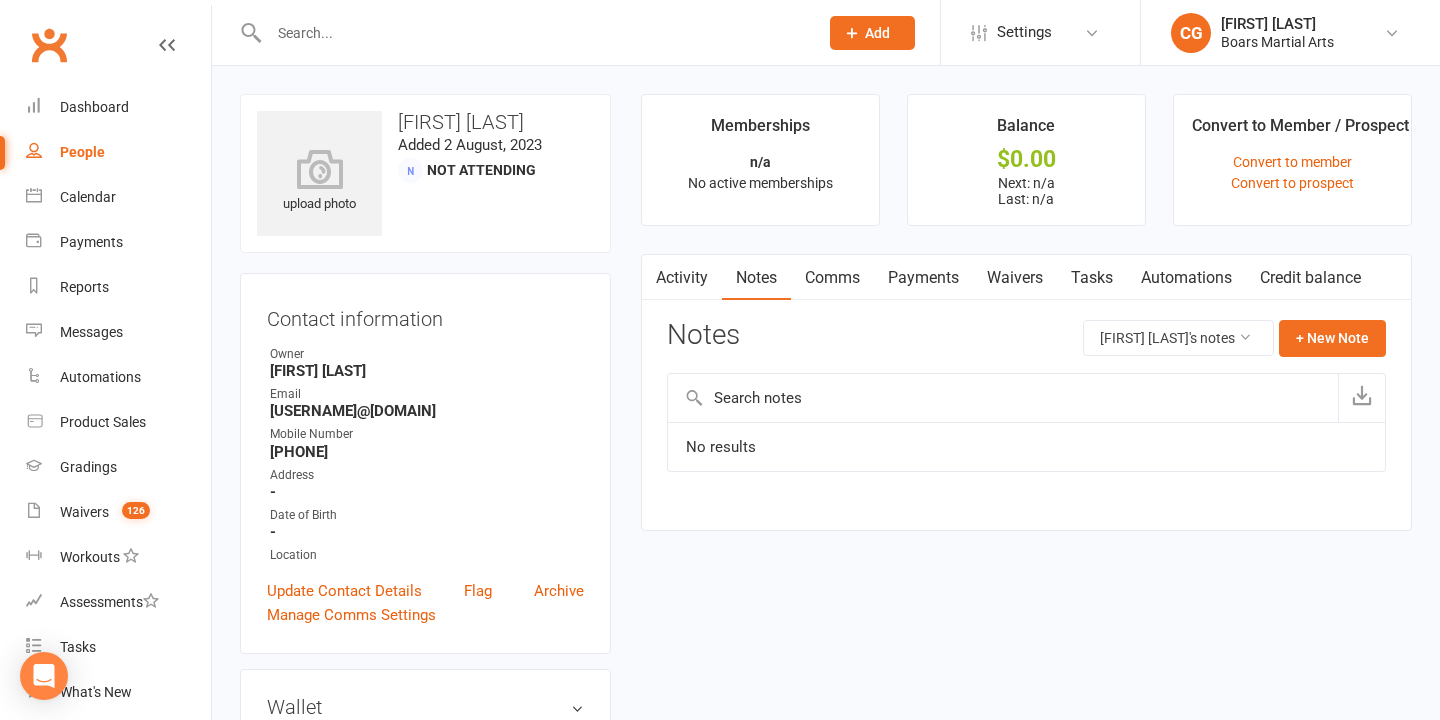 click at bounding box center (533, 33) 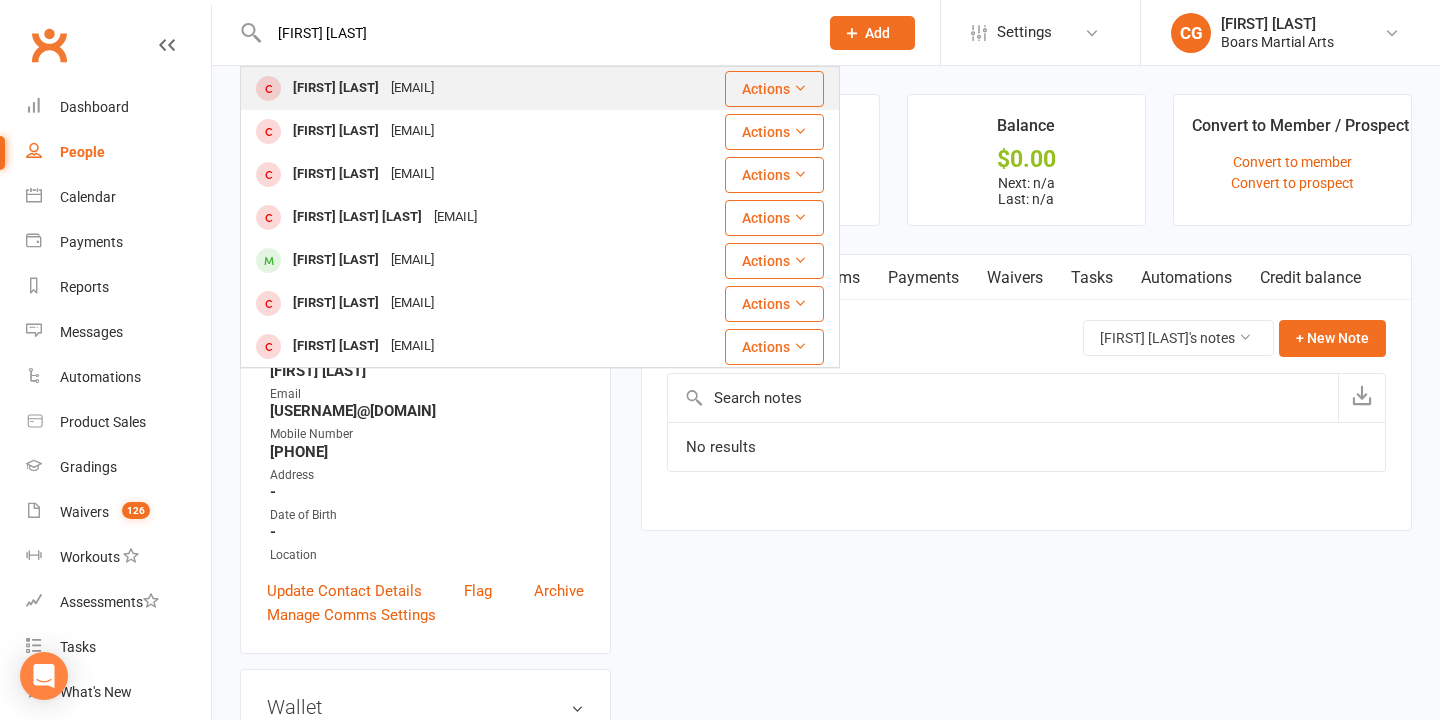 type on "[FIRST] [LAST]" 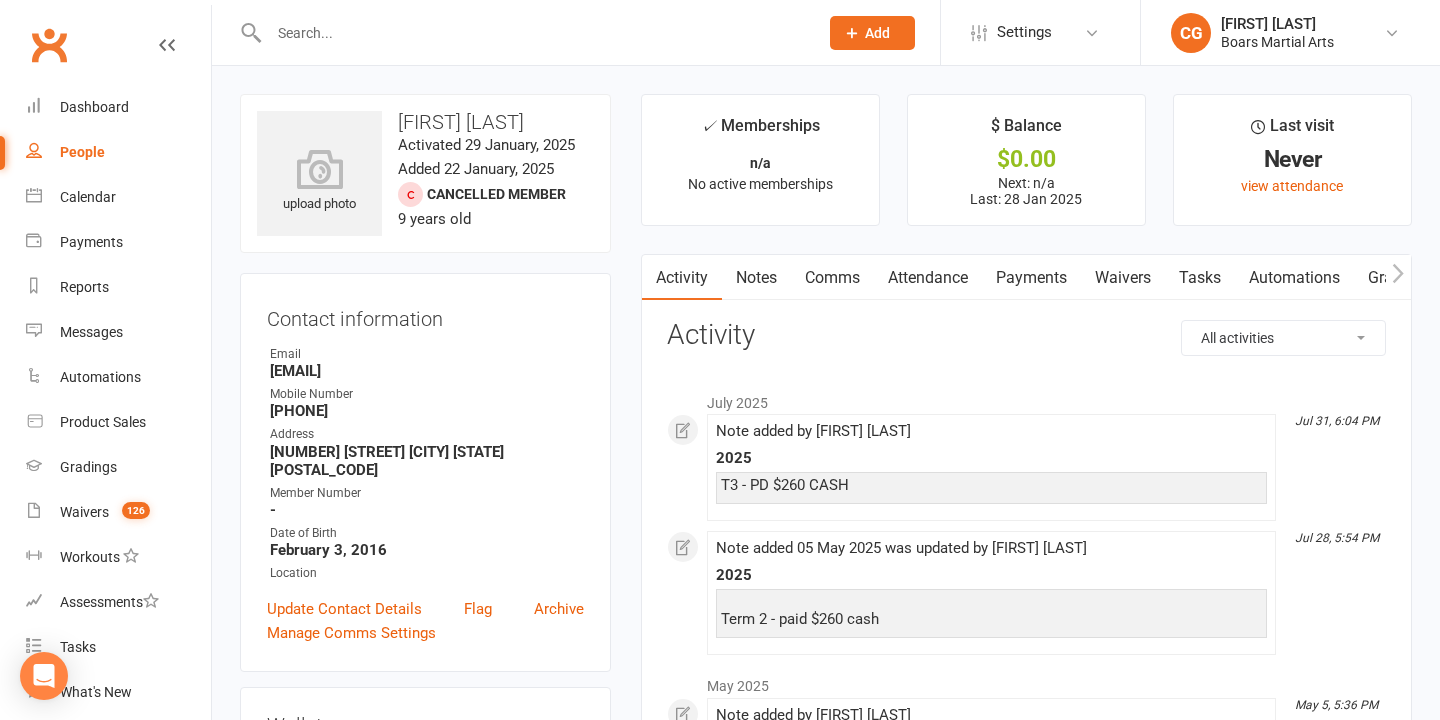 click on "Notes" at bounding box center (756, 278) 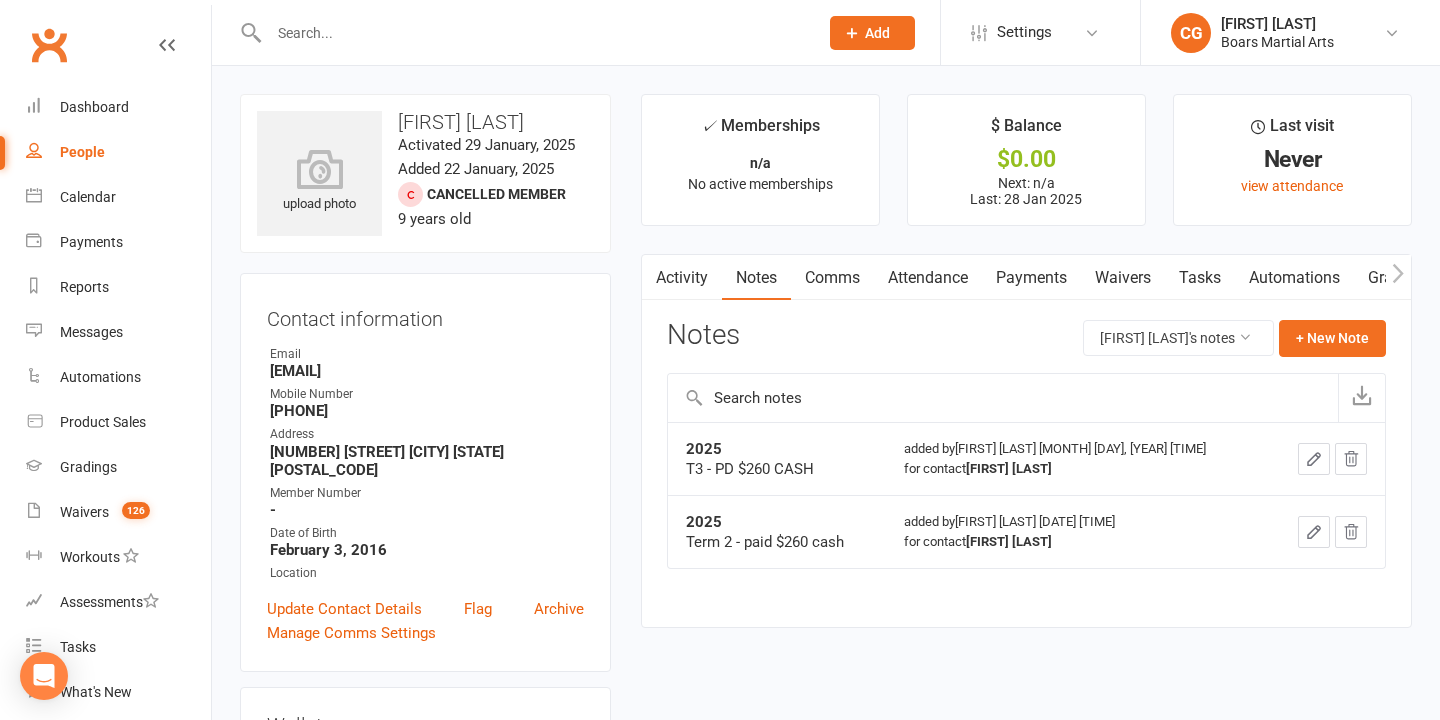 click at bounding box center (533, 33) 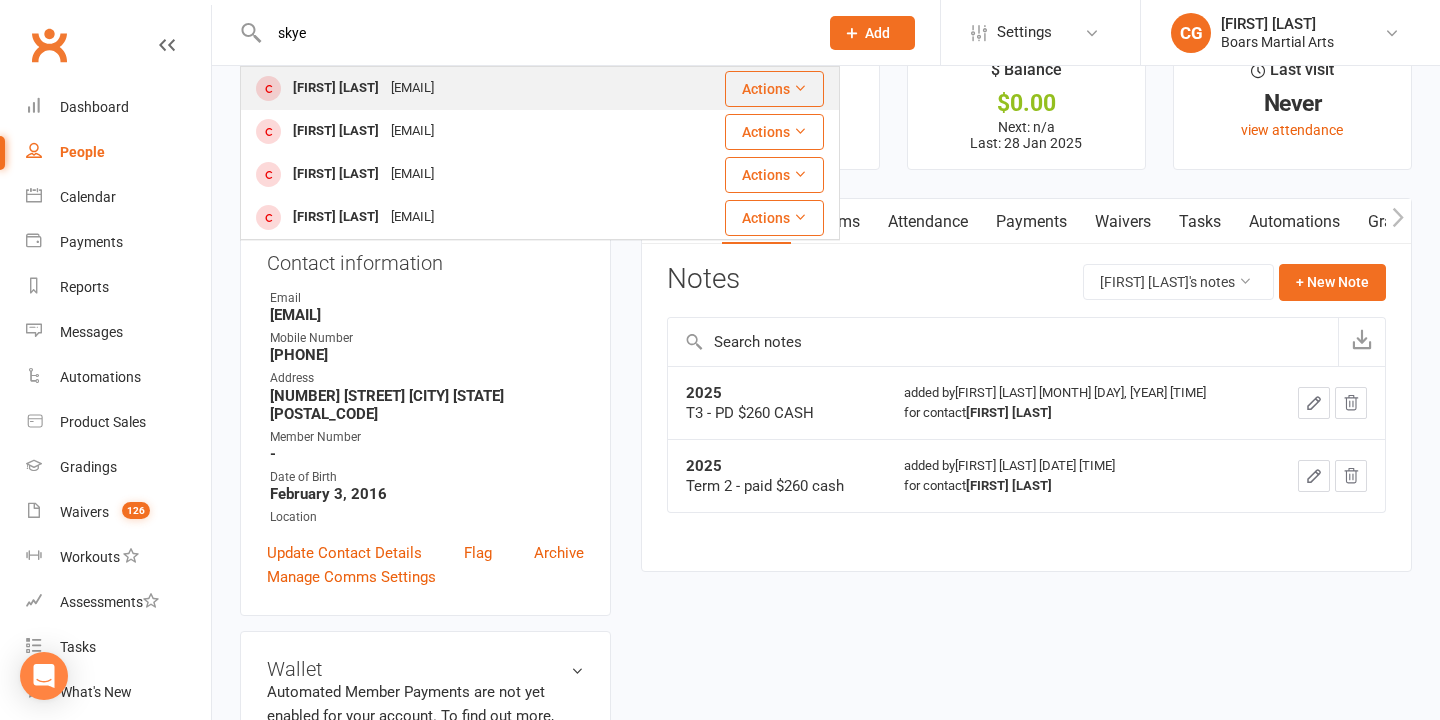 scroll, scrollTop: 59, scrollLeft: 0, axis: vertical 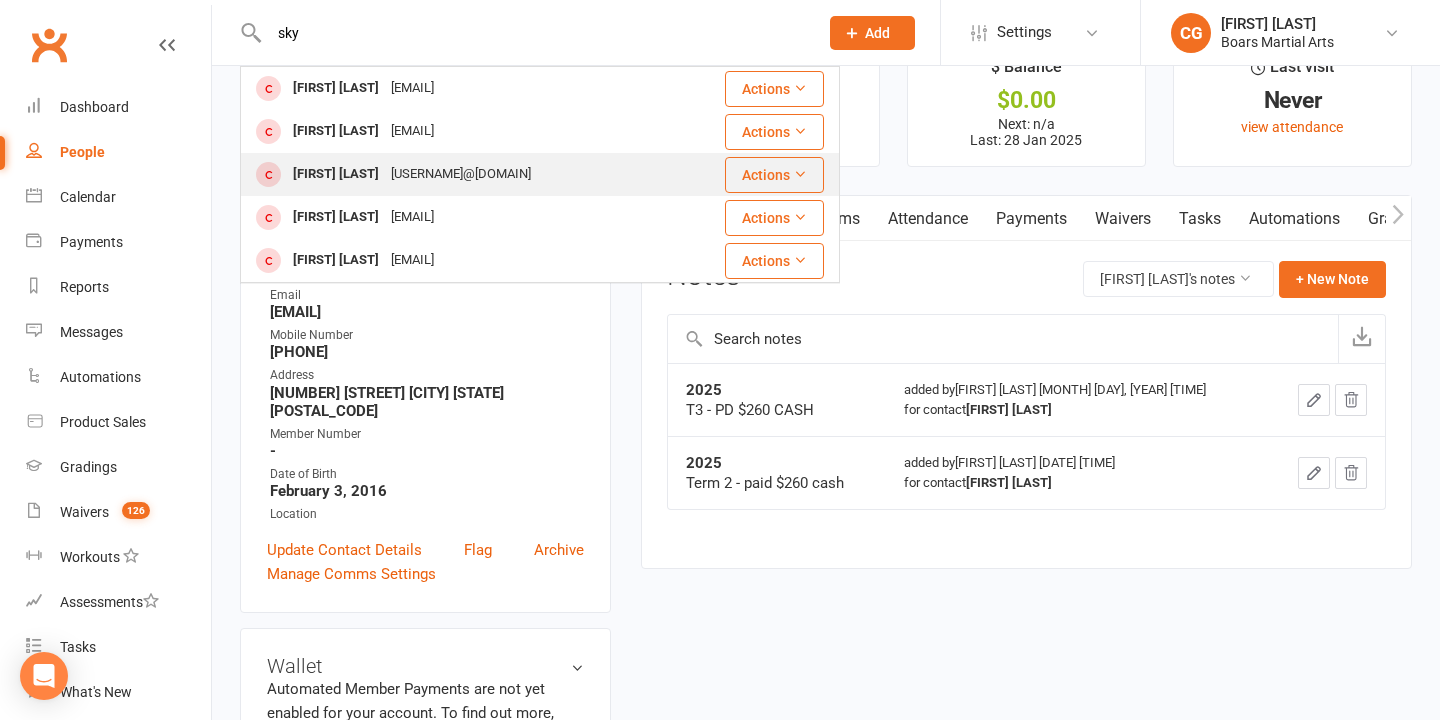 type on "sky" 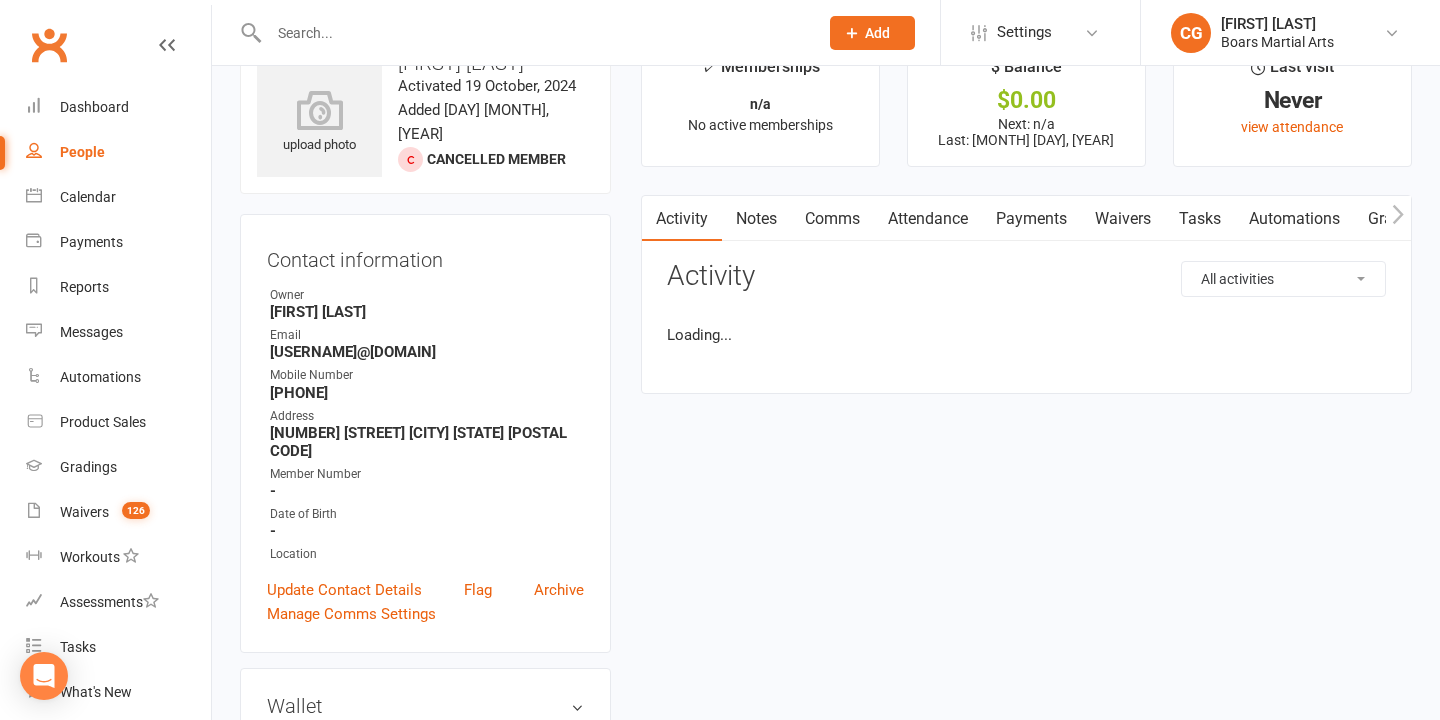 scroll, scrollTop: 0, scrollLeft: 0, axis: both 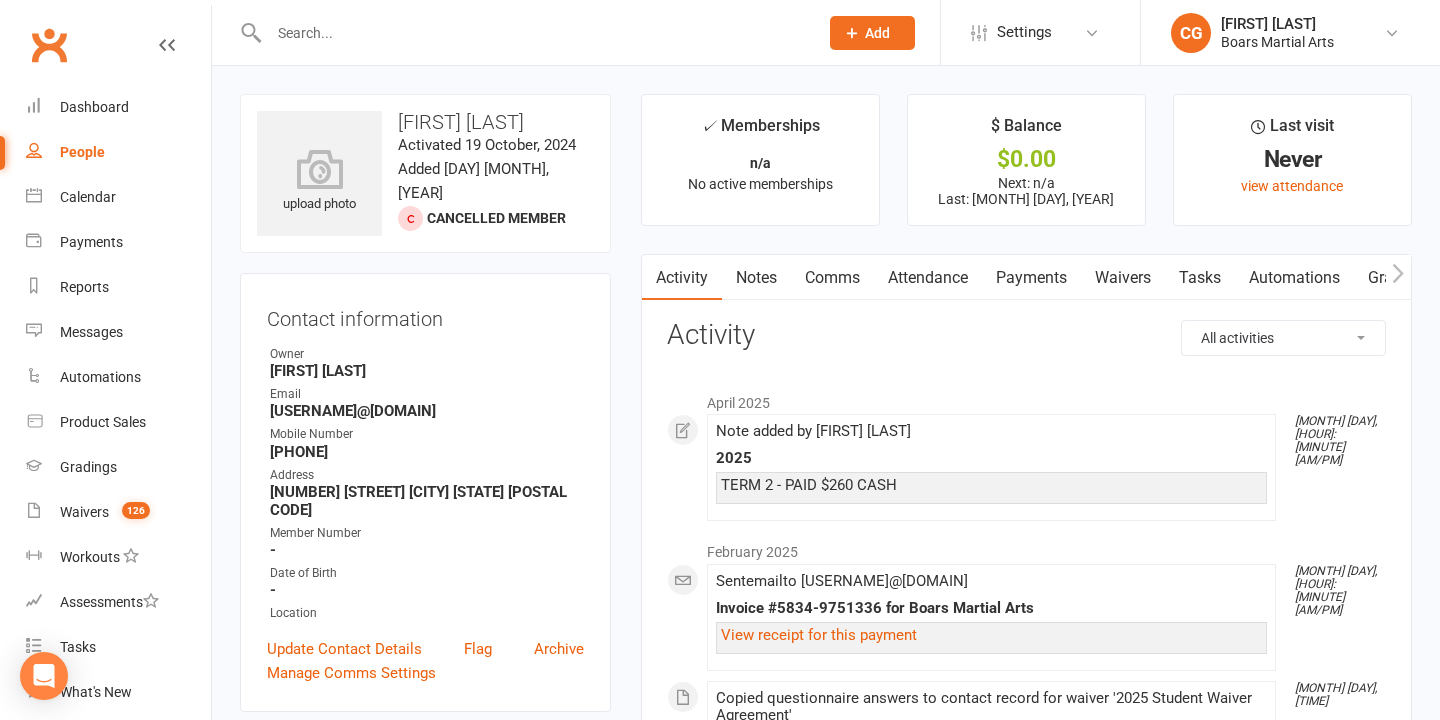 click on "Notes" at bounding box center [756, 278] 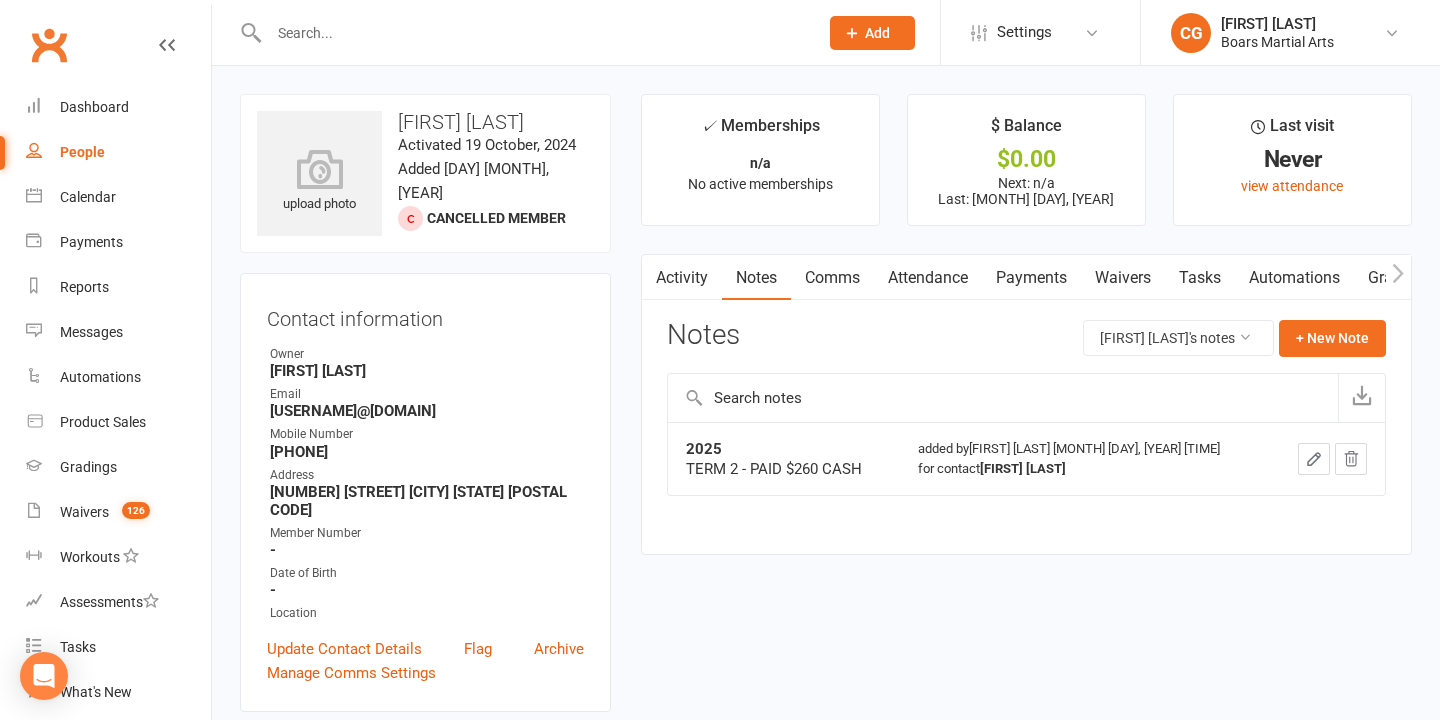 click at bounding box center (533, 33) 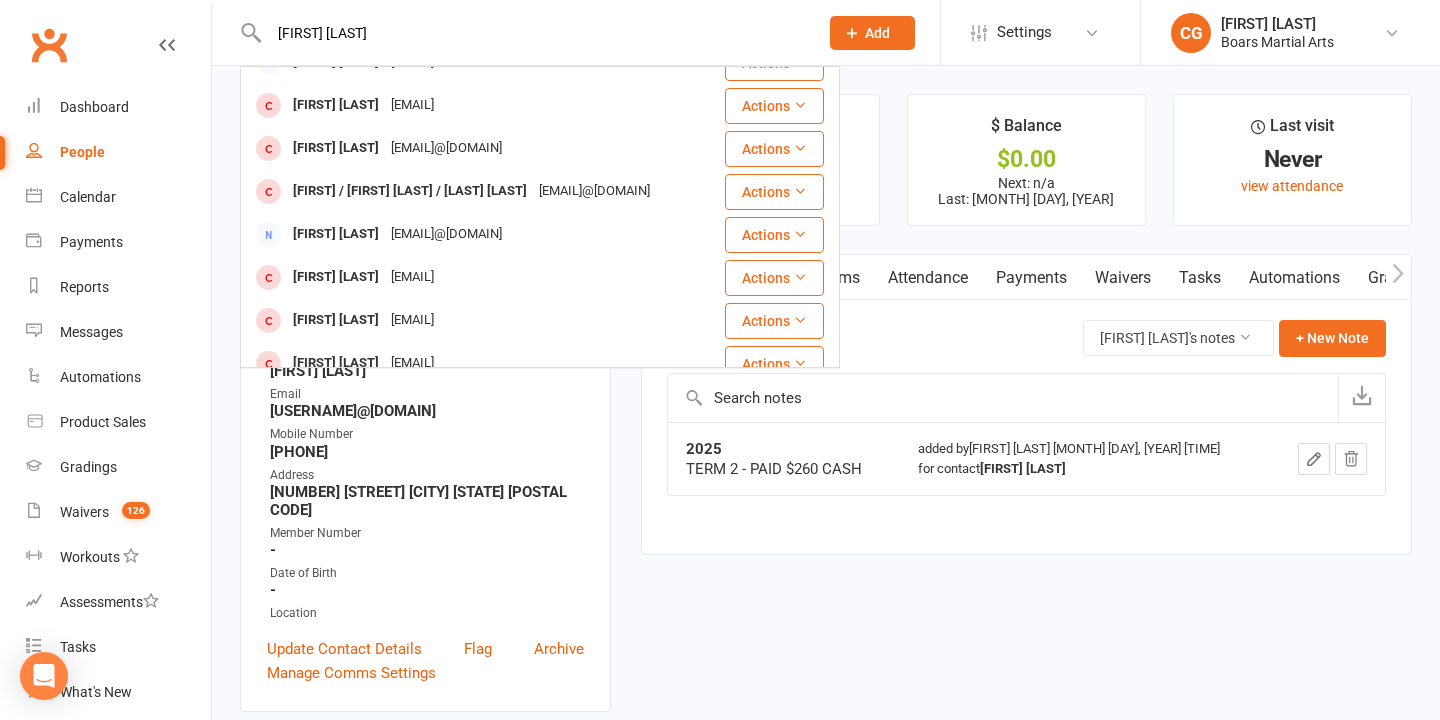 scroll, scrollTop: 541, scrollLeft: 0, axis: vertical 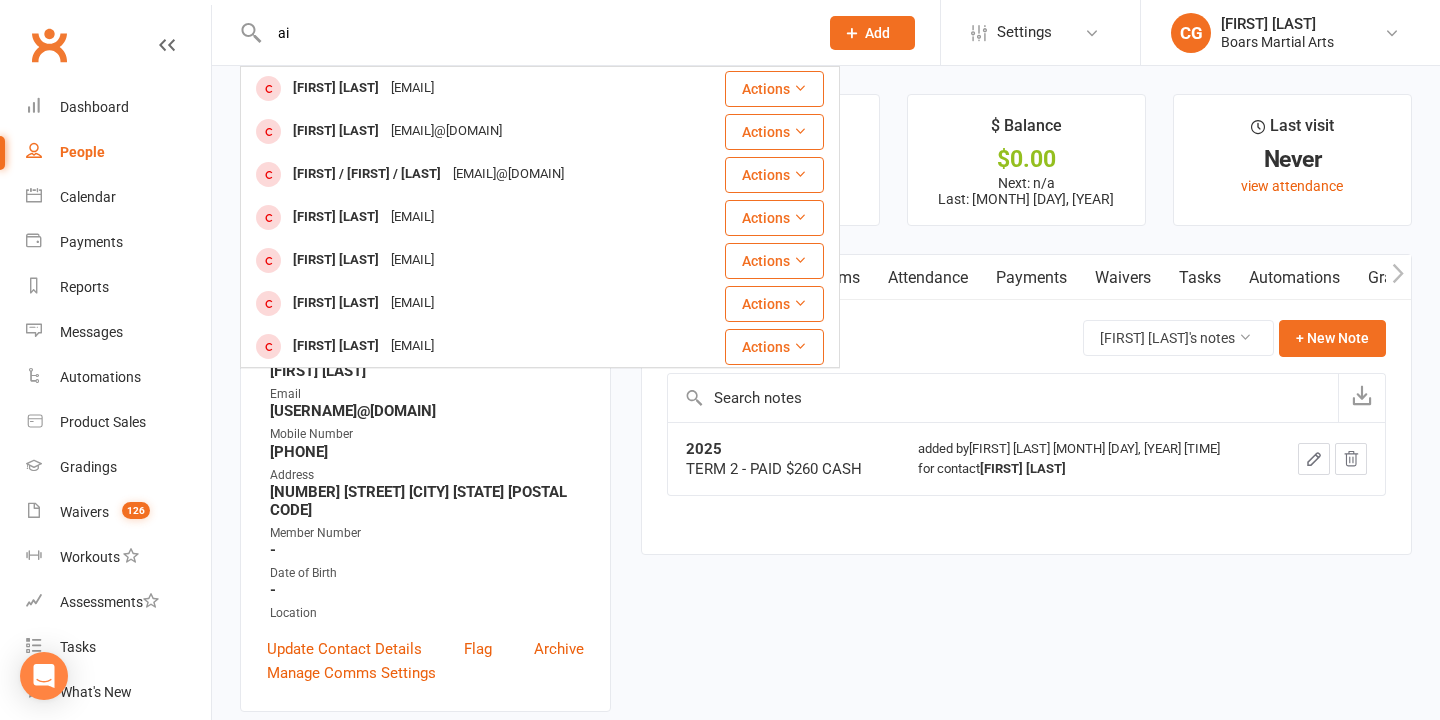 type on "a" 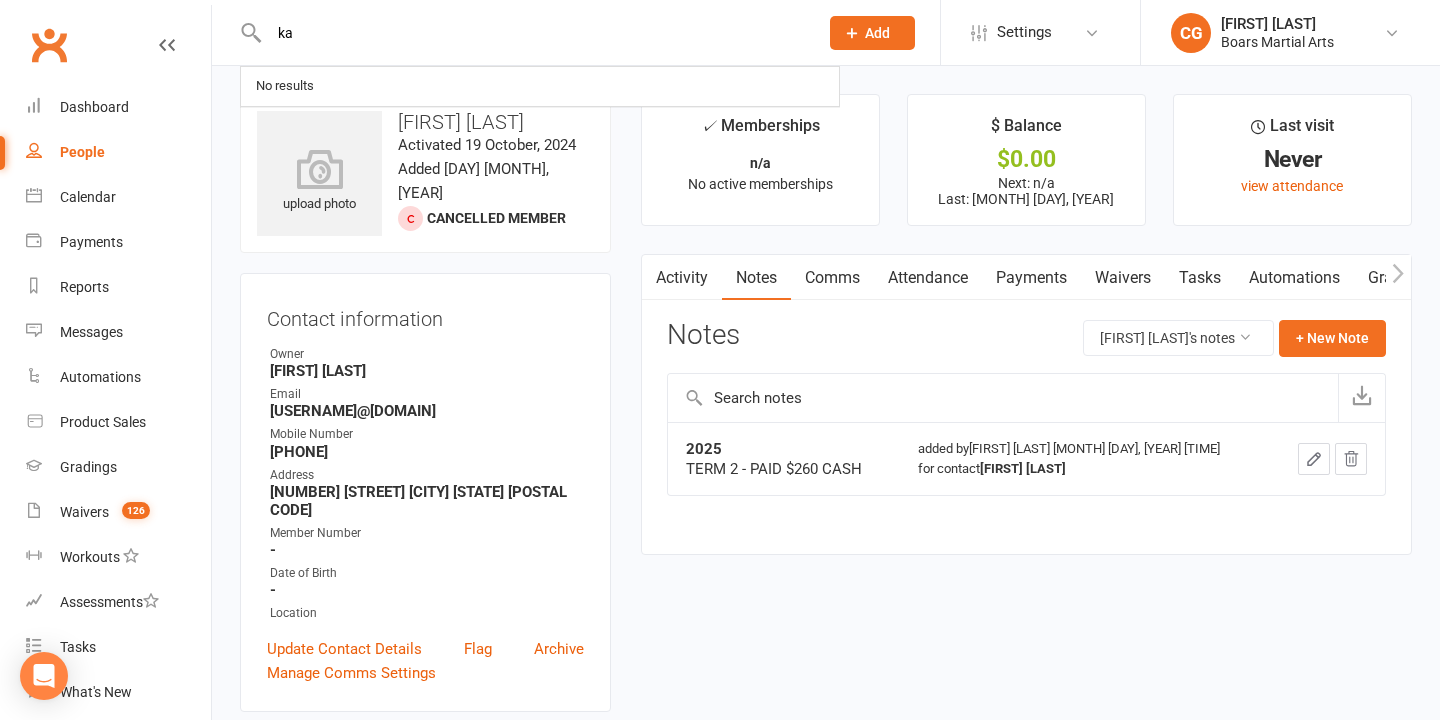 type on "kai" 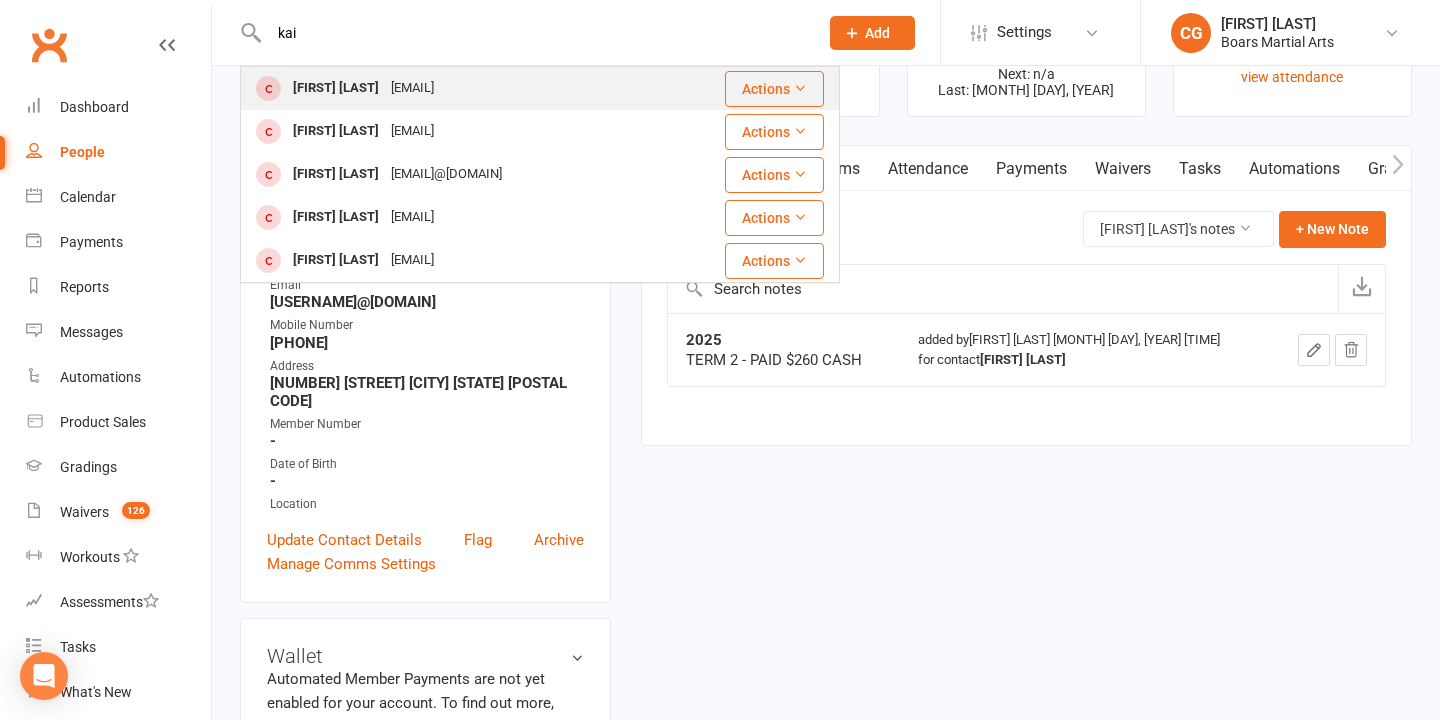 scroll, scrollTop: 116, scrollLeft: 0, axis: vertical 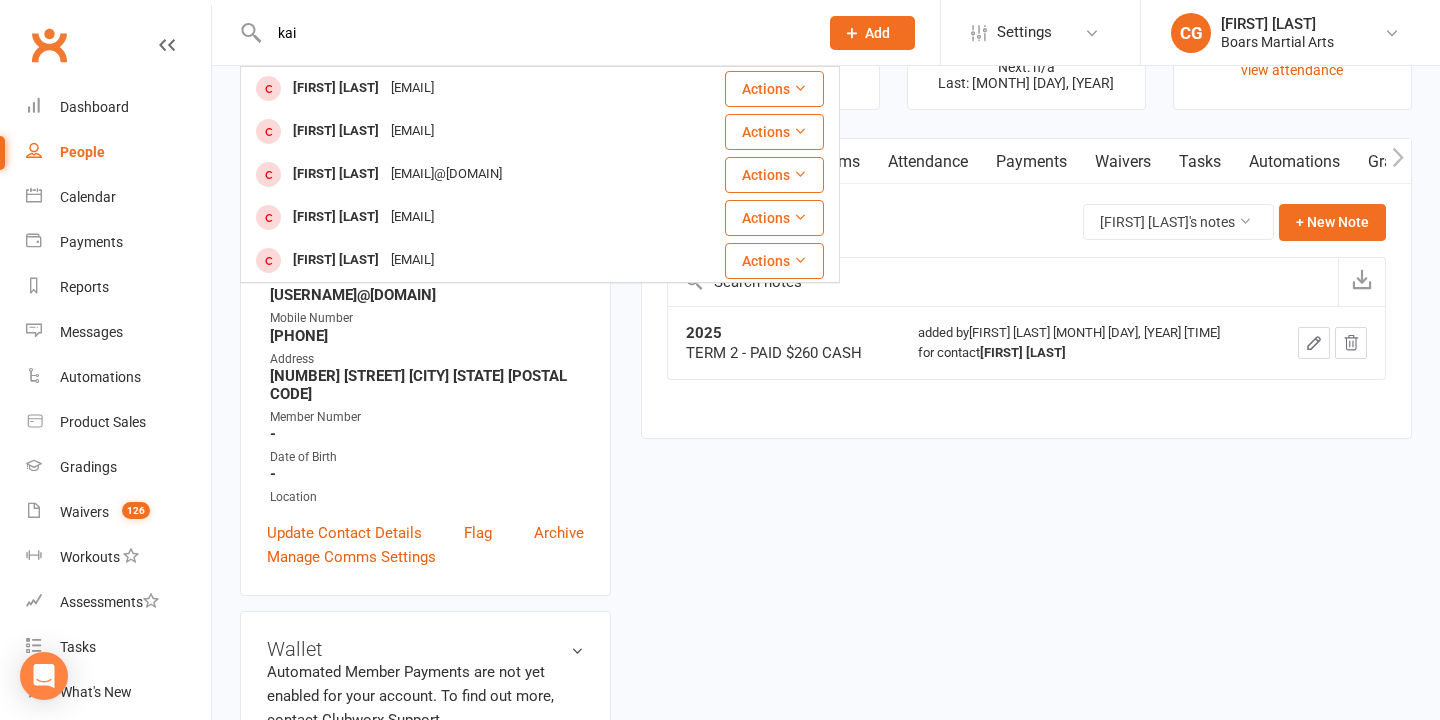 drag, startPoint x: 312, startPoint y: 34, endPoint x: 165, endPoint y: 36, distance: 147.01361 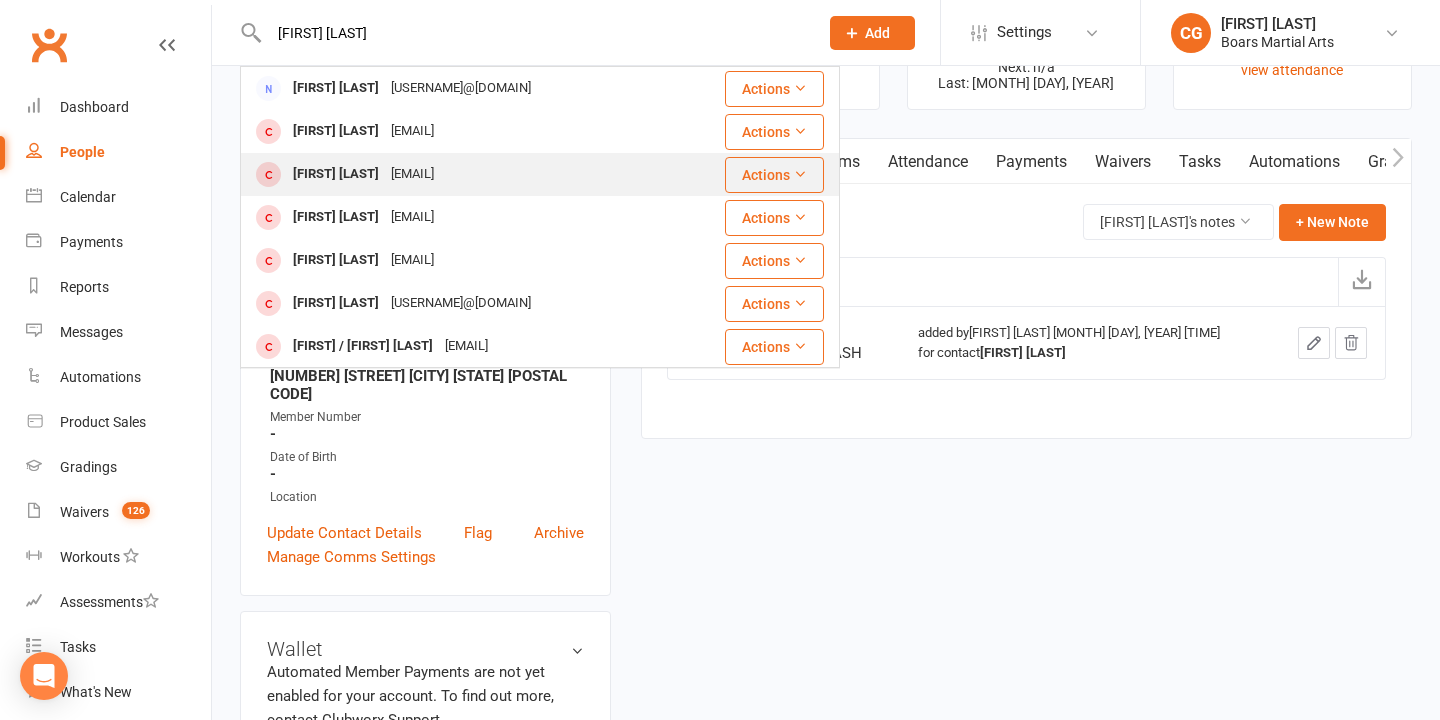 type on "[FIRST] [LAST]" 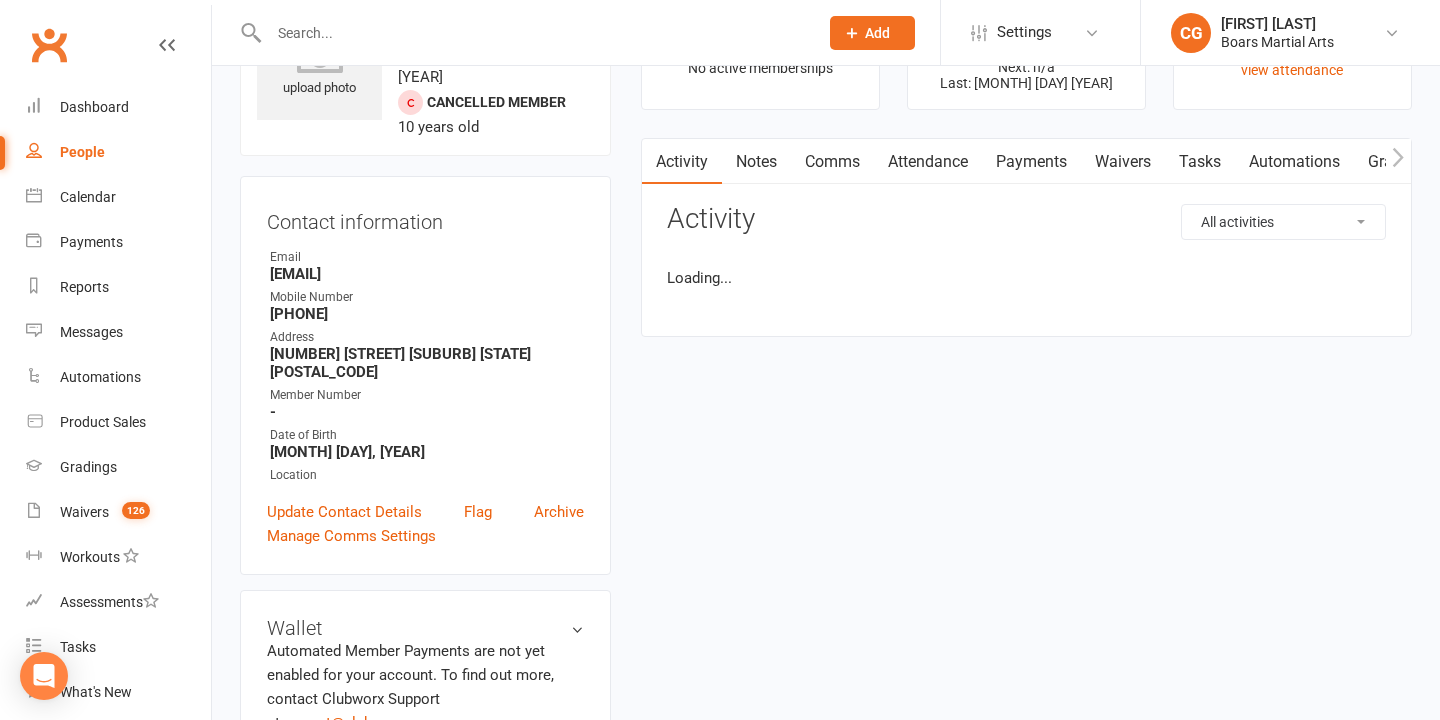 scroll, scrollTop: 0, scrollLeft: 0, axis: both 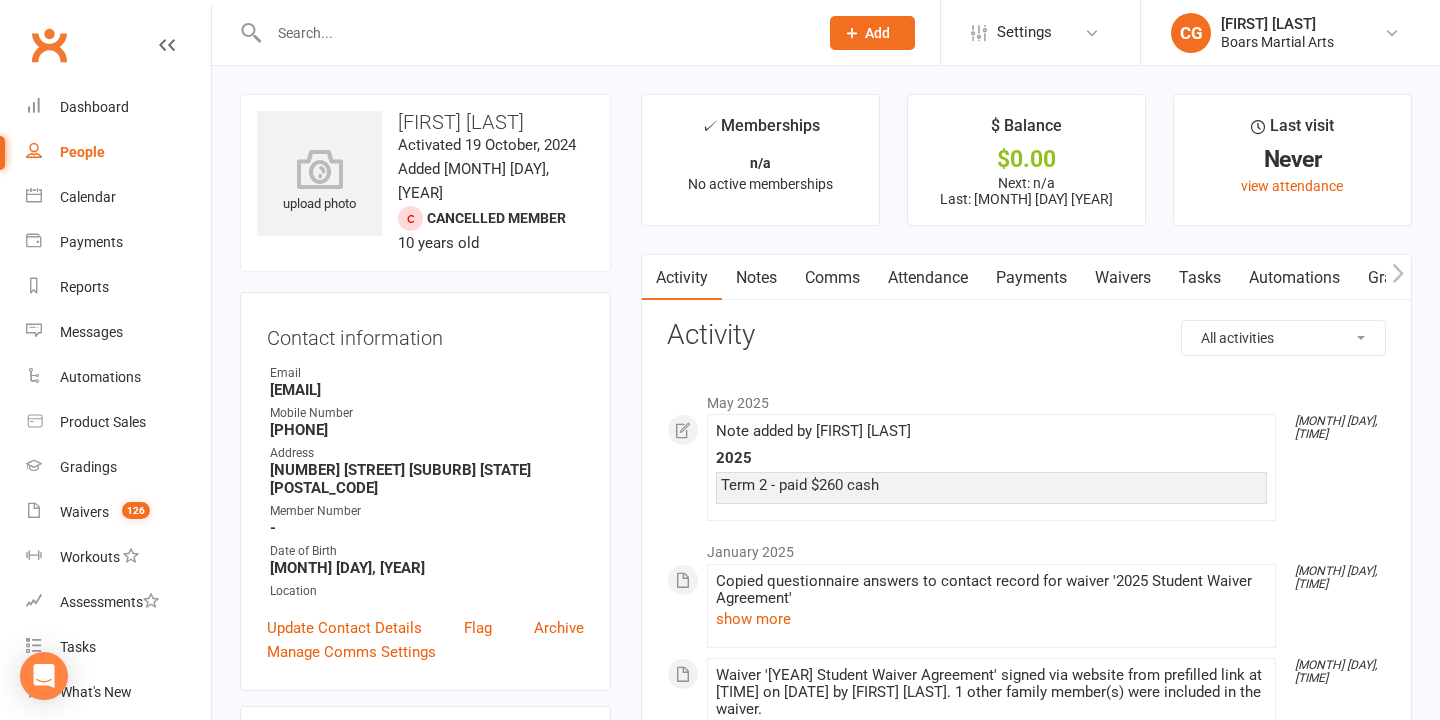 click on "Notes" at bounding box center (756, 278) 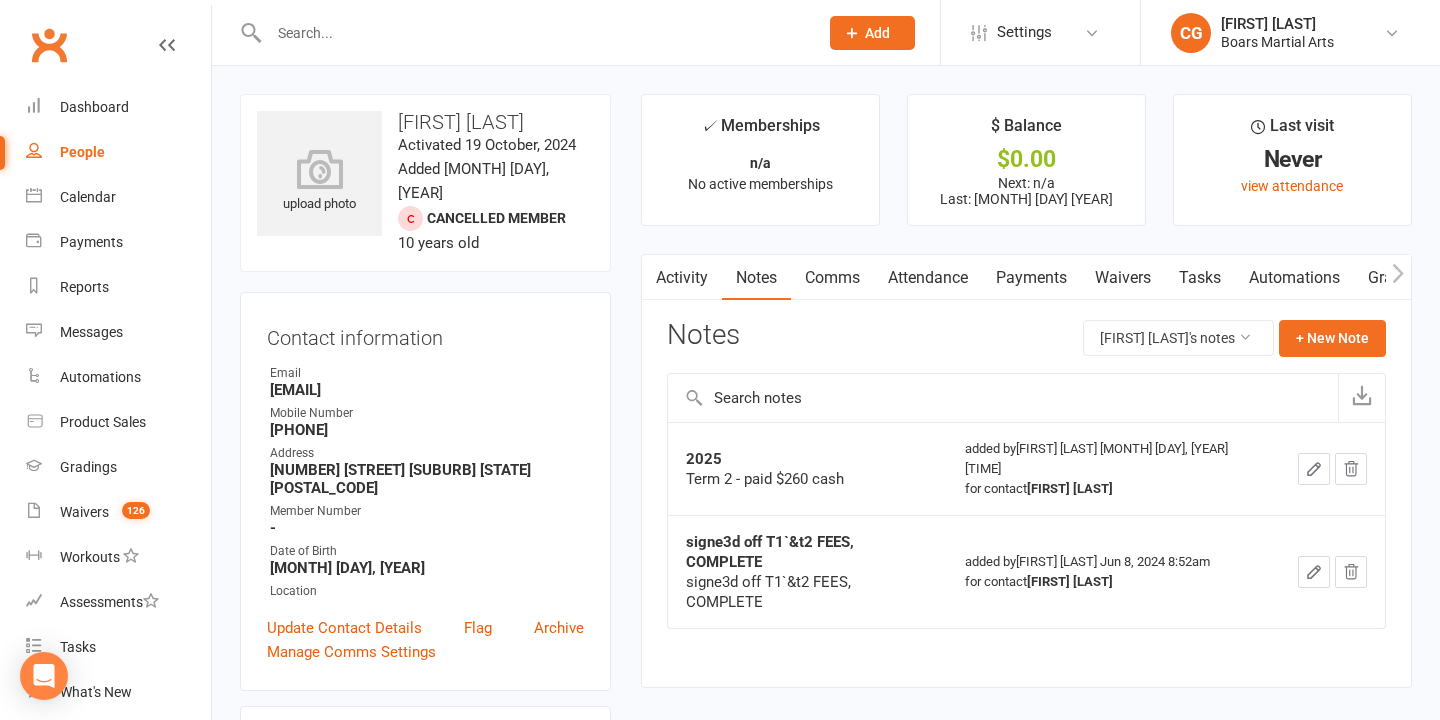 click at bounding box center (533, 33) 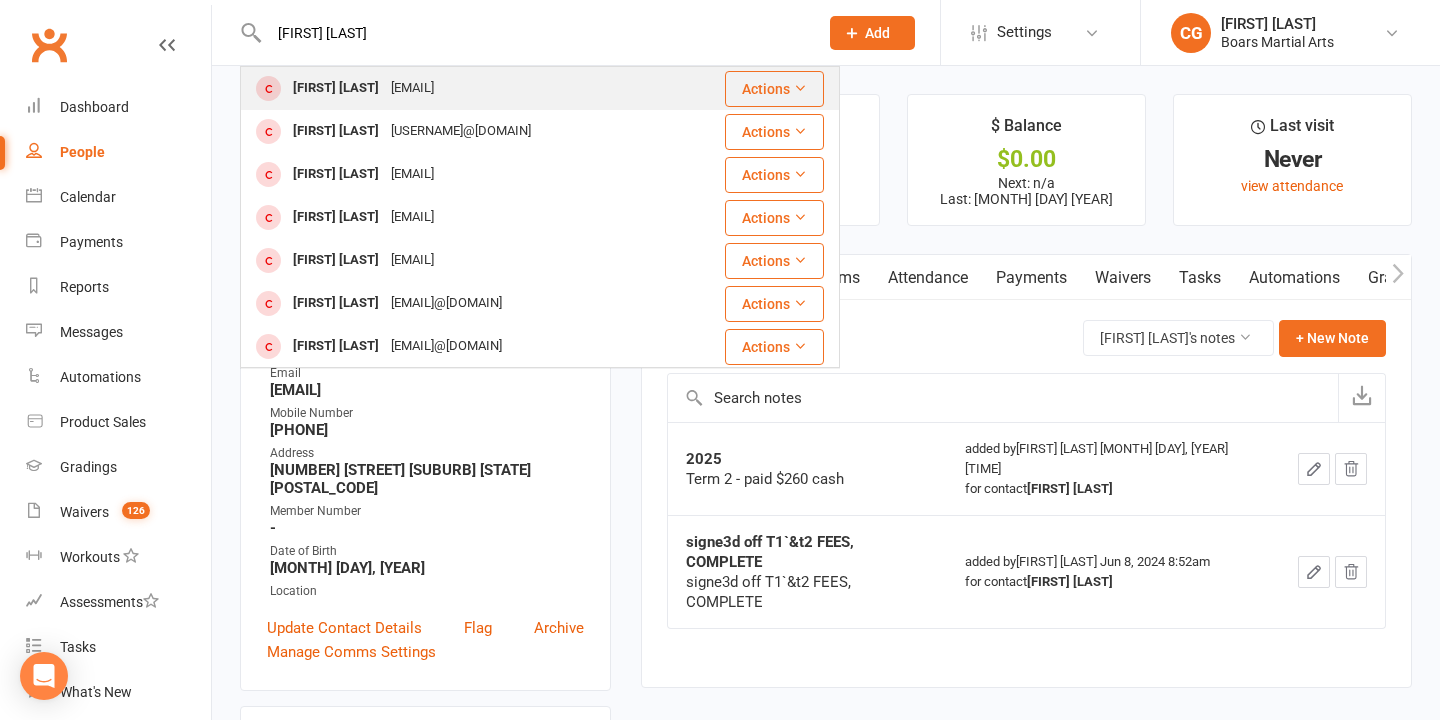 type on "[FIRST] [LAST]" 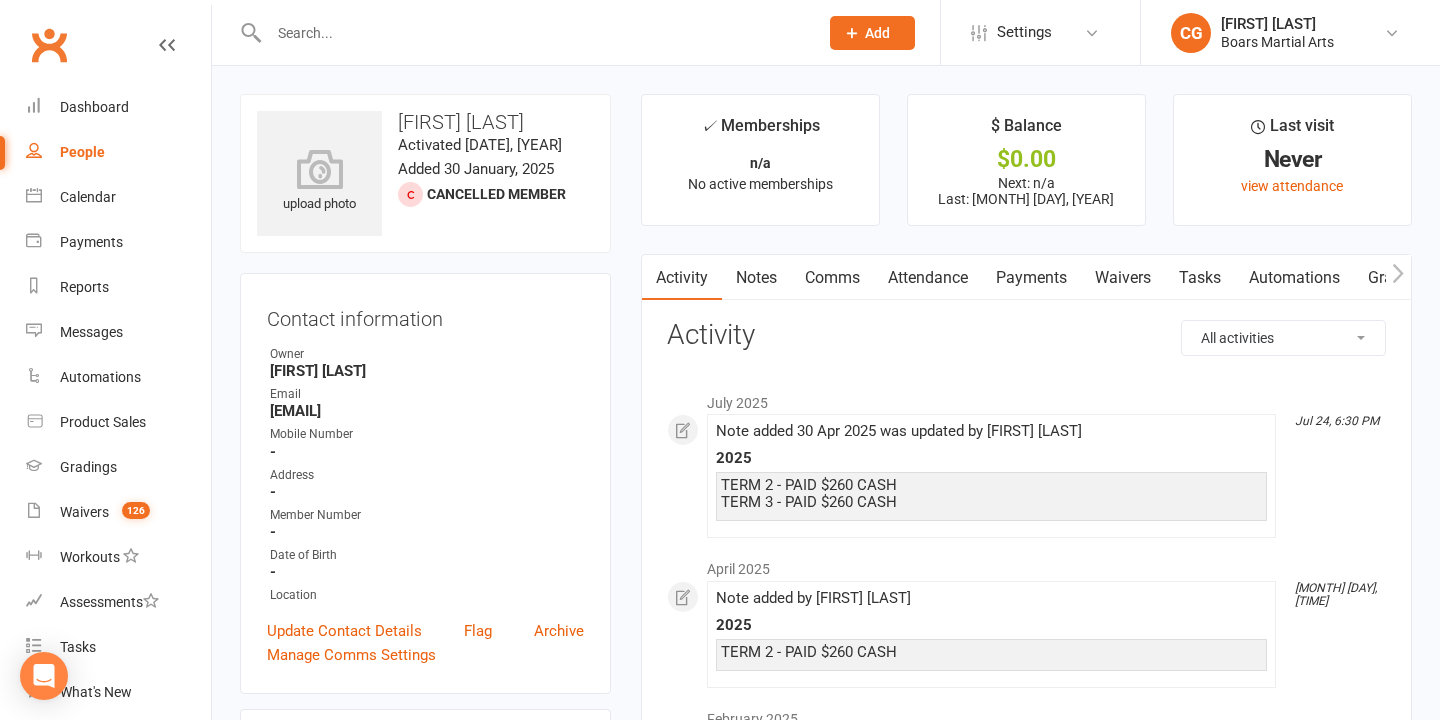 click on "Notes" at bounding box center (756, 278) 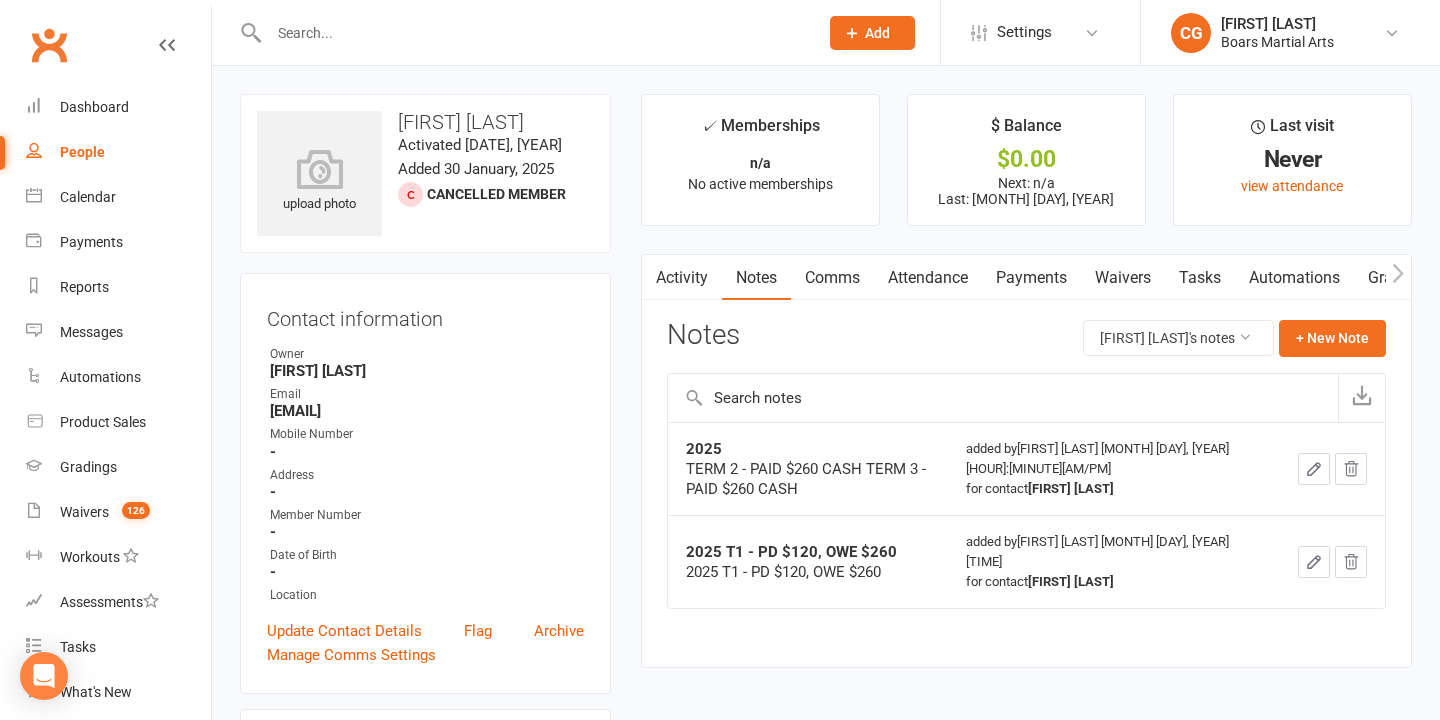 click at bounding box center [533, 33] 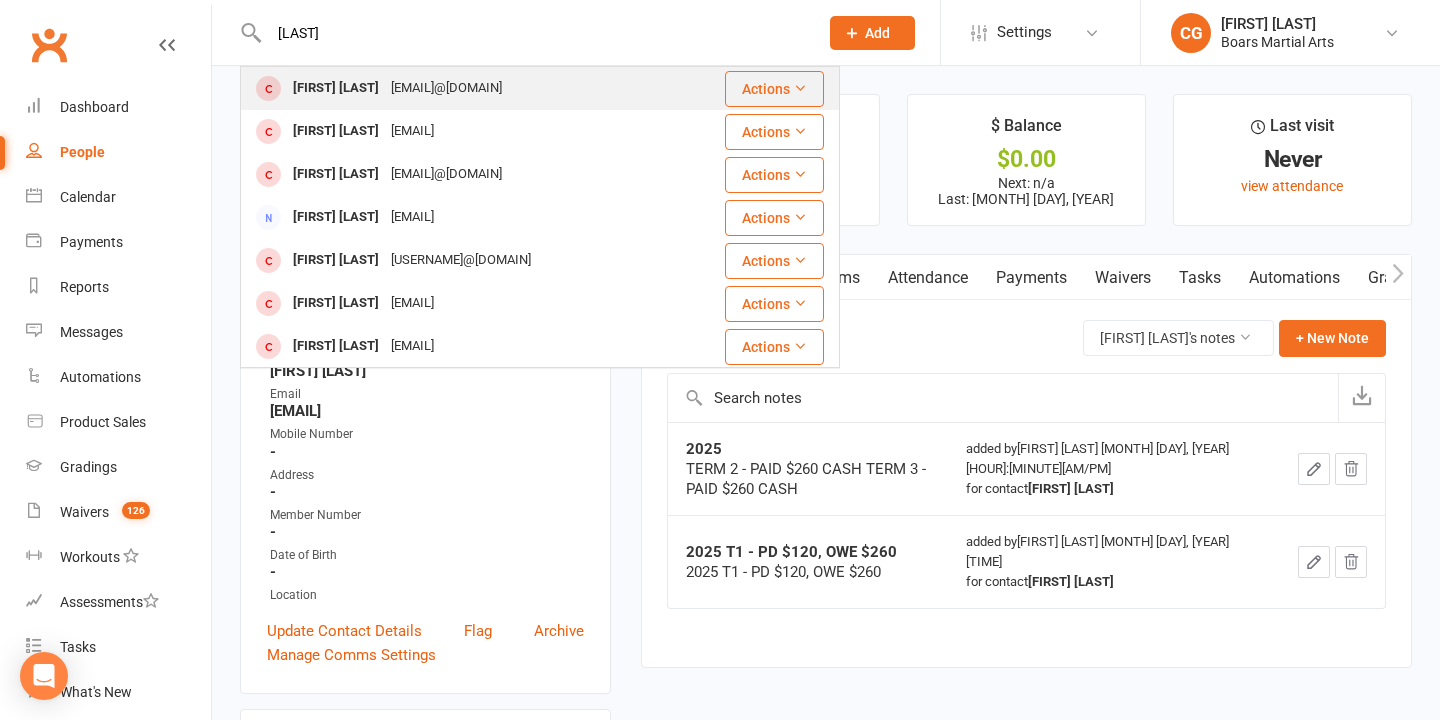 type on "[LAST]" 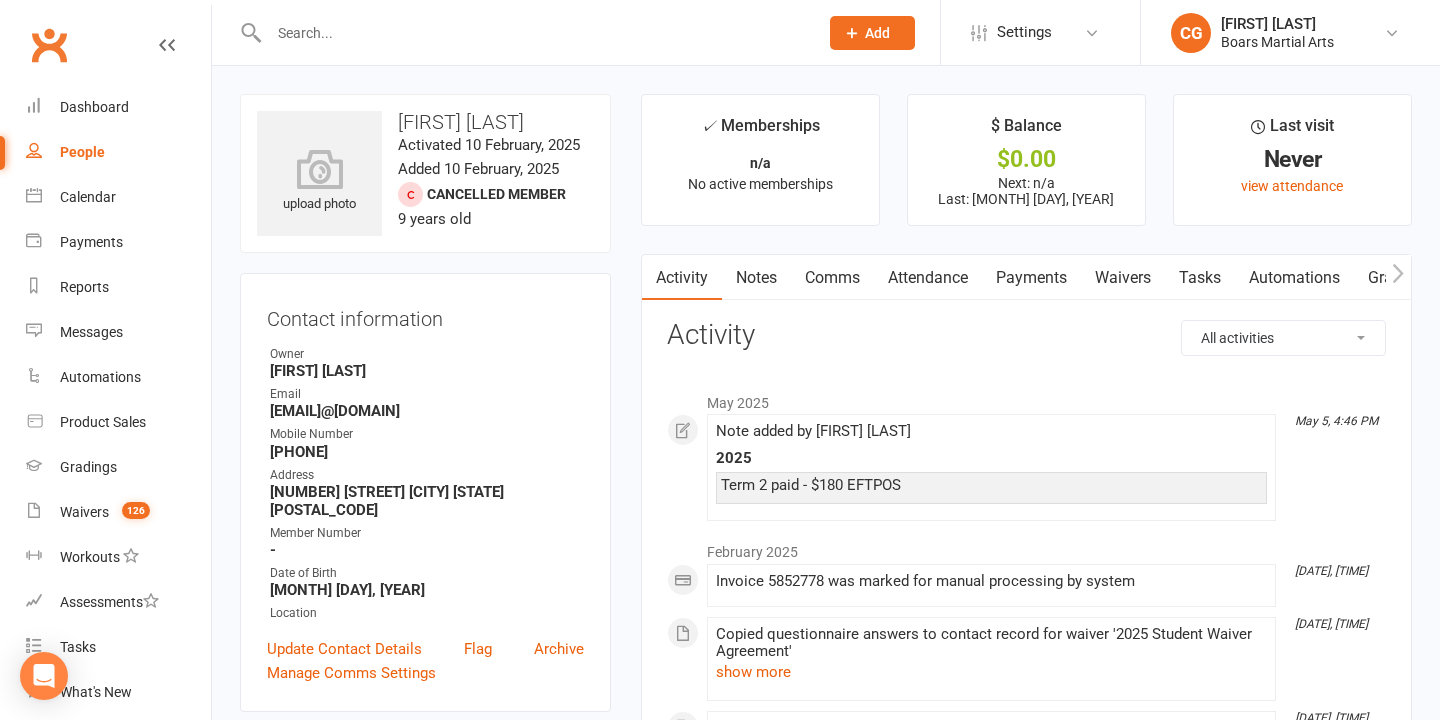 click on "Notes" at bounding box center [756, 278] 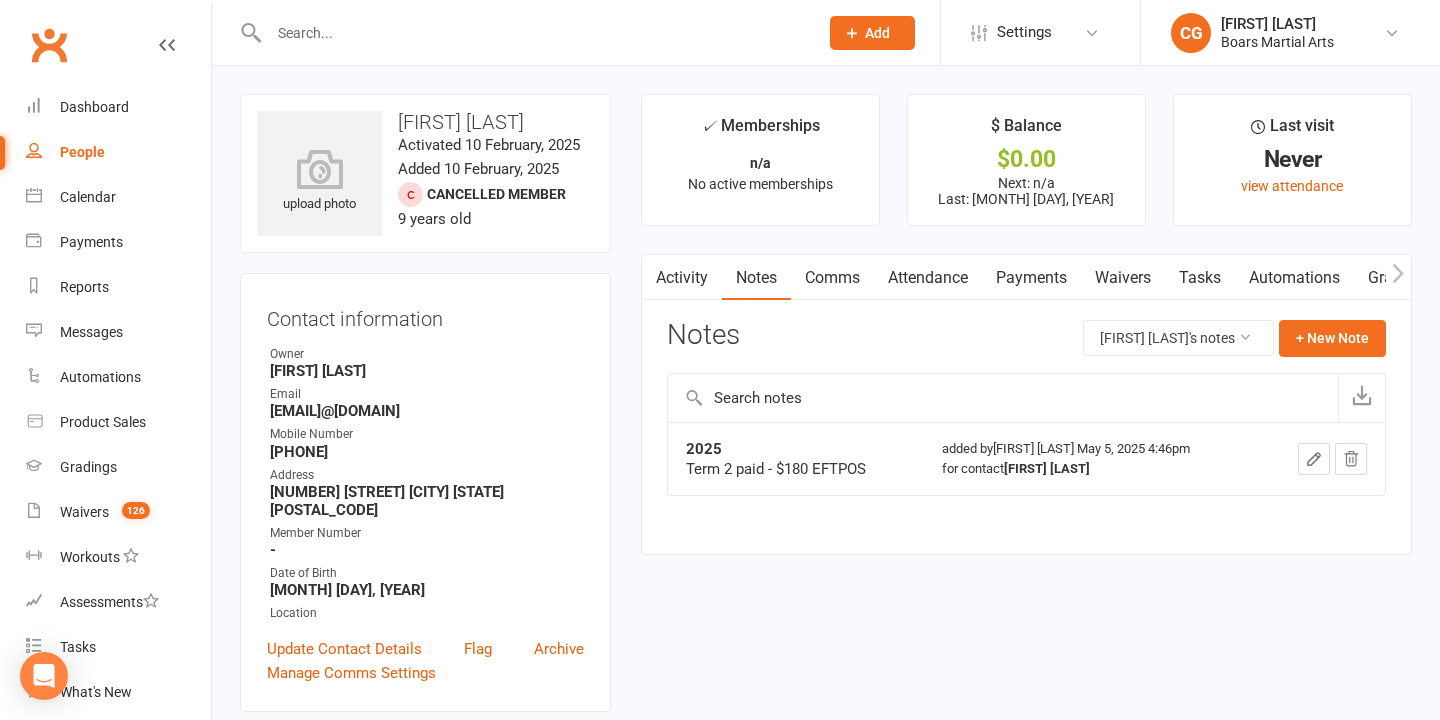 click at bounding box center [533, 33] 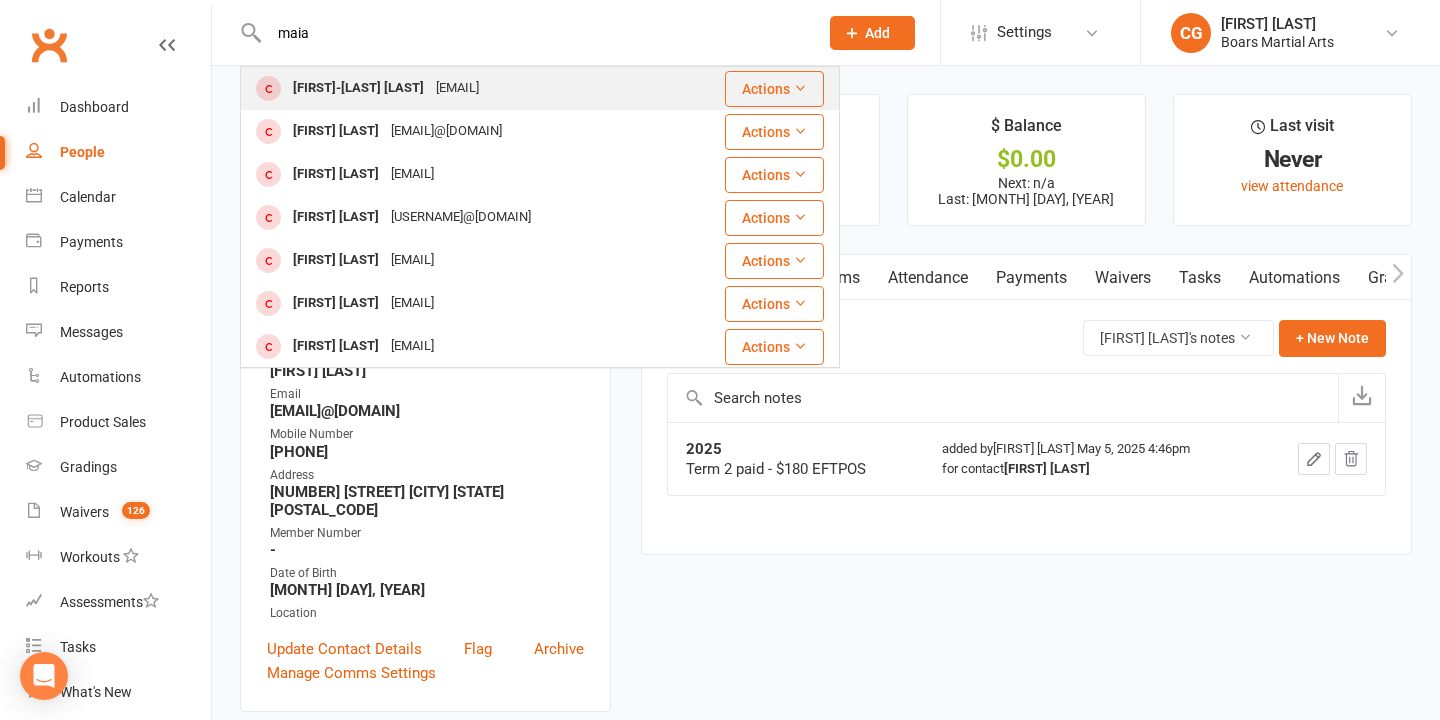 type on "maia" 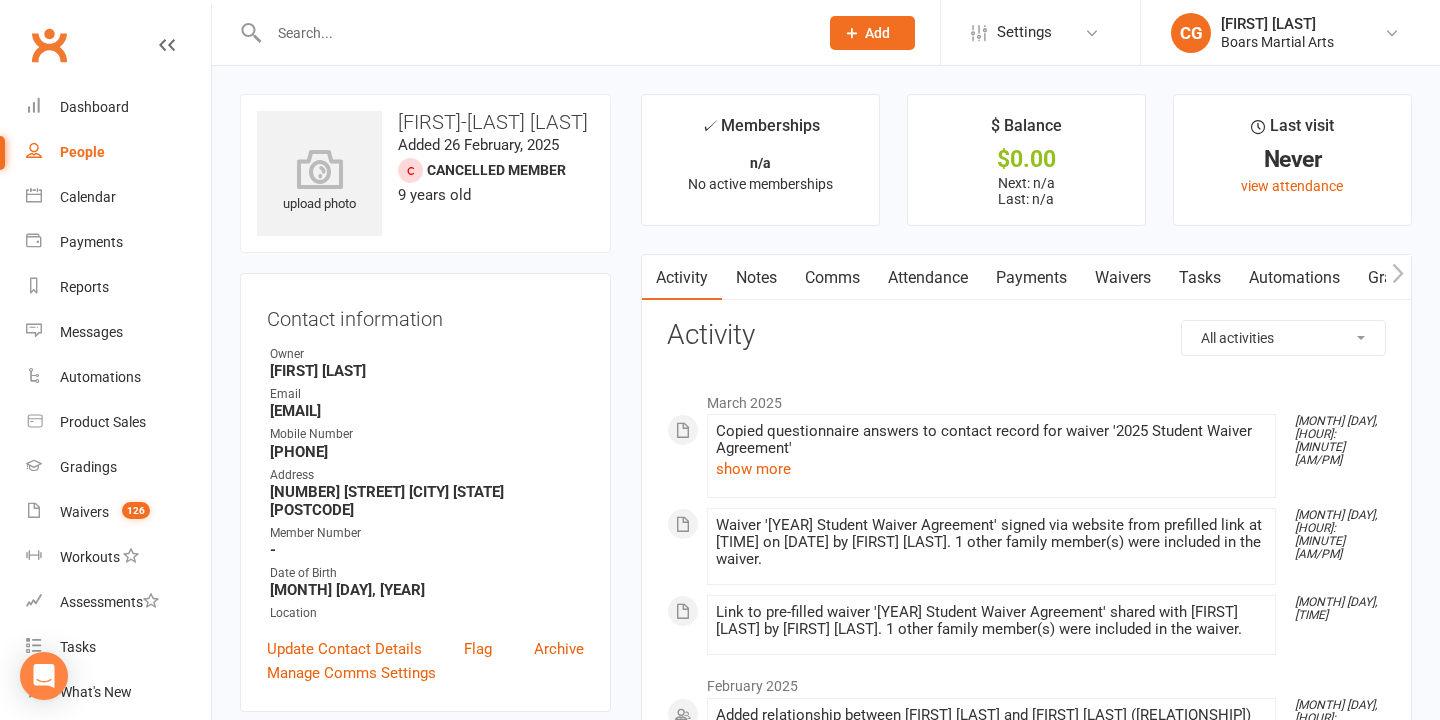 click on "Notes" at bounding box center (756, 278) 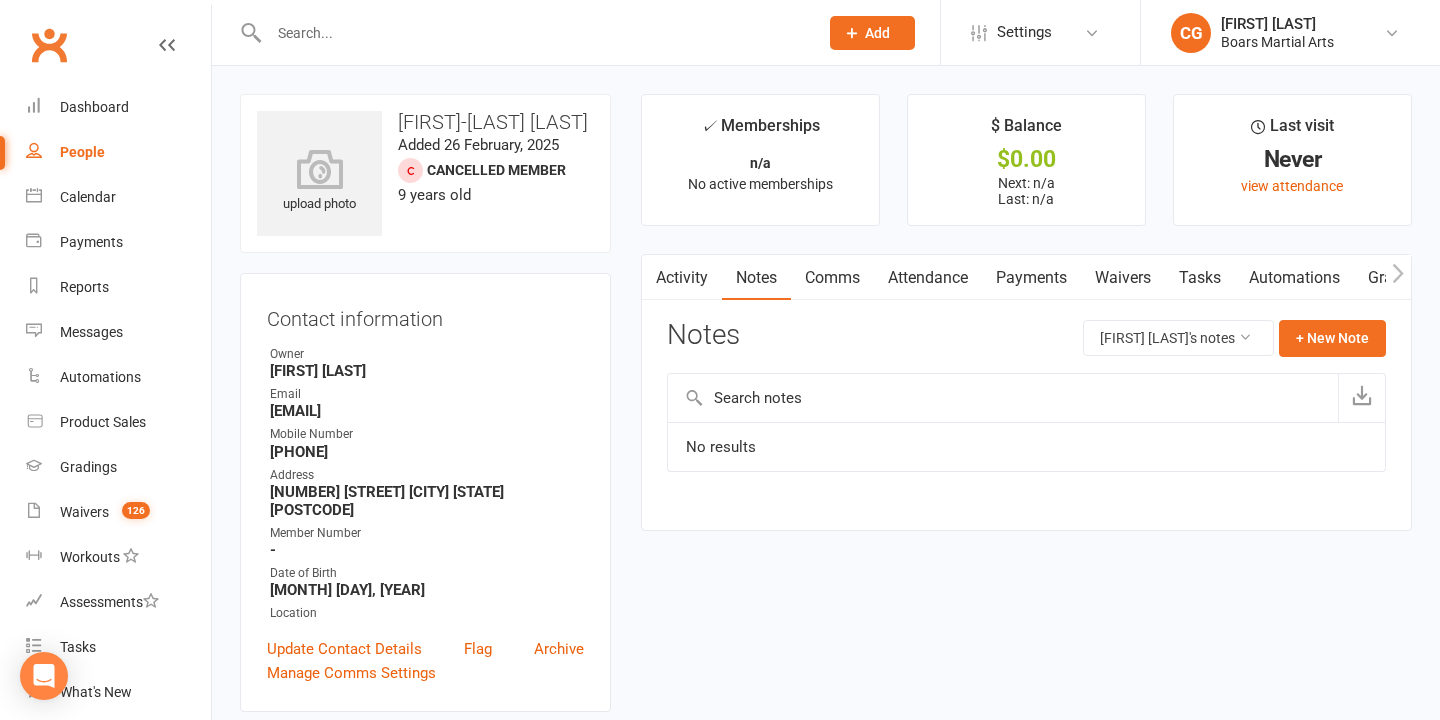 click on "Activity" at bounding box center (682, 278) 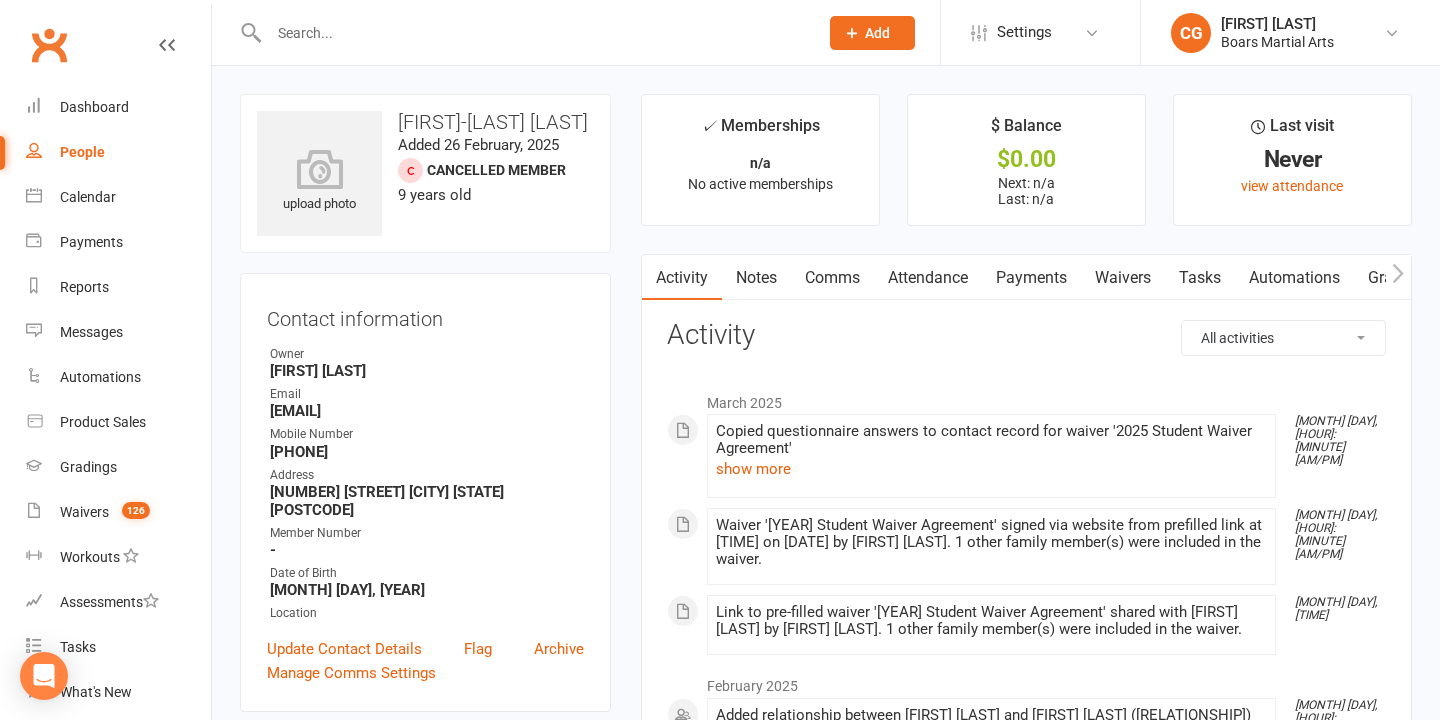 click at bounding box center (533, 33) 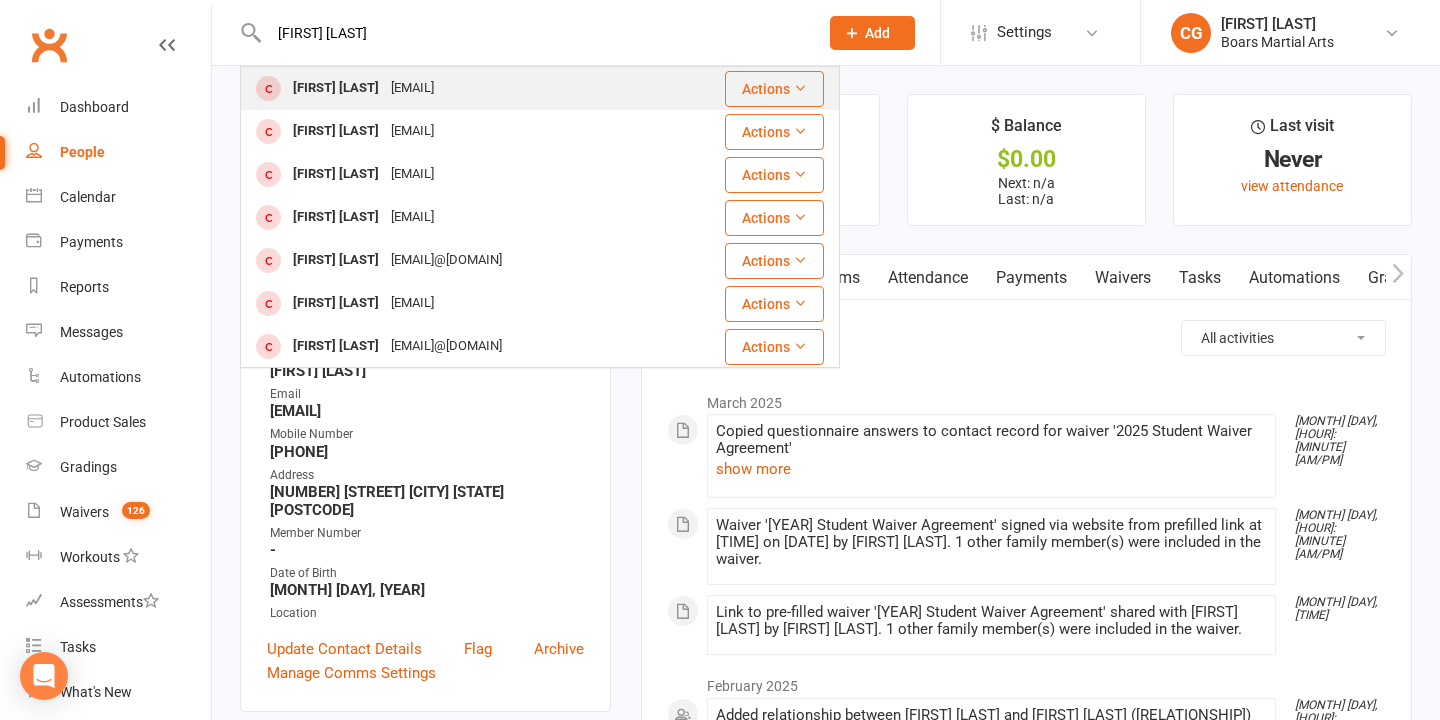 type on "[FIRST] [LAST]" 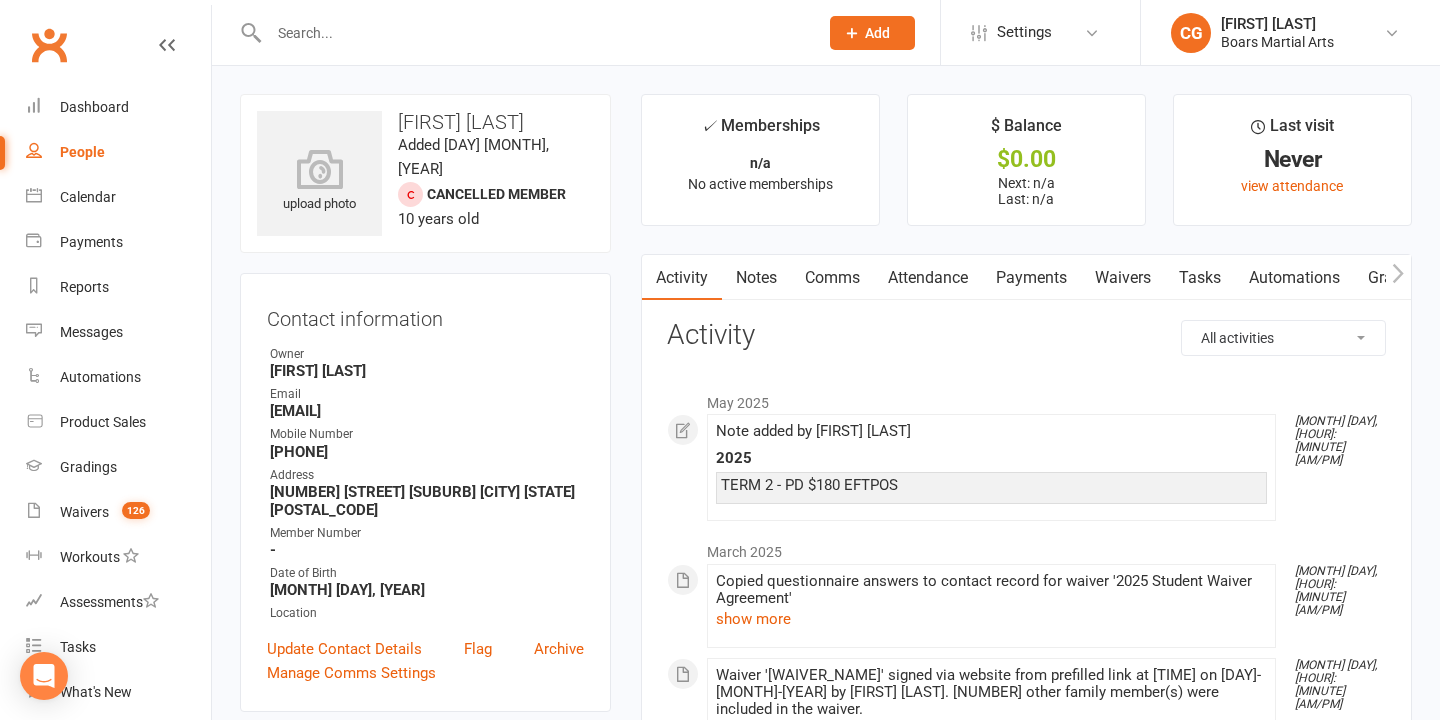 click on "Notes" at bounding box center (756, 278) 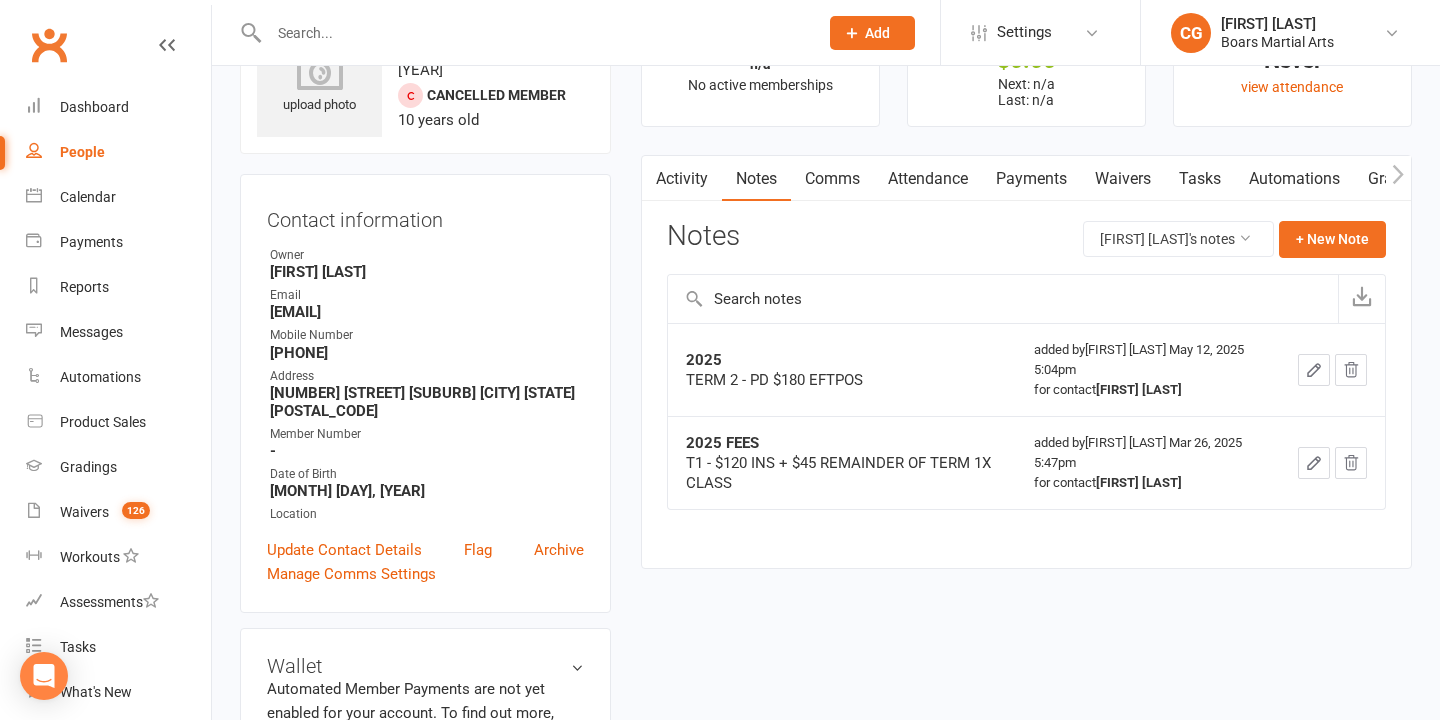 scroll, scrollTop: 64, scrollLeft: 0, axis: vertical 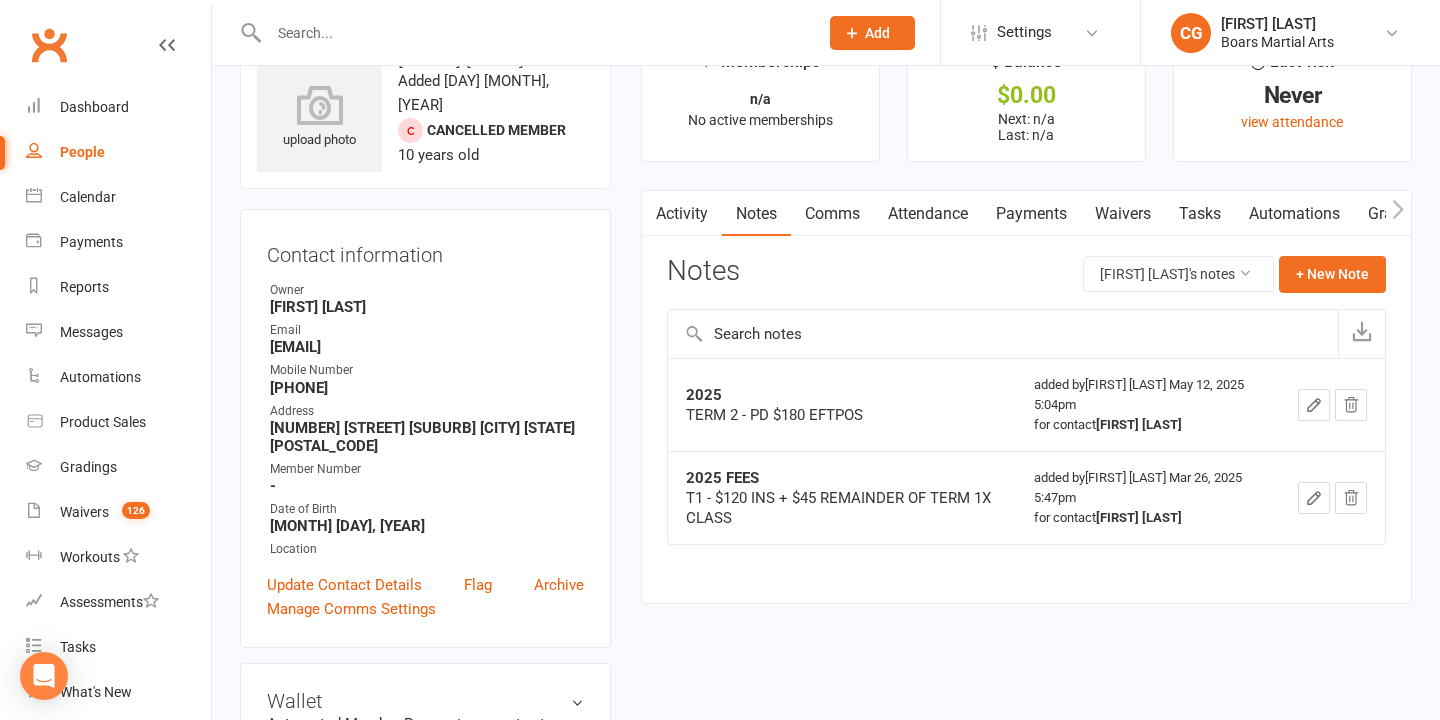 click 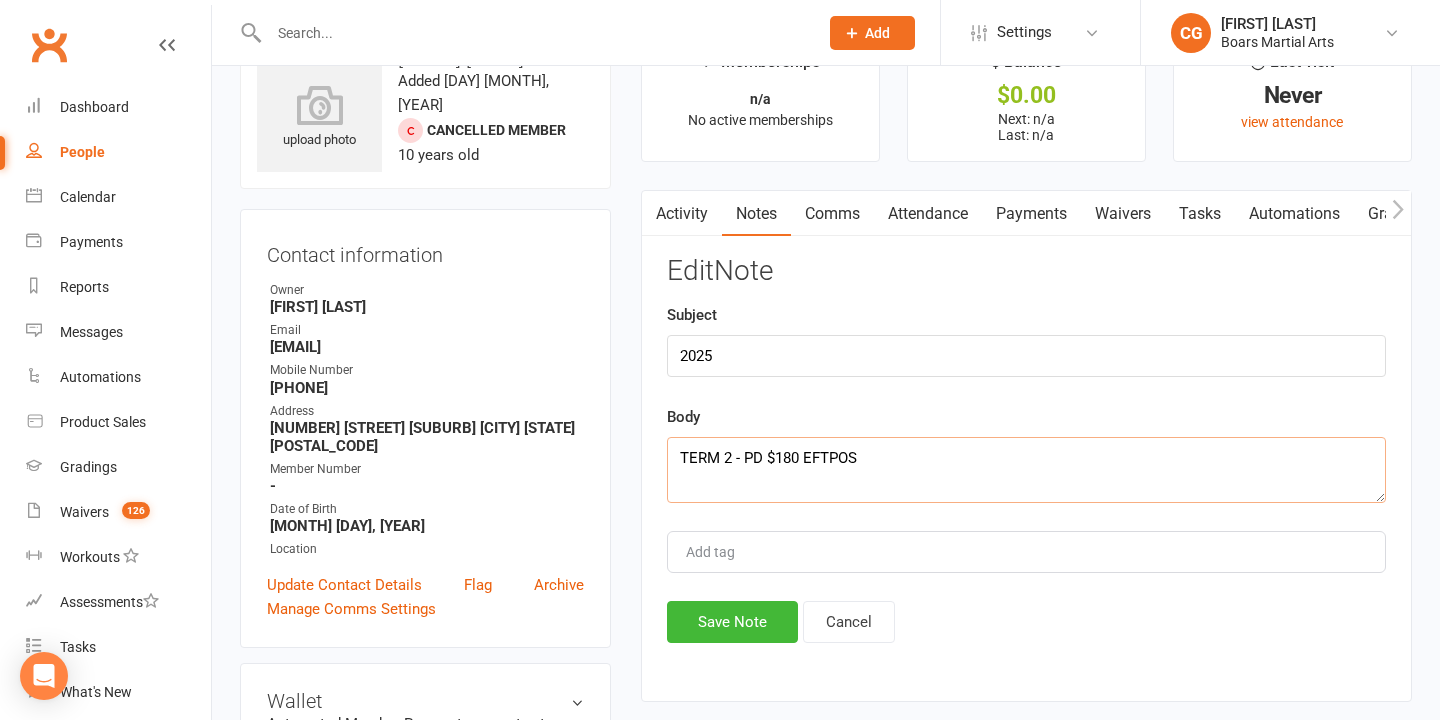 click on "TERM 2 - PD $180 EFTPOS" at bounding box center (1026, 470) 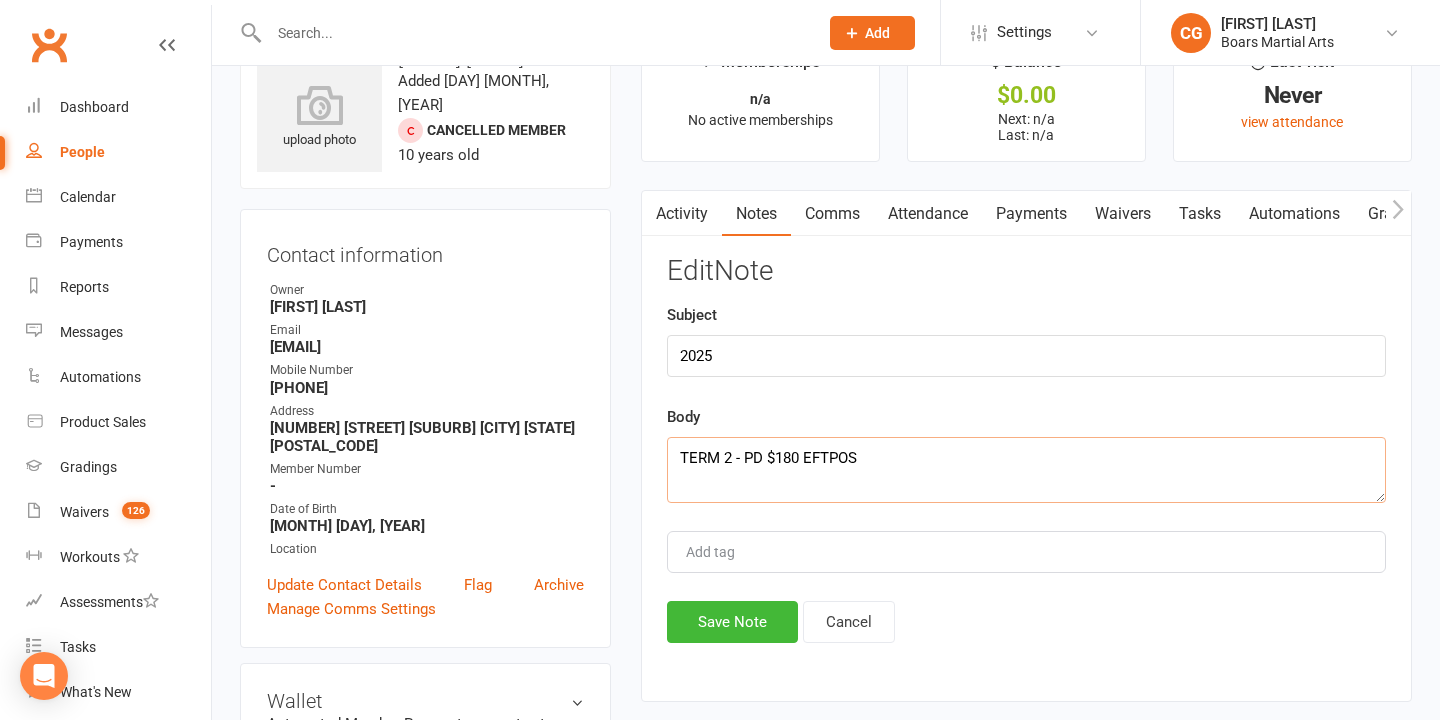 click on "TERM 2 - PD $180 EFTPOS" at bounding box center (1026, 470) 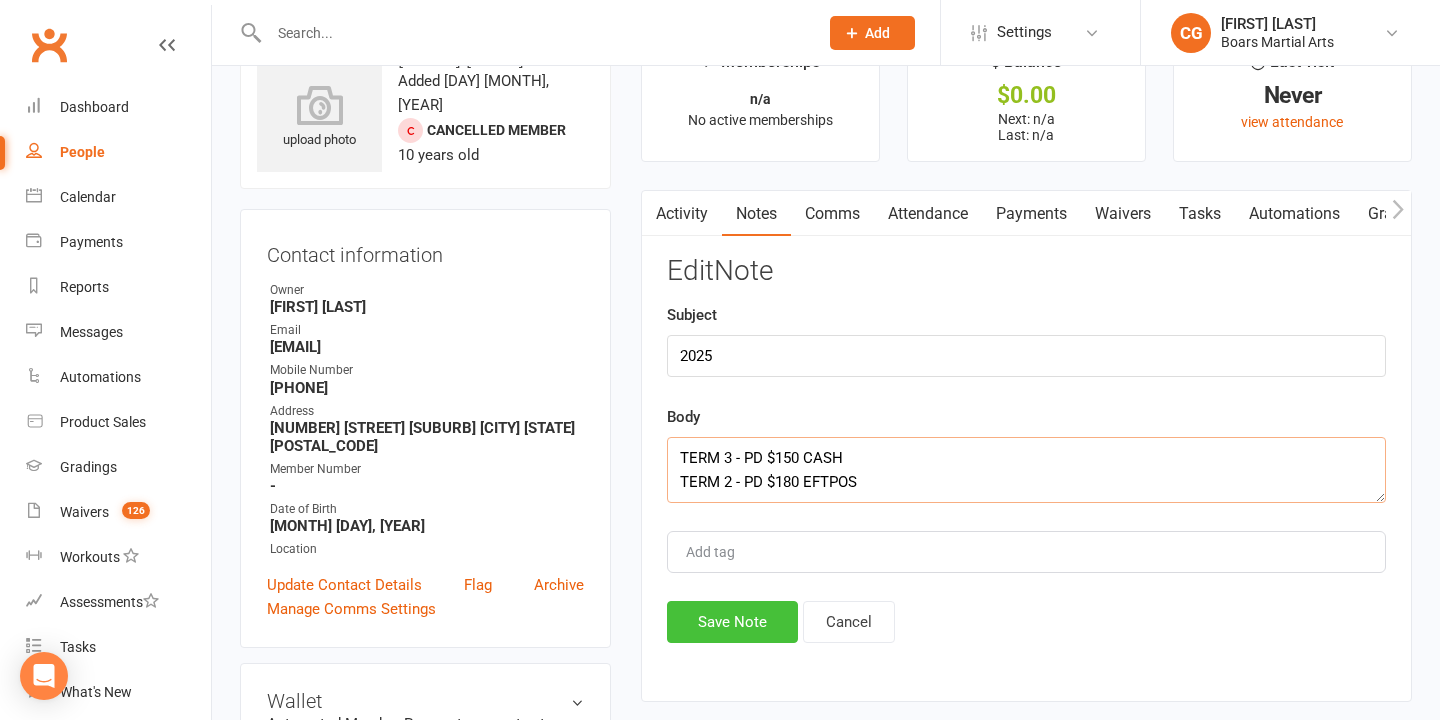 type on "TERM 3 - PD $150 CASH
TERM 2 - PD $180 EFTPOS" 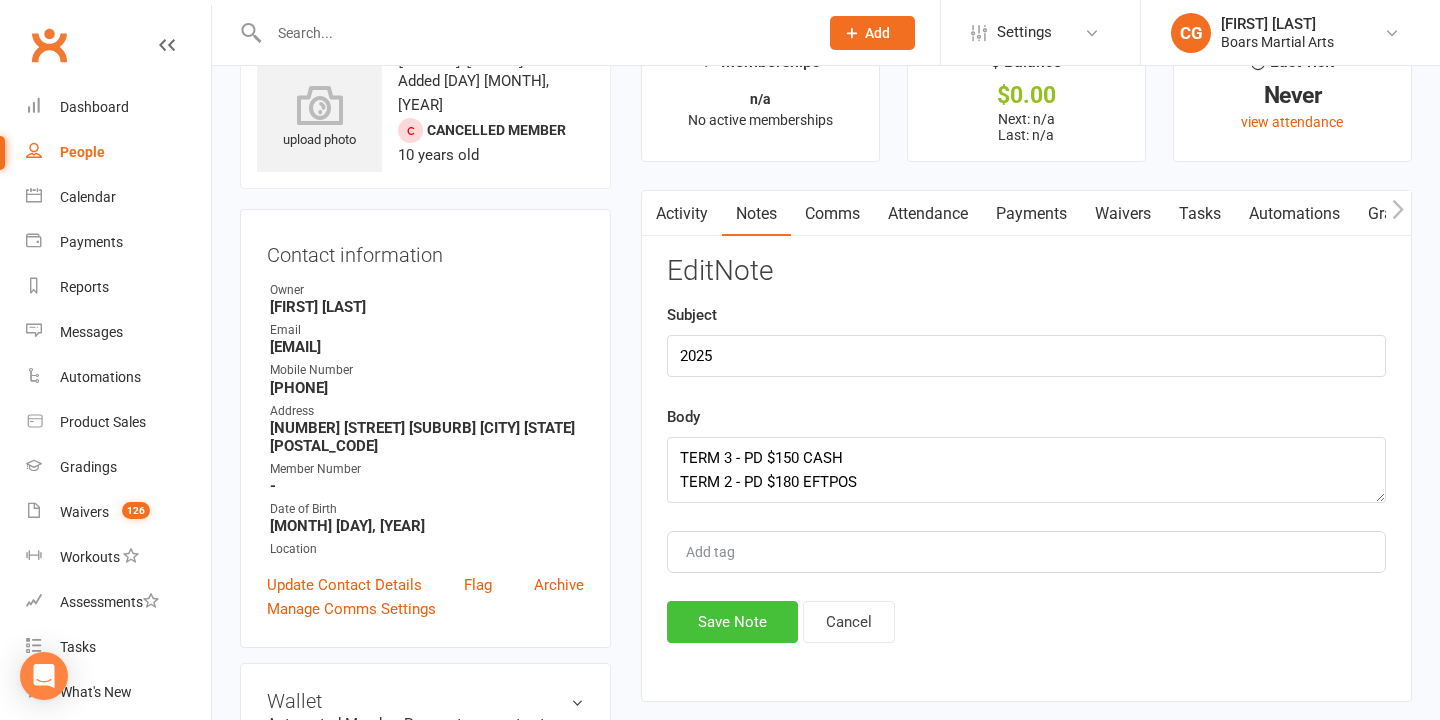 click on "Save Note" at bounding box center (732, 622) 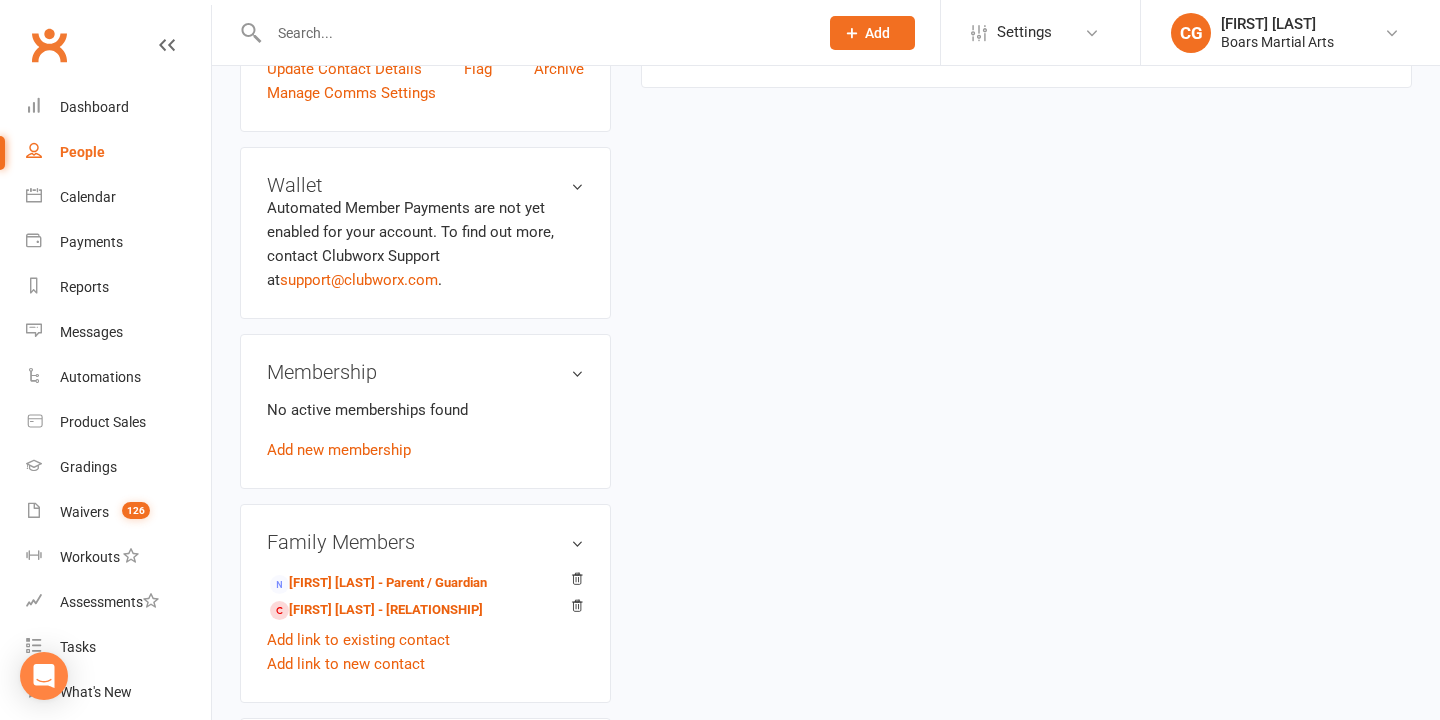 scroll, scrollTop: 592, scrollLeft: 0, axis: vertical 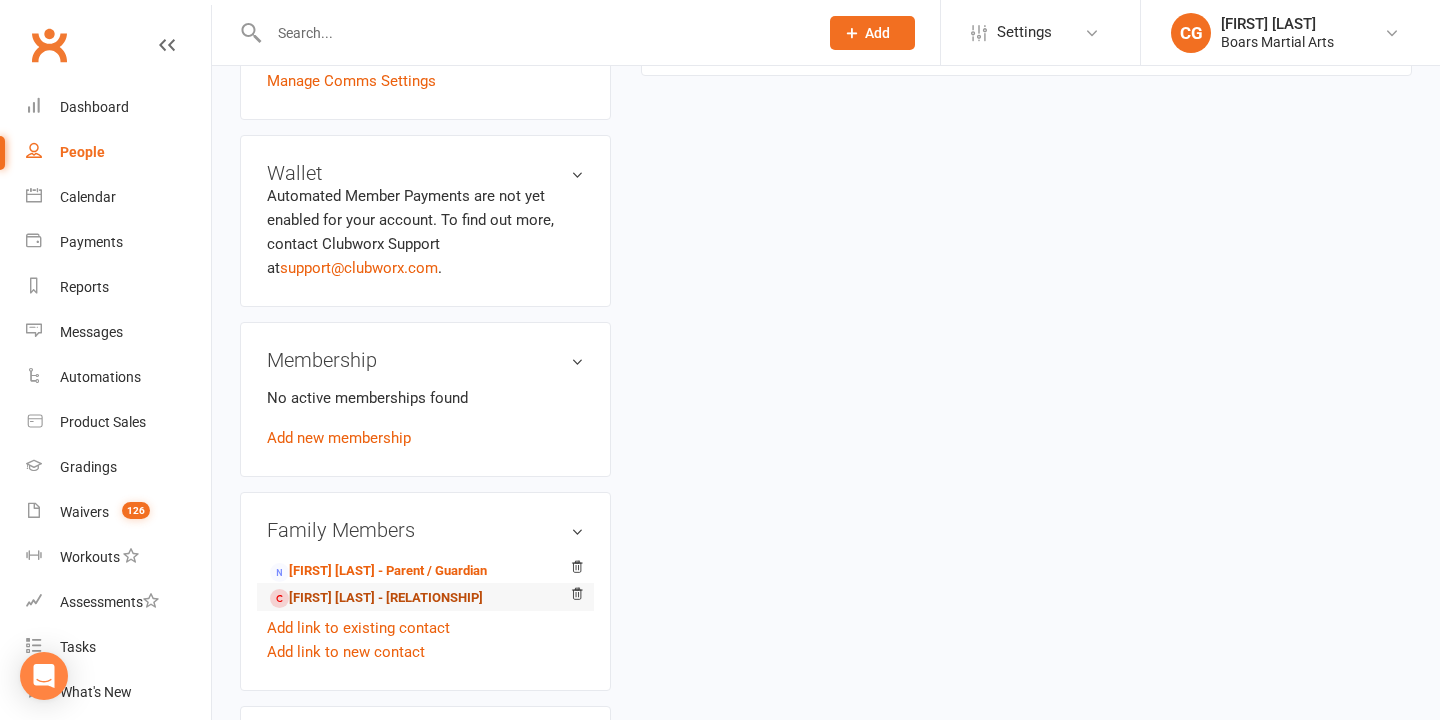 click on "[FIRST] [LAST] - [RELATIONSHIP]" at bounding box center [376, 598] 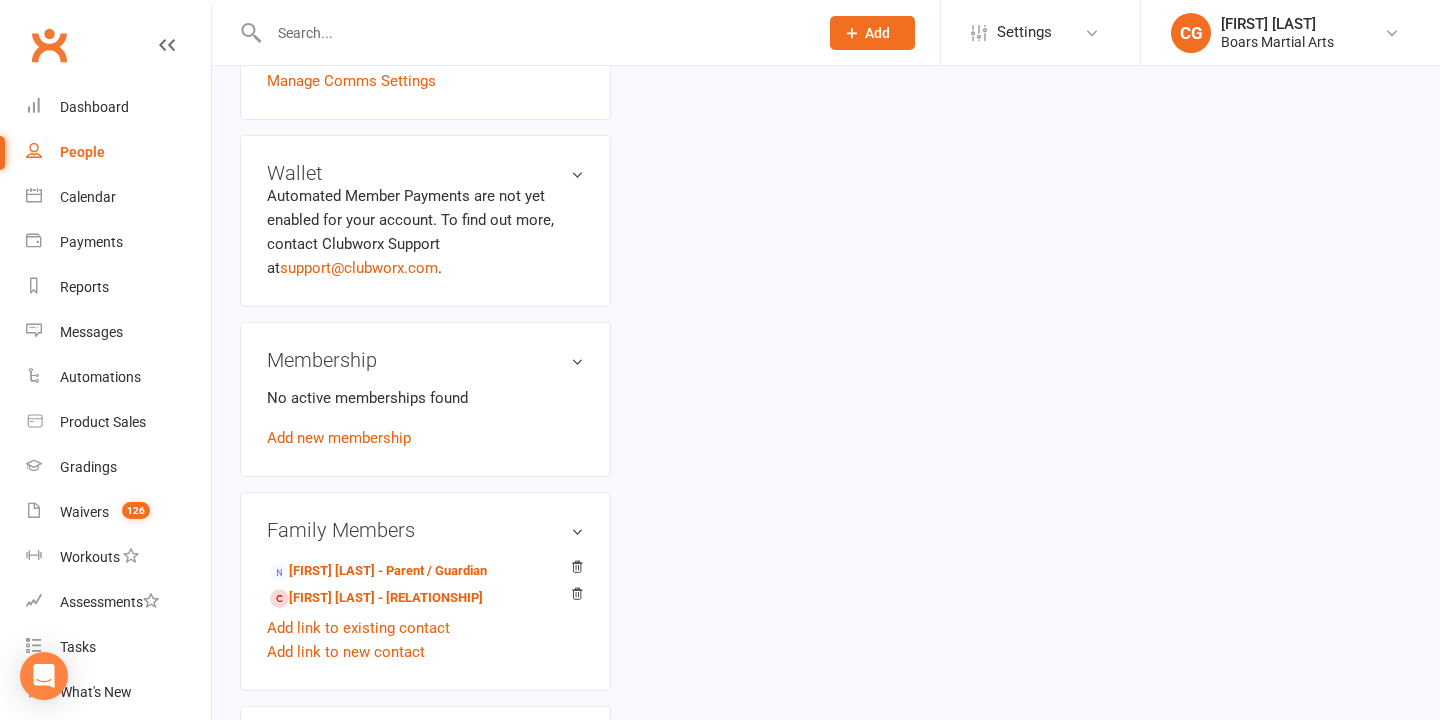 scroll, scrollTop: 0, scrollLeft: 0, axis: both 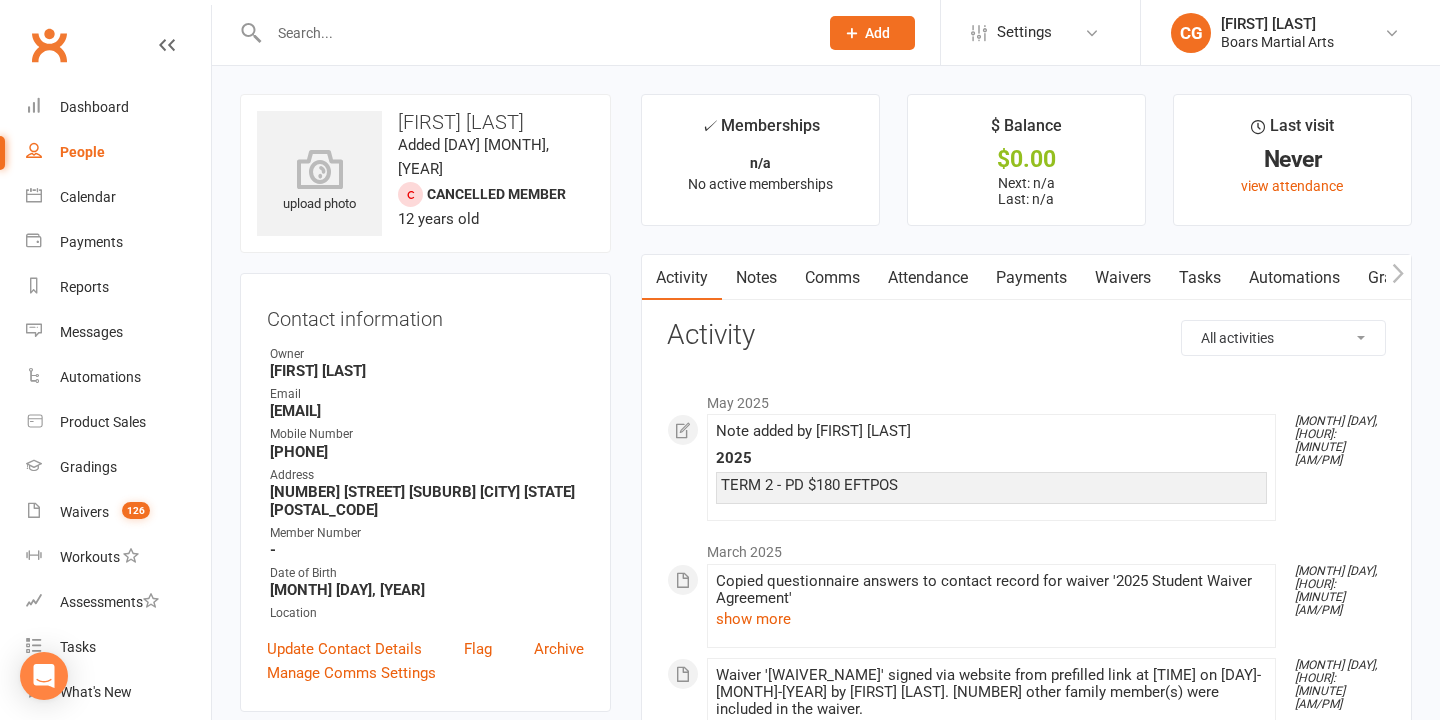 click on "Notes" at bounding box center (756, 278) 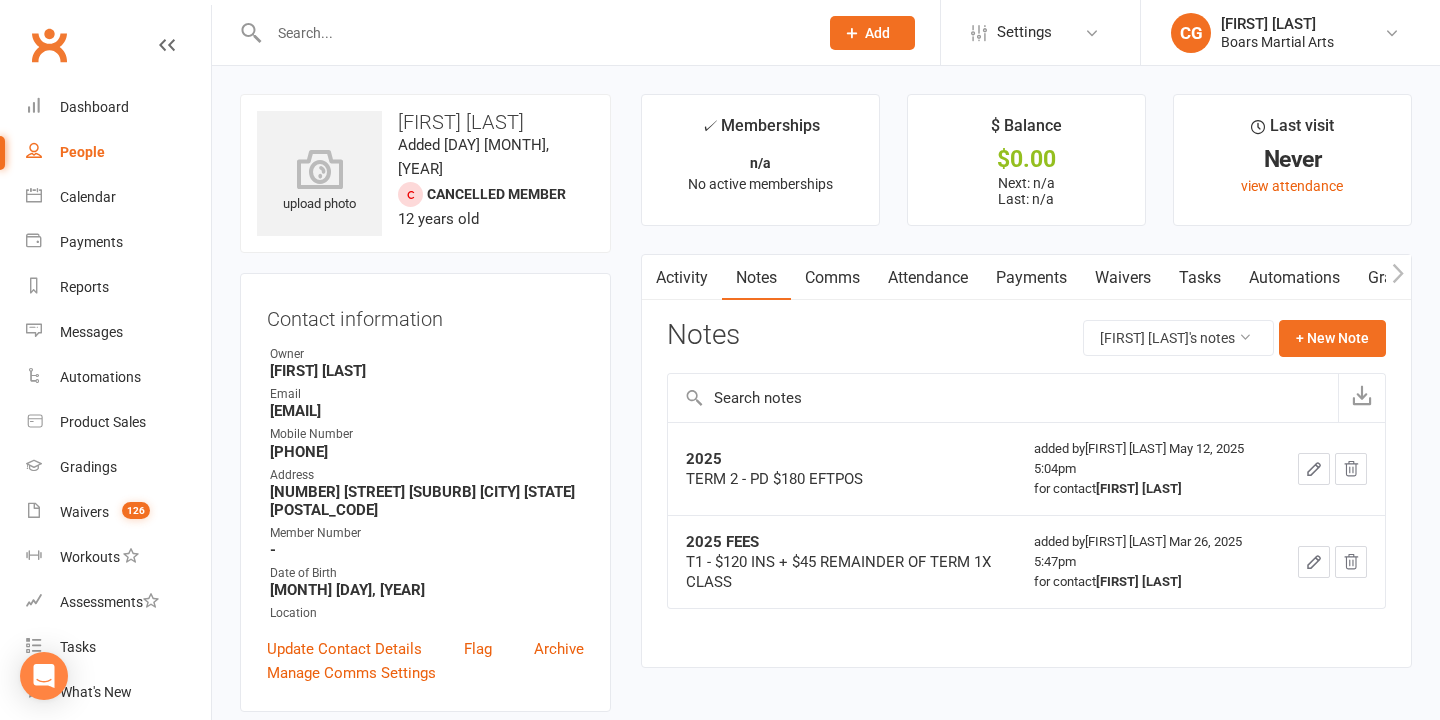 click 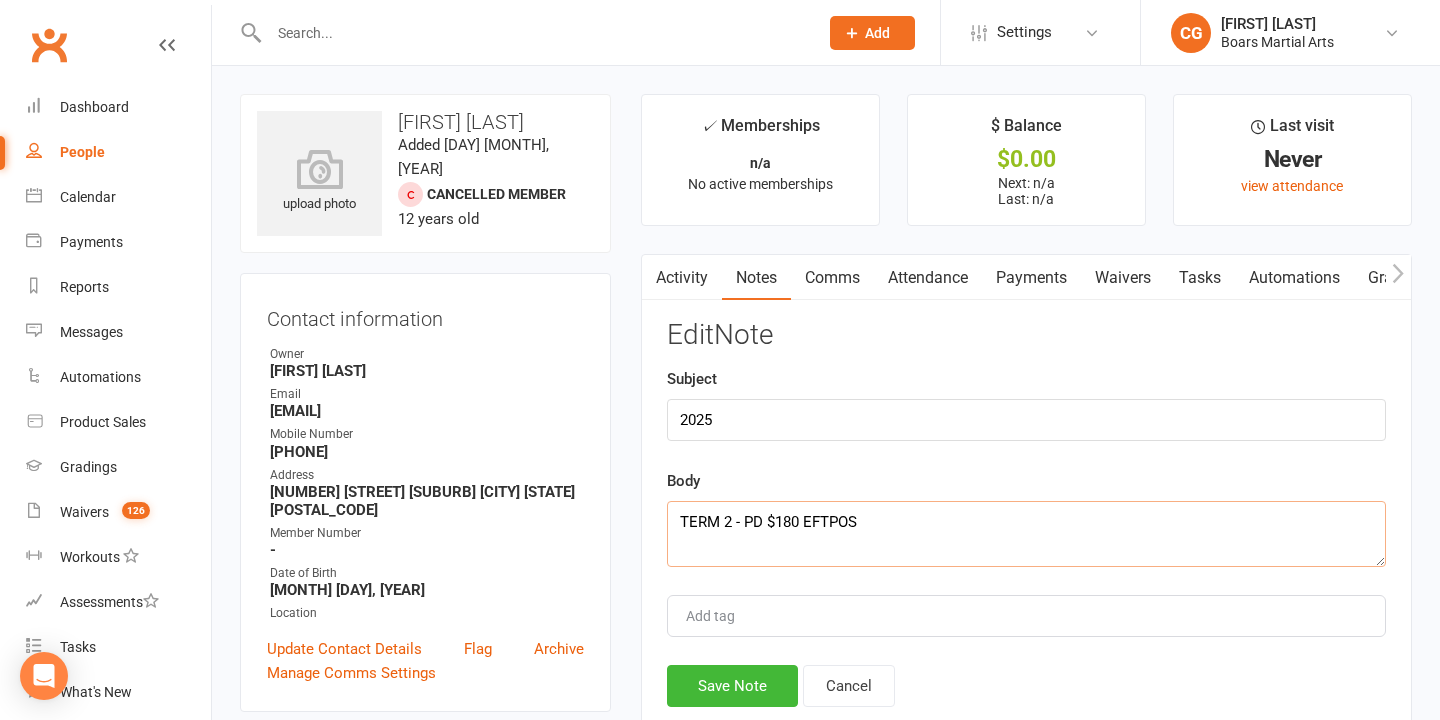 click on "TERM 2 - PD $180 EFTPOS" at bounding box center (1026, 534) 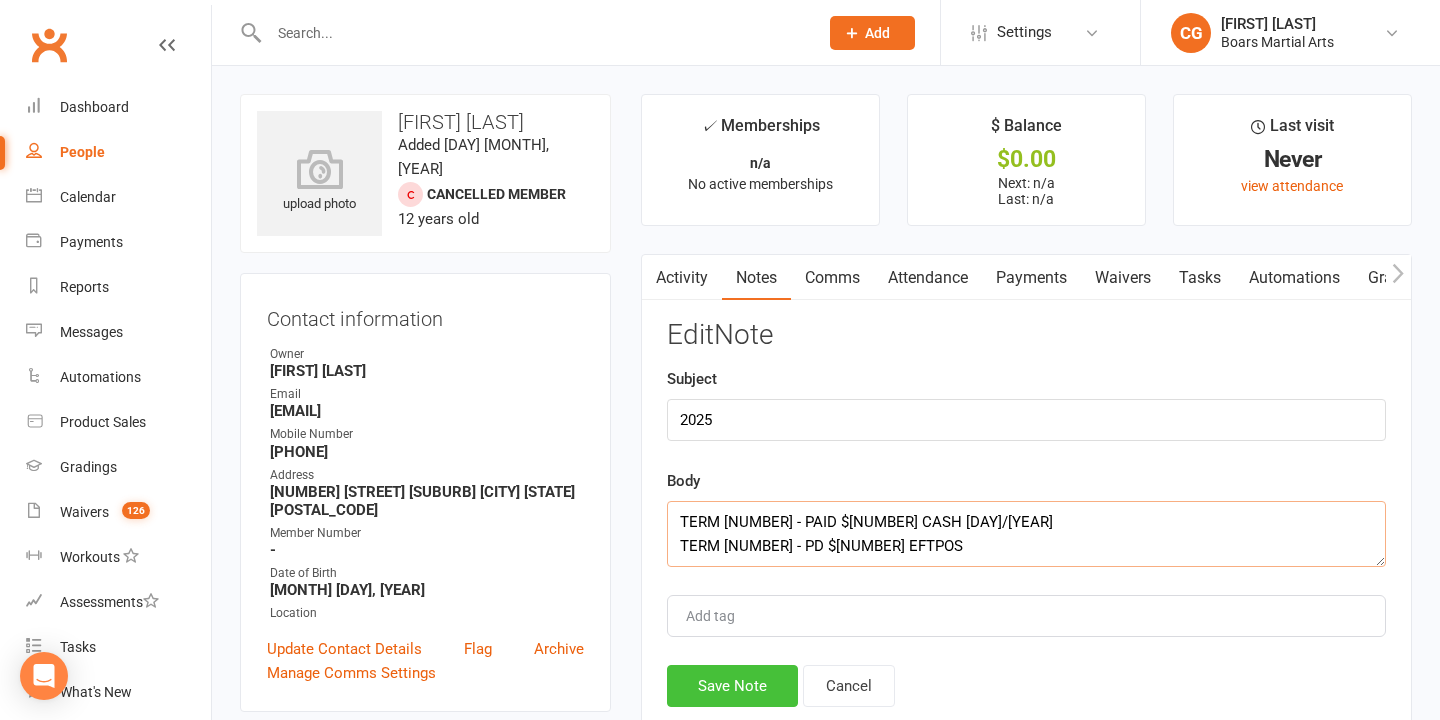 type on "TERM [NUMBER] - PAID $[NUMBER] CASH [DAY]/[YEAR]
TERM [NUMBER] - PD $[NUMBER] EFTPOS" 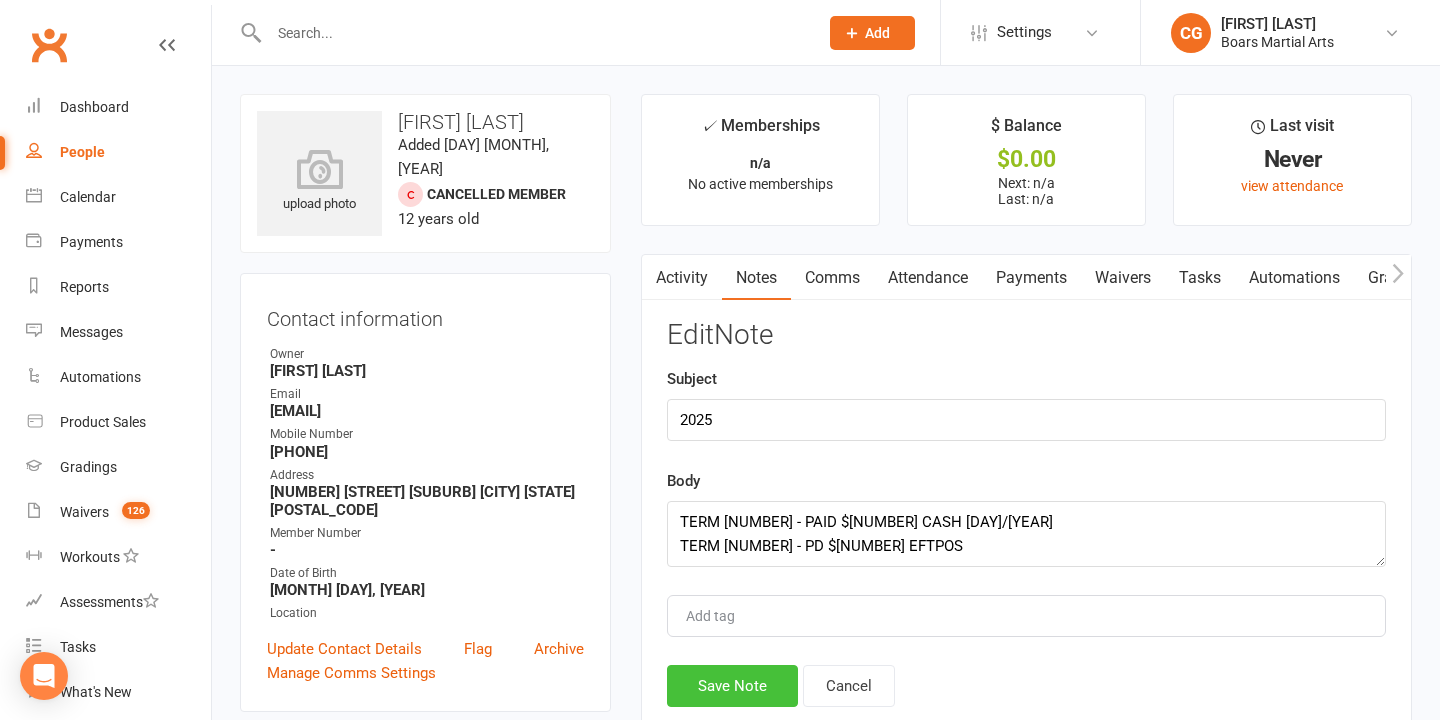 click on "Save Note" at bounding box center (732, 686) 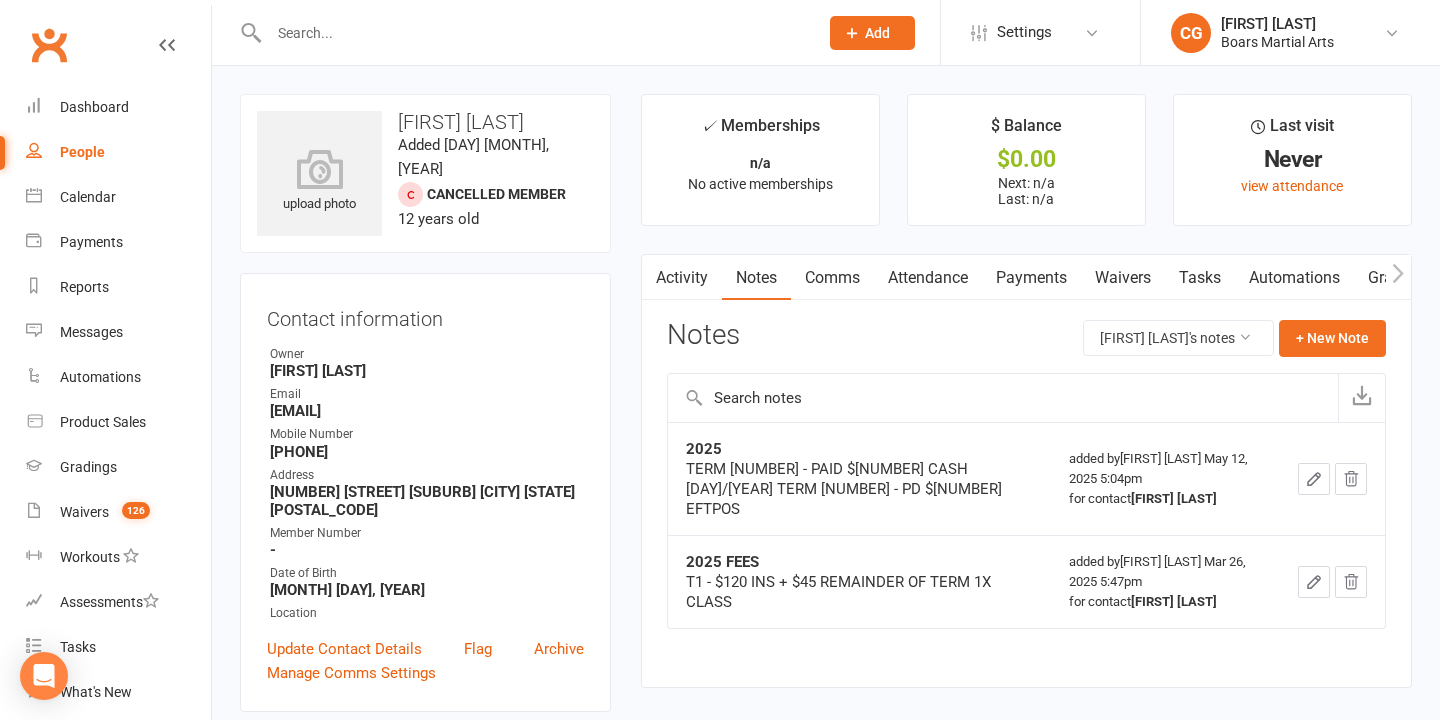 click at bounding box center (533, 33) 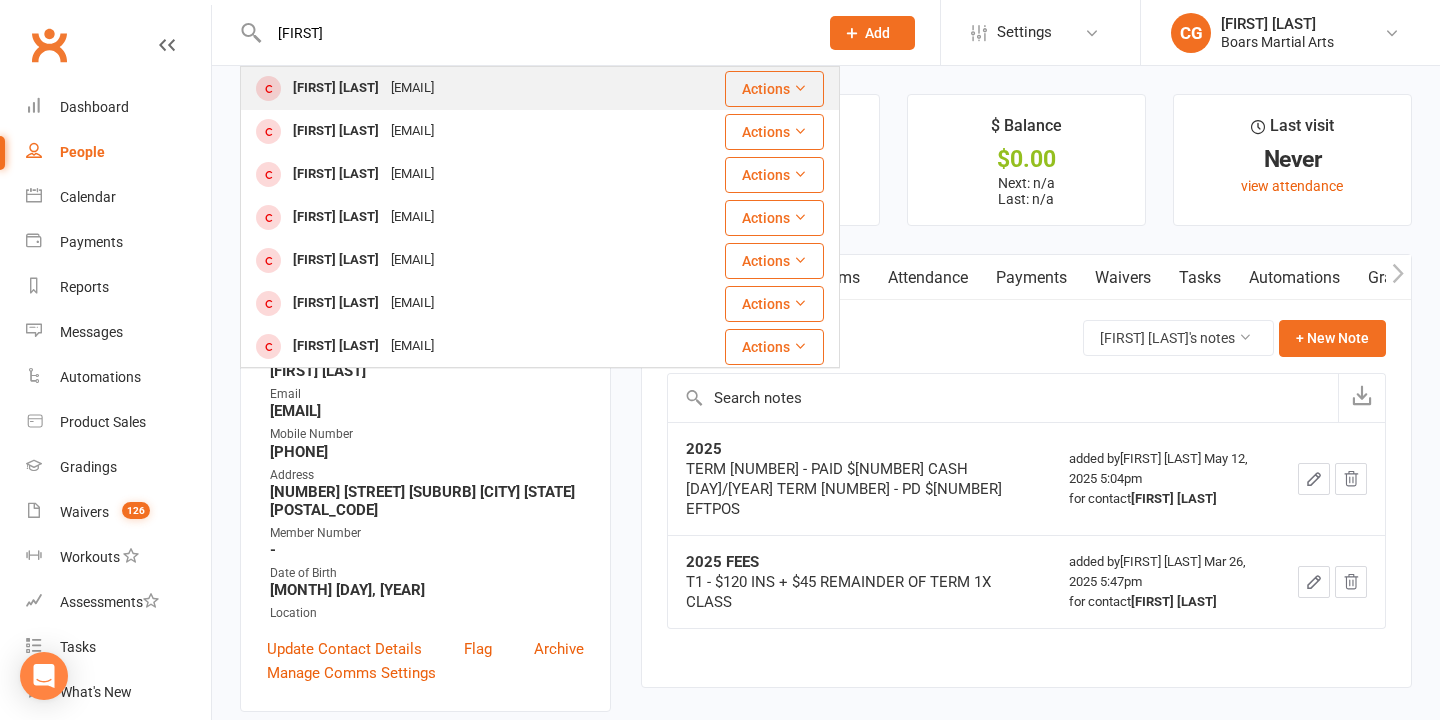 type on "[FIRST]" 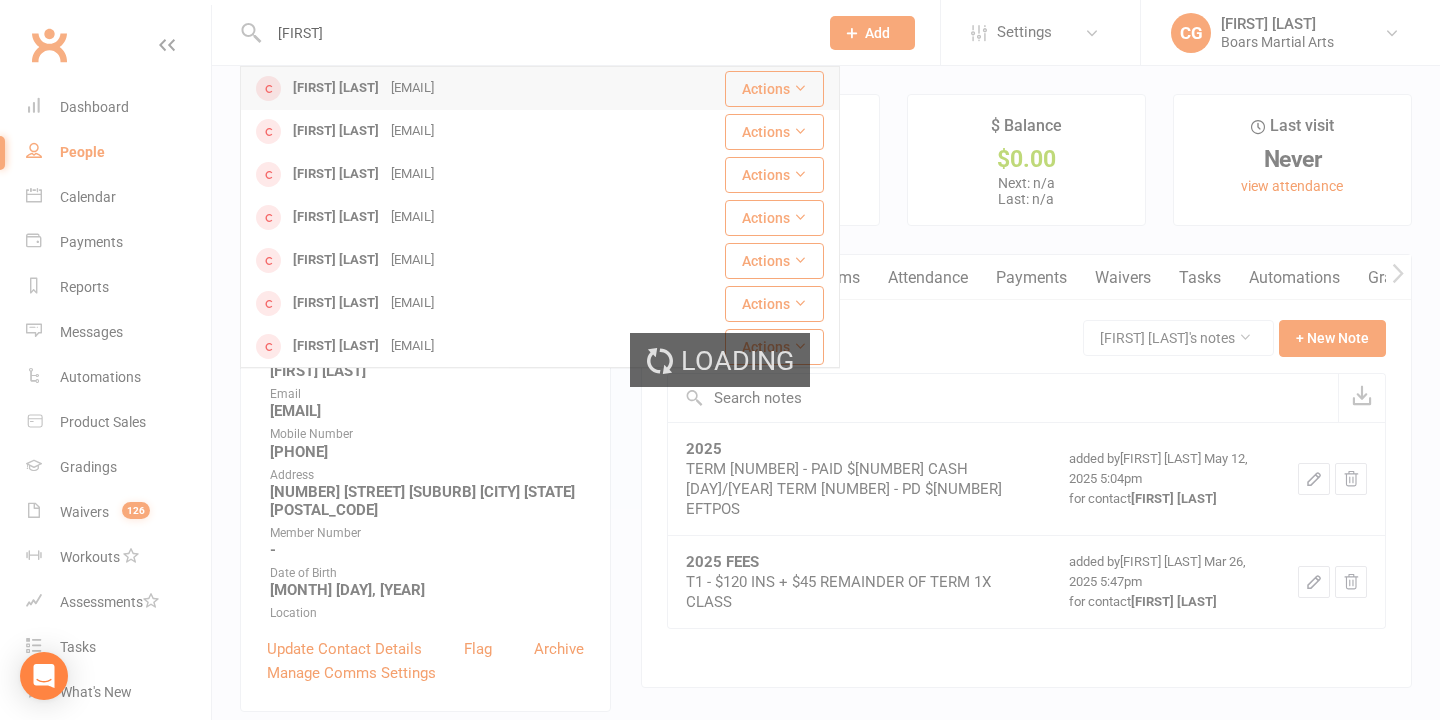 type 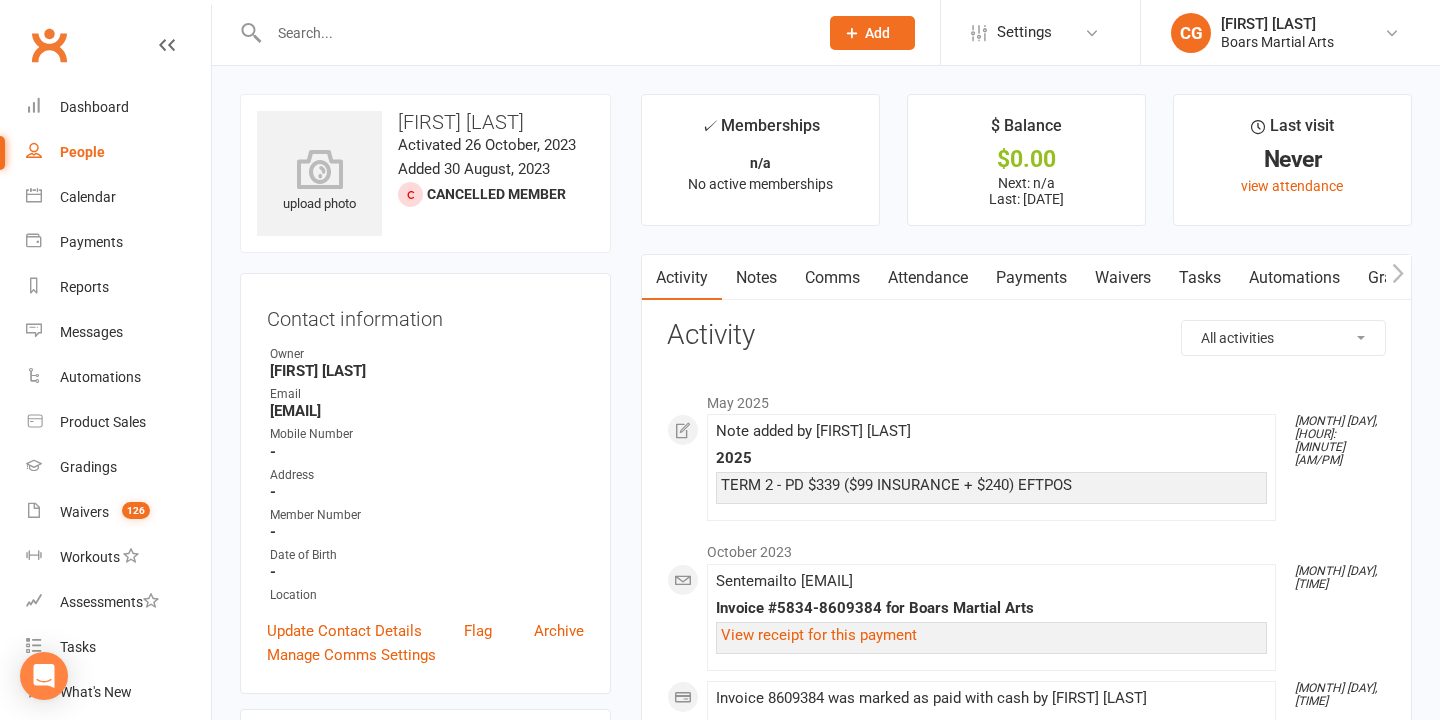 click on "Notes" at bounding box center (756, 278) 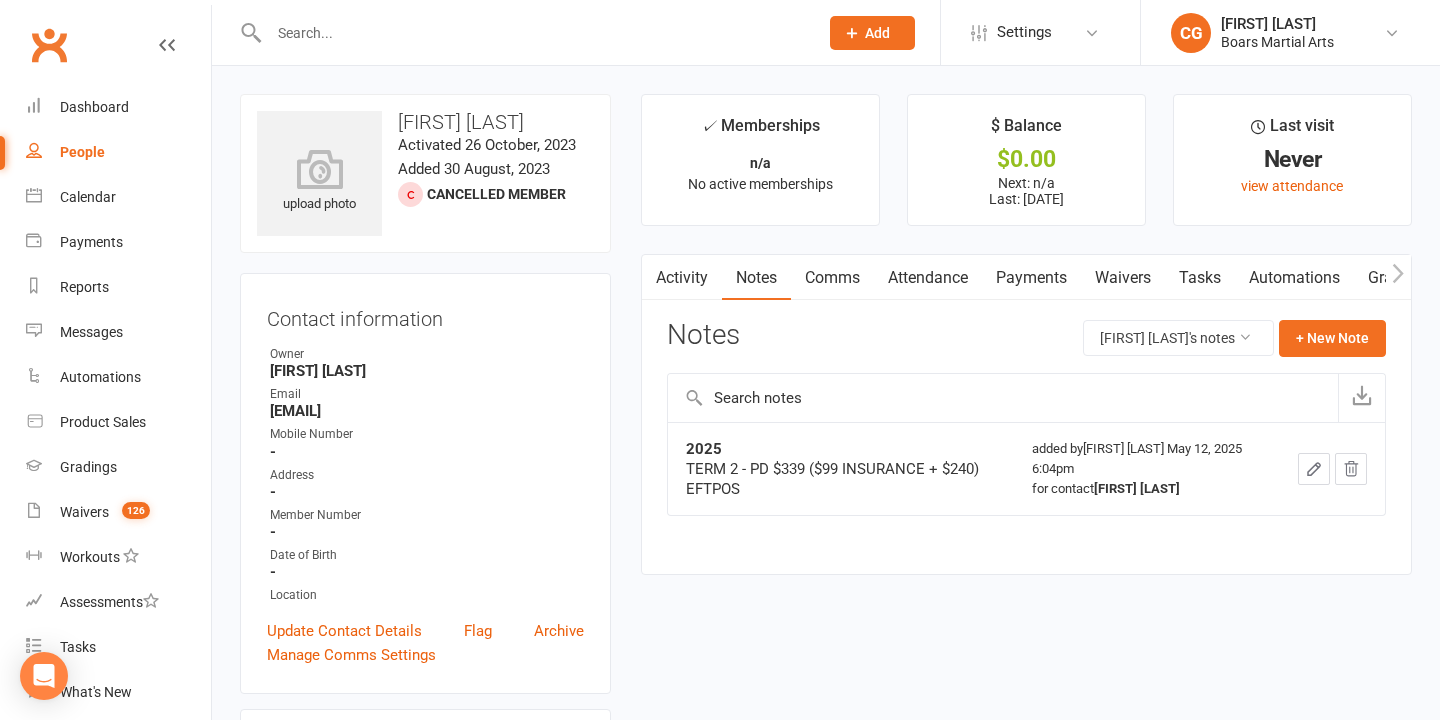 click 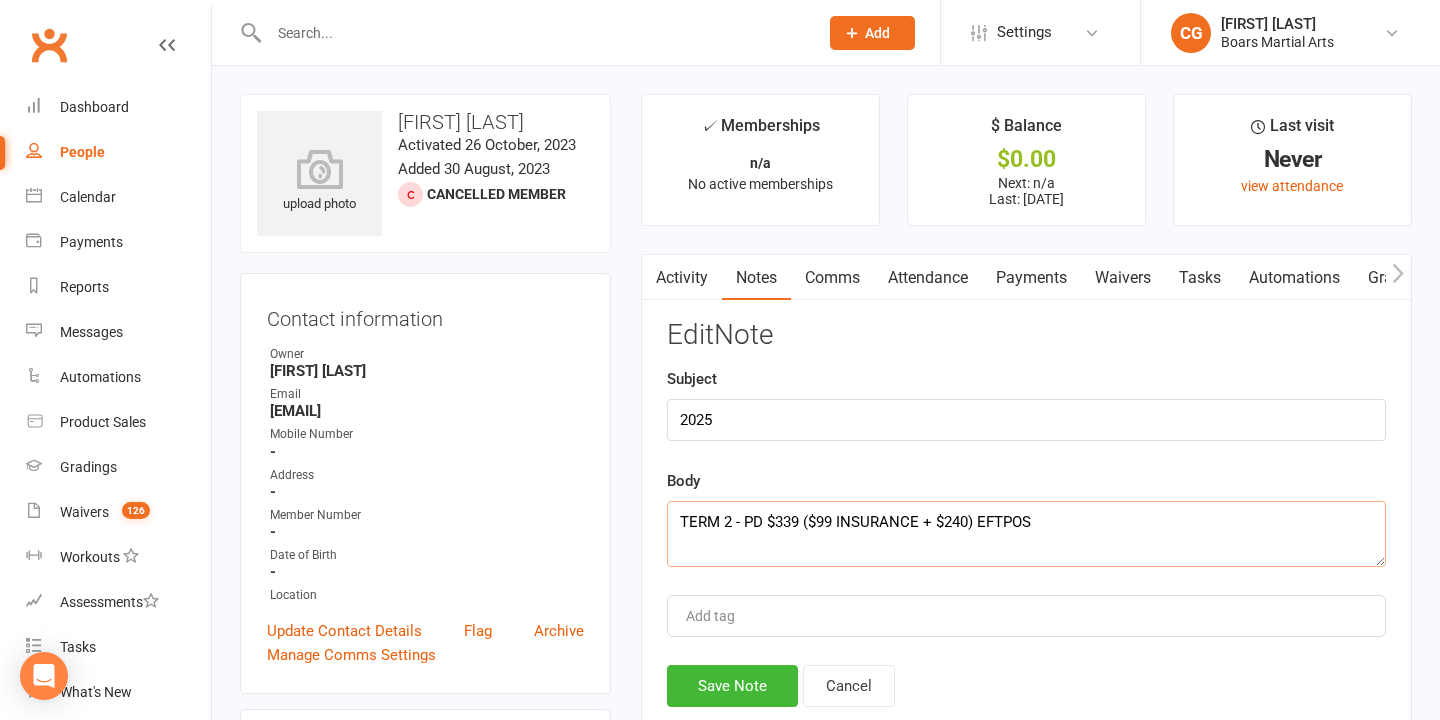 click on "TERM 2 - PD $339 ($99 INSURANCE + $240) EFTPOS" at bounding box center (1026, 534) 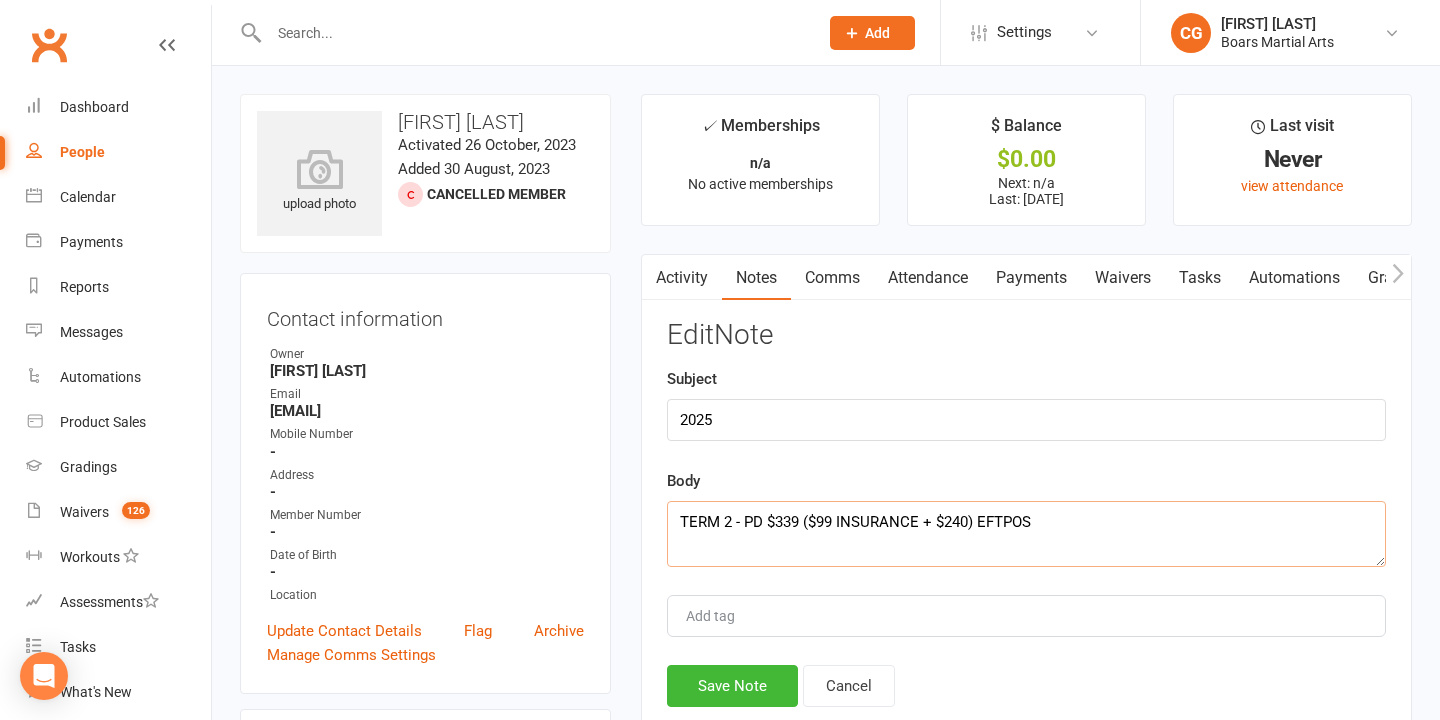 click on "TERM 2 - PD $339 ($99 INSURANCE + $240) EFTPOS" at bounding box center (1026, 534) 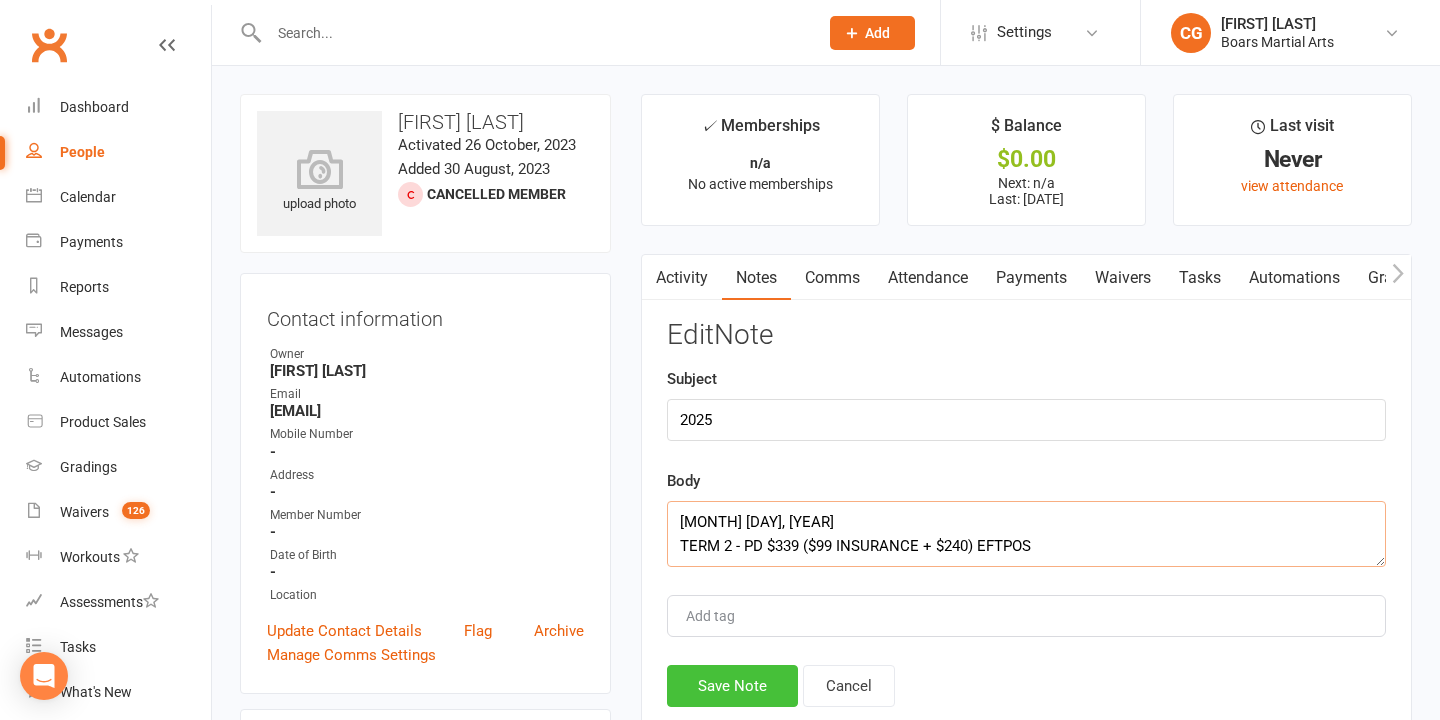type on "[MONTH] [DAY], [YEAR]
TERM 2 - PD $339 ($99 INSURANCE + $240) EFTPOS" 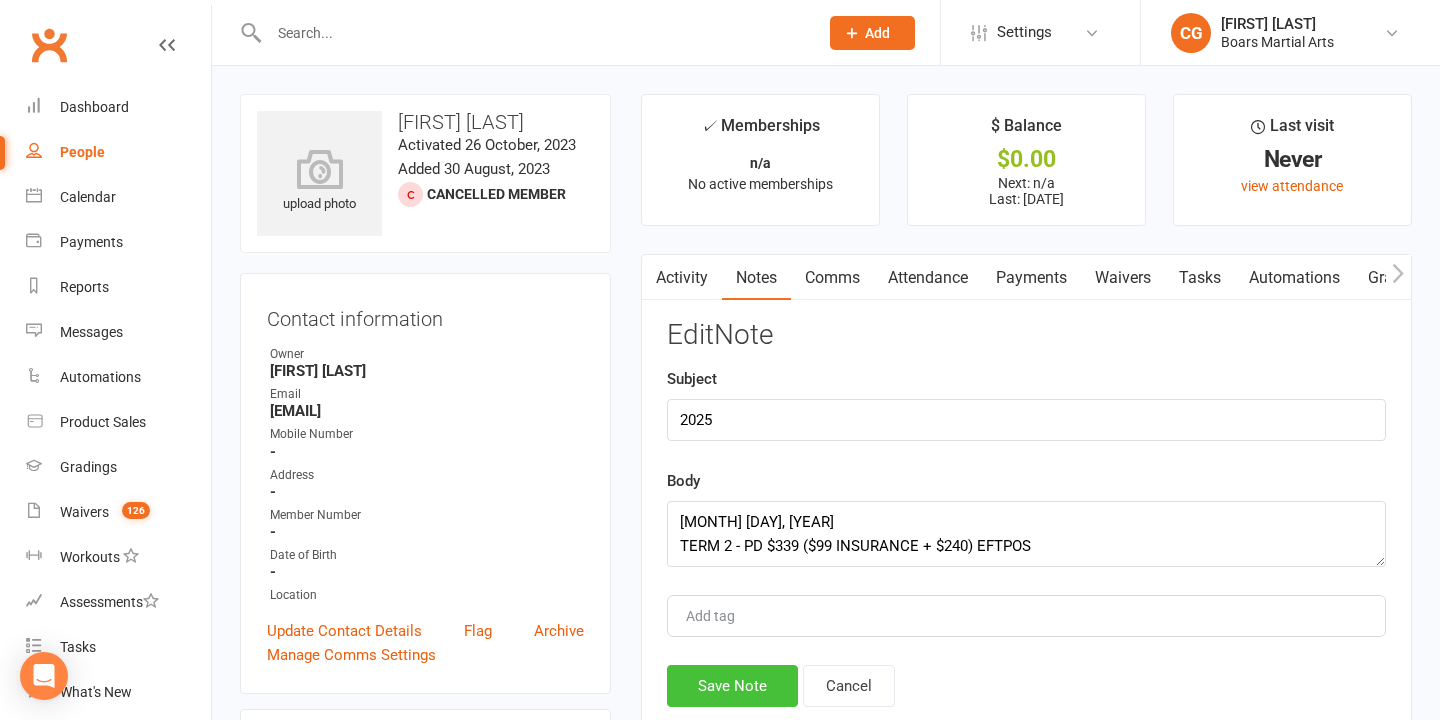 click on "Save Note" at bounding box center [732, 686] 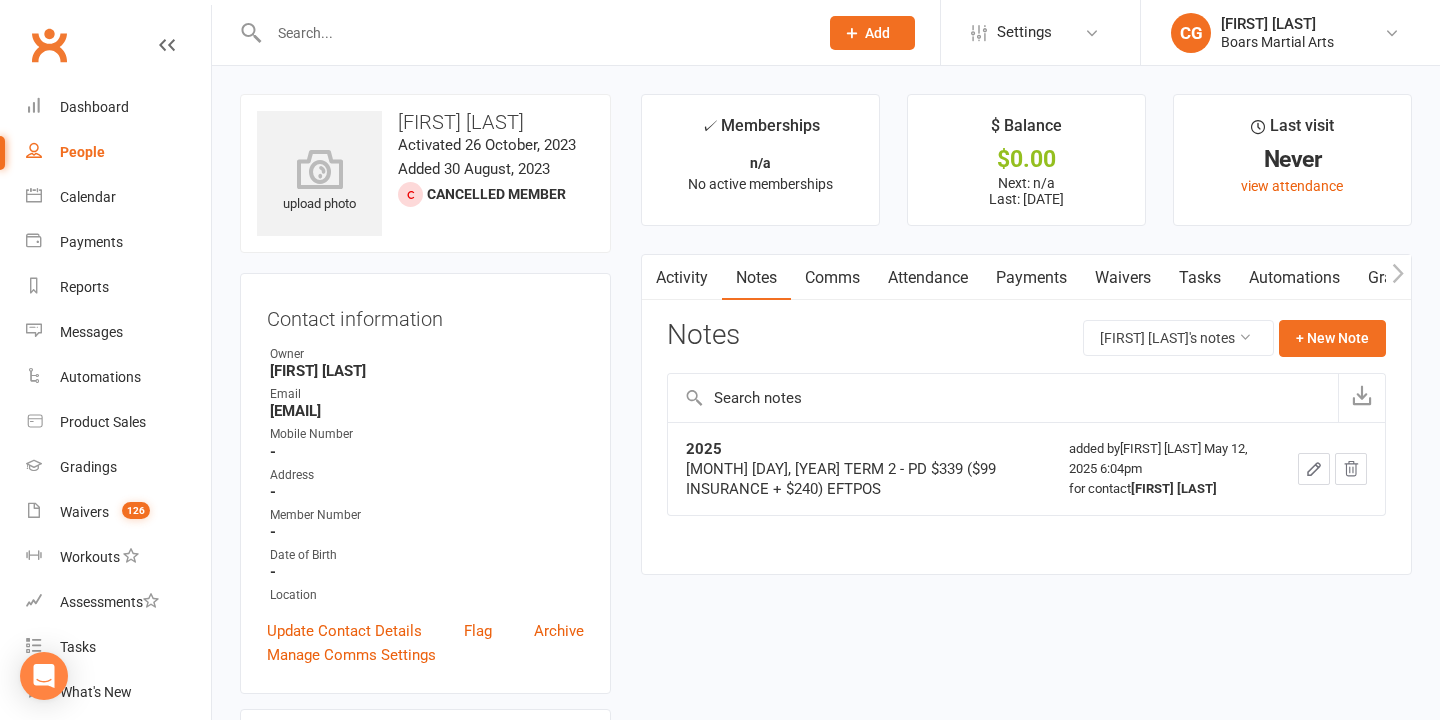 click at bounding box center [533, 33] 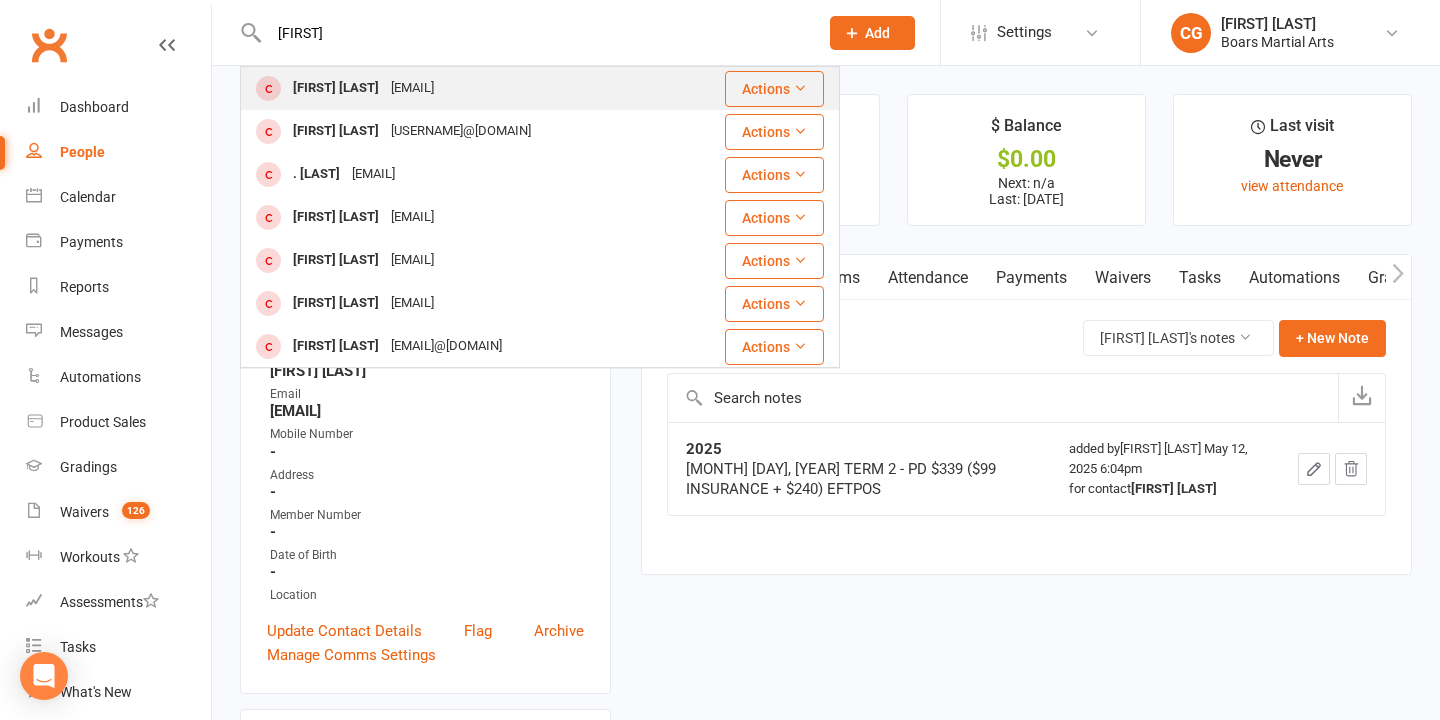 type on "[FIRST]" 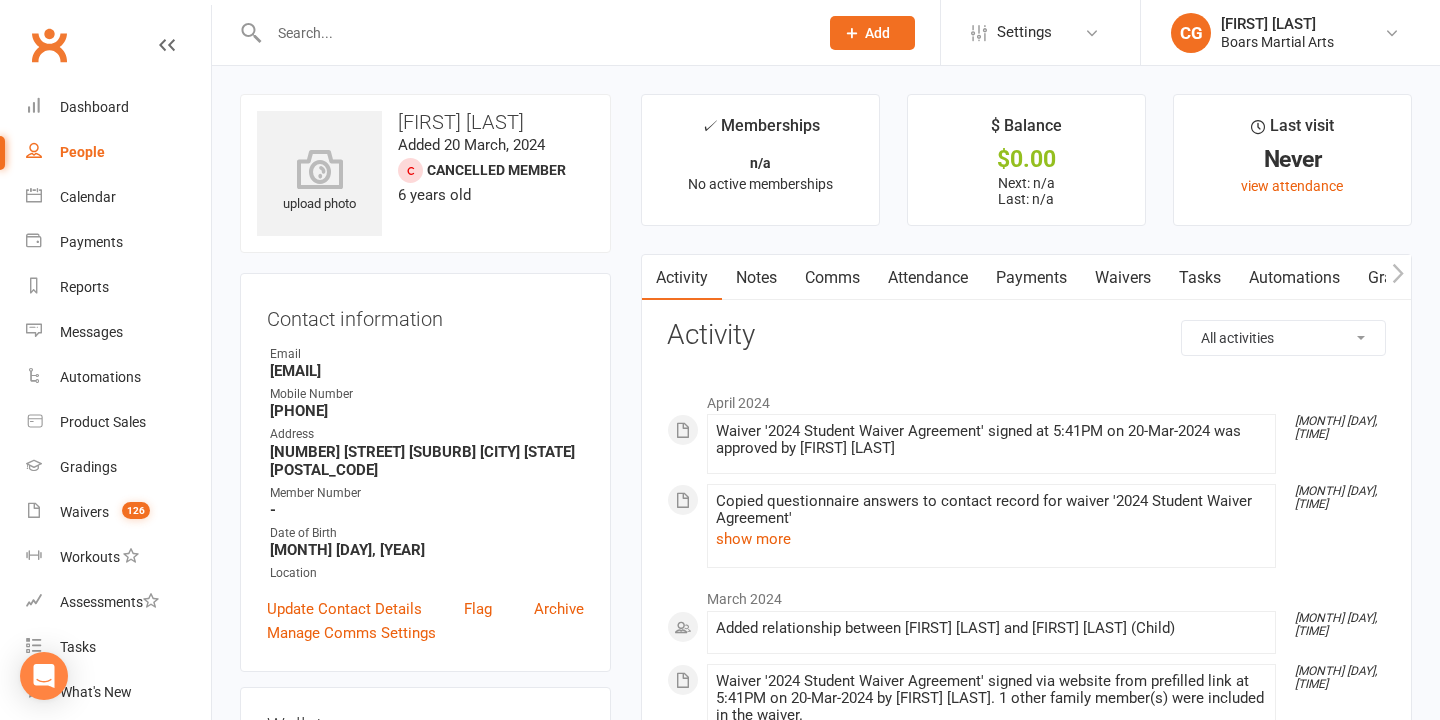 click at bounding box center (533, 33) 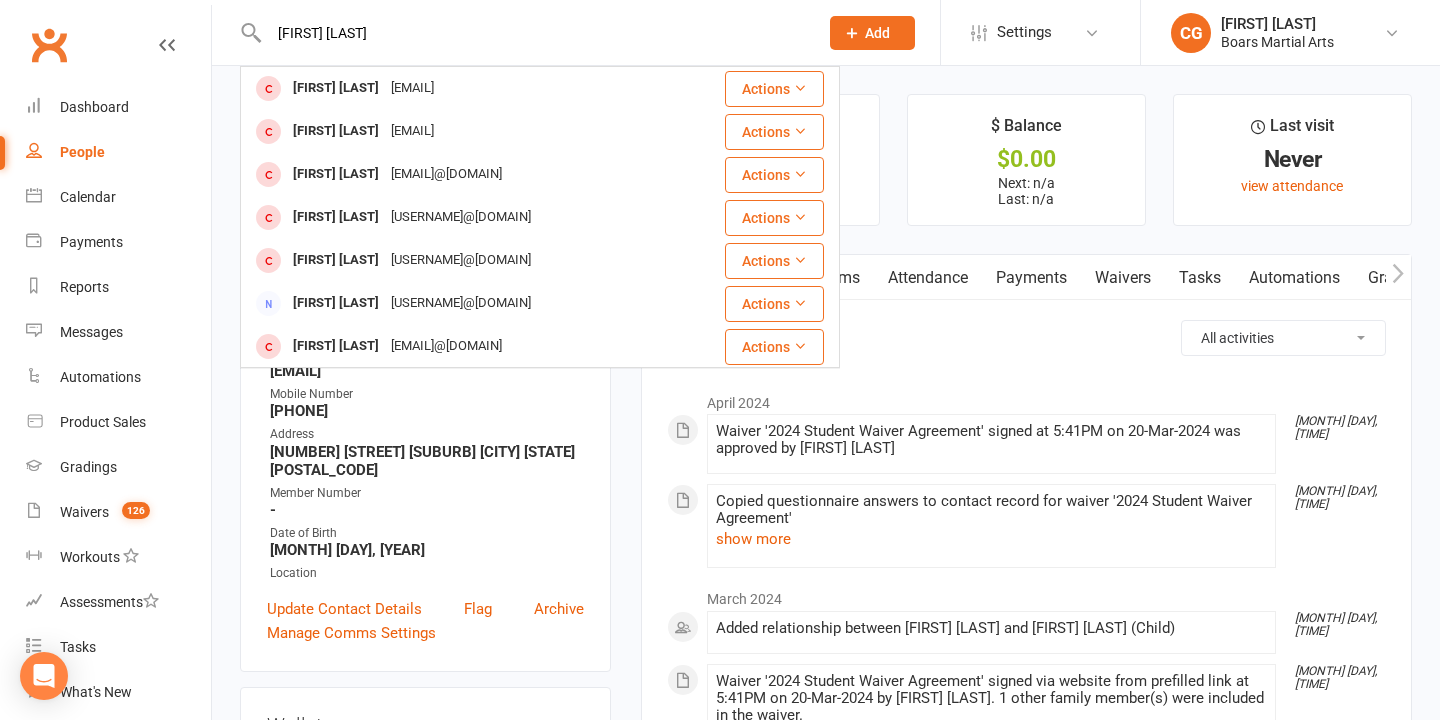 drag, startPoint x: 376, startPoint y: 41, endPoint x: 133, endPoint y: 44, distance: 243.01852 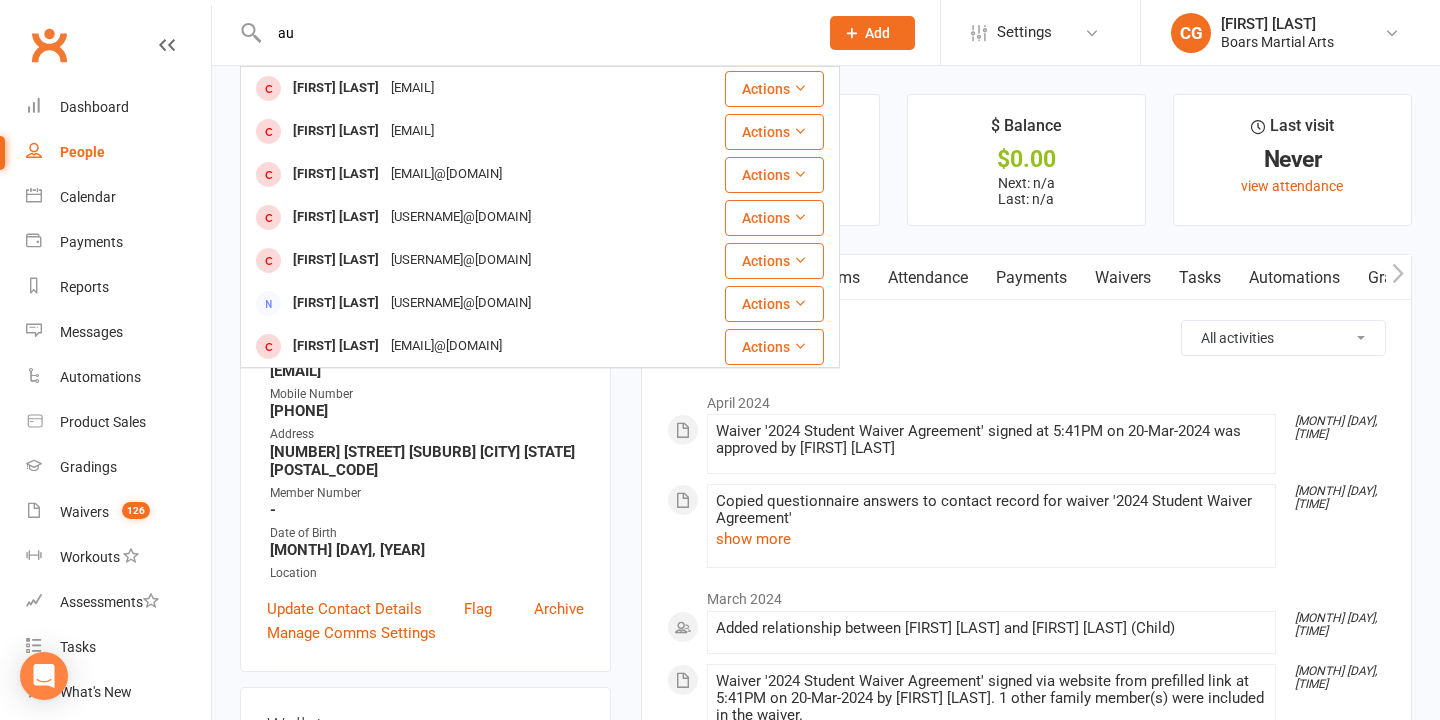 type on "a" 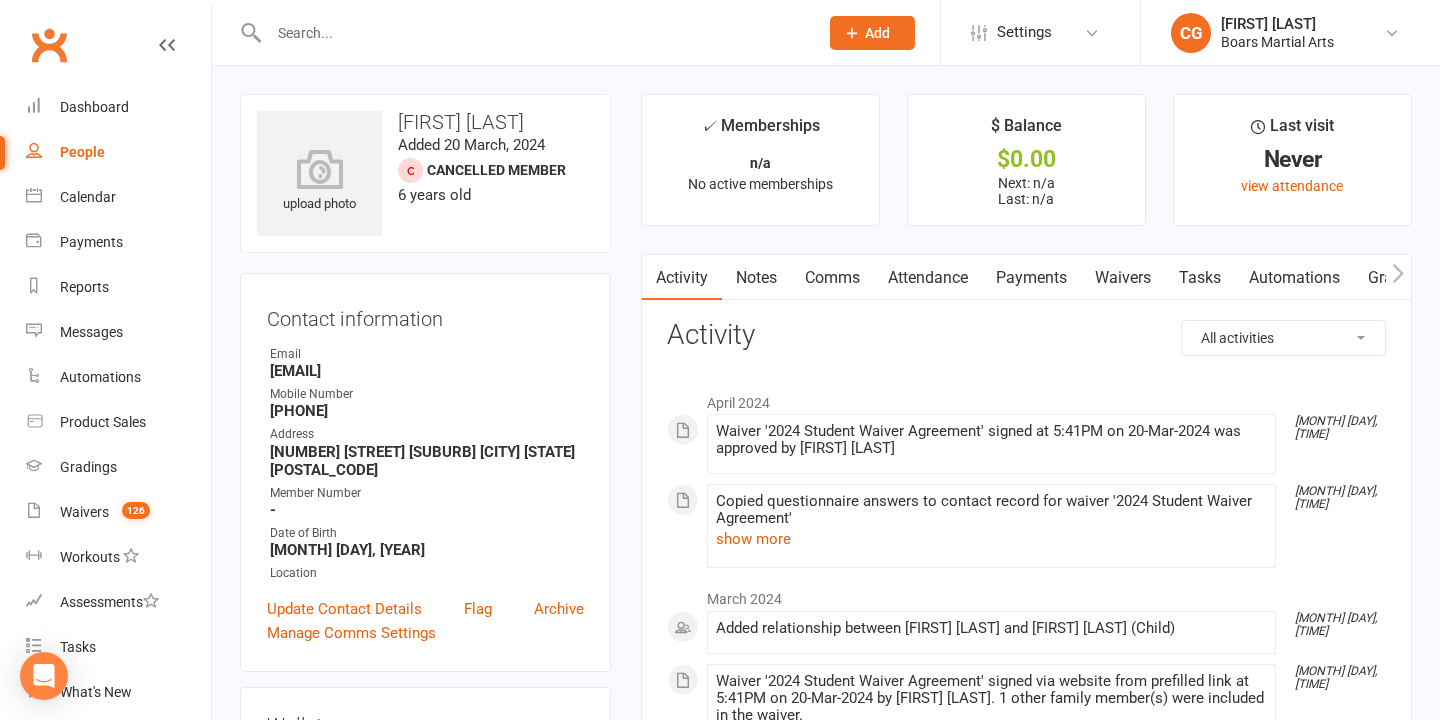 type on "o" 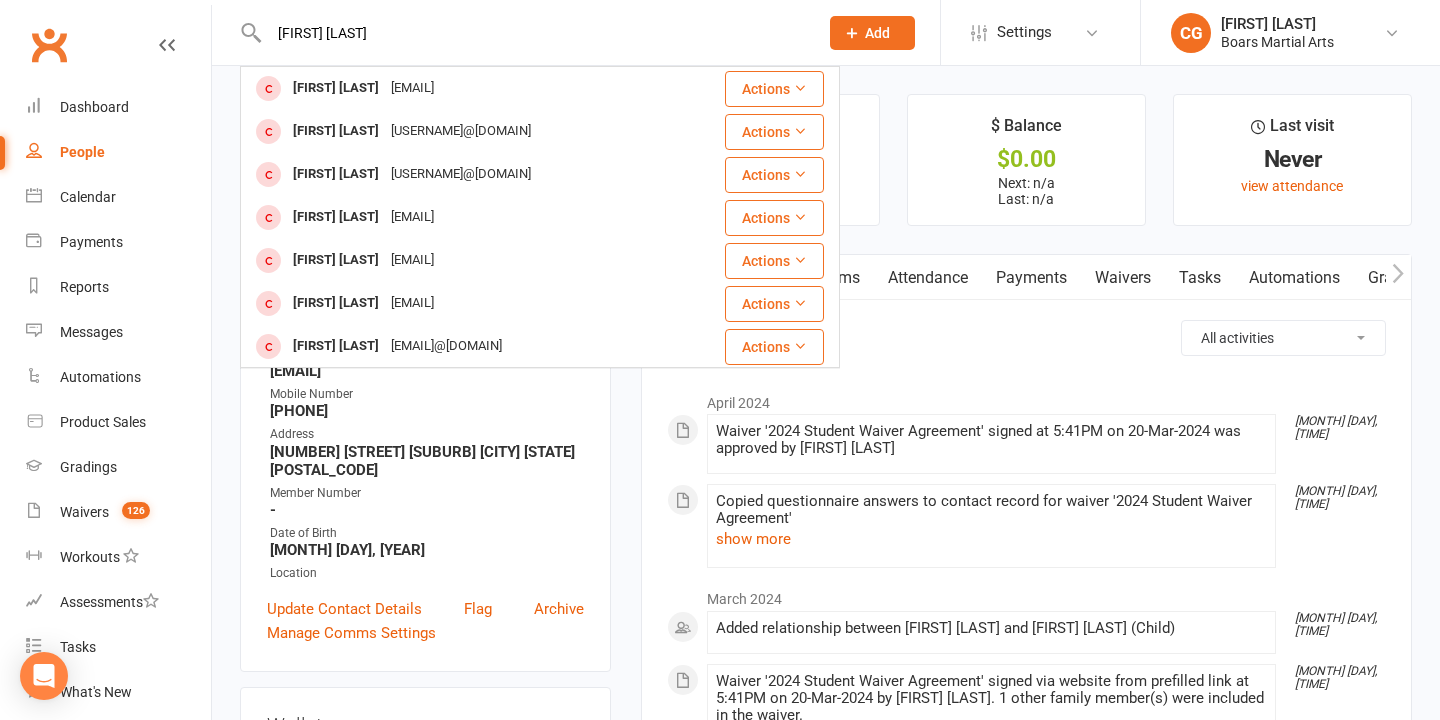type on "[FIRST] [LAST]" 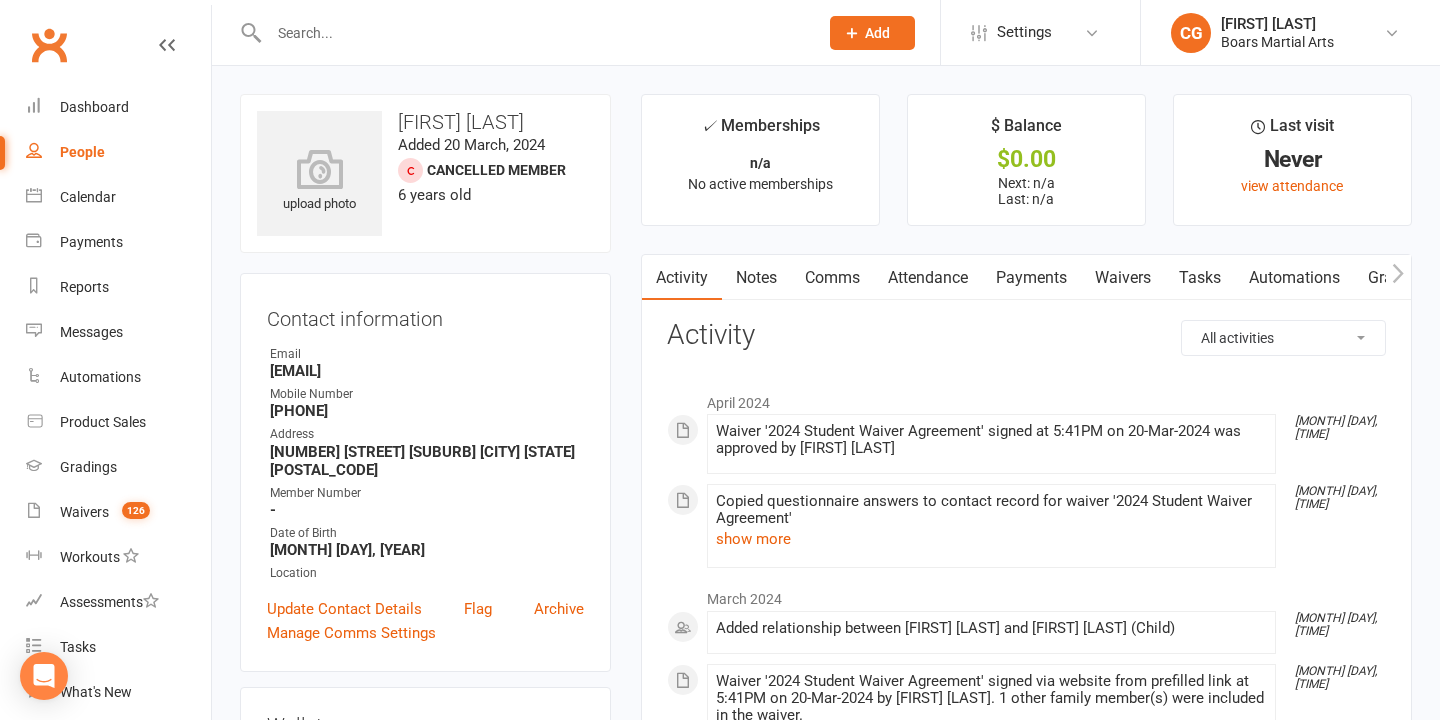 click on "Notes" at bounding box center [756, 278] 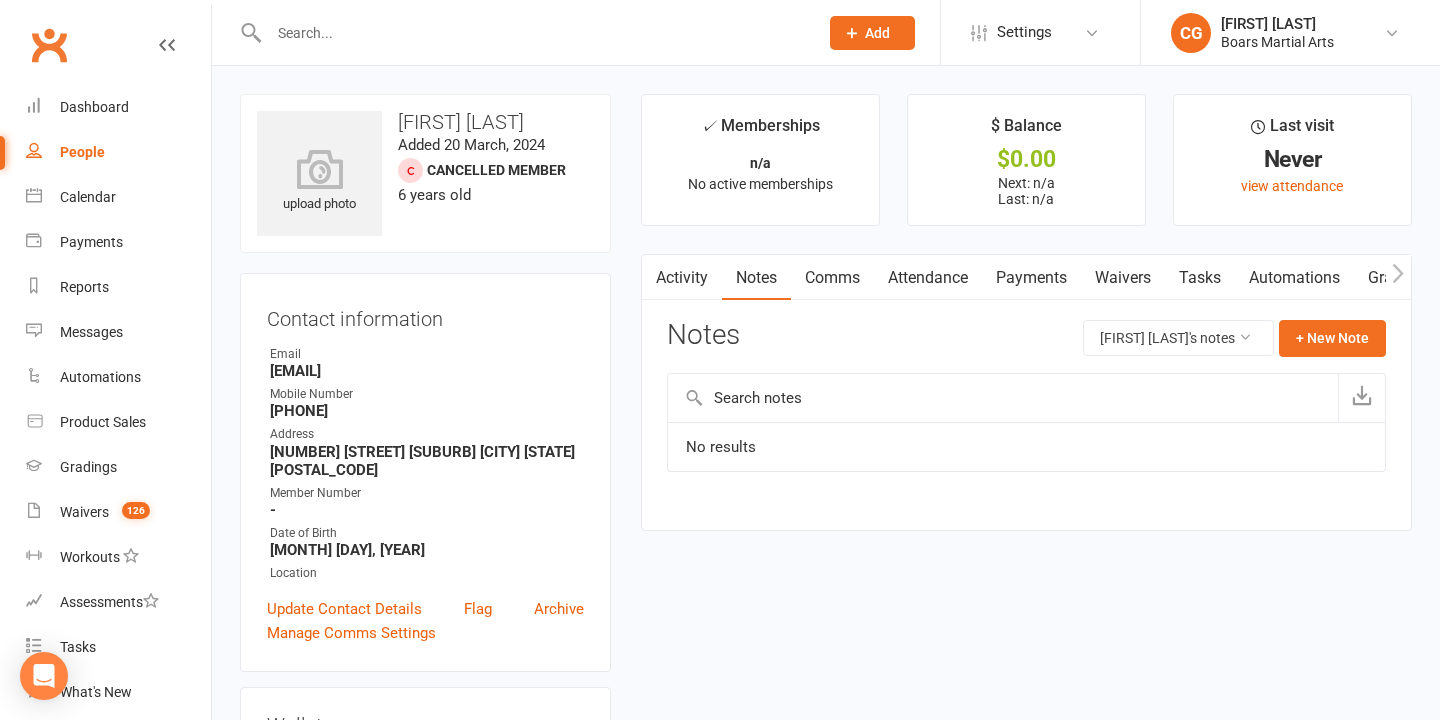 click on "Activity" at bounding box center [682, 278] 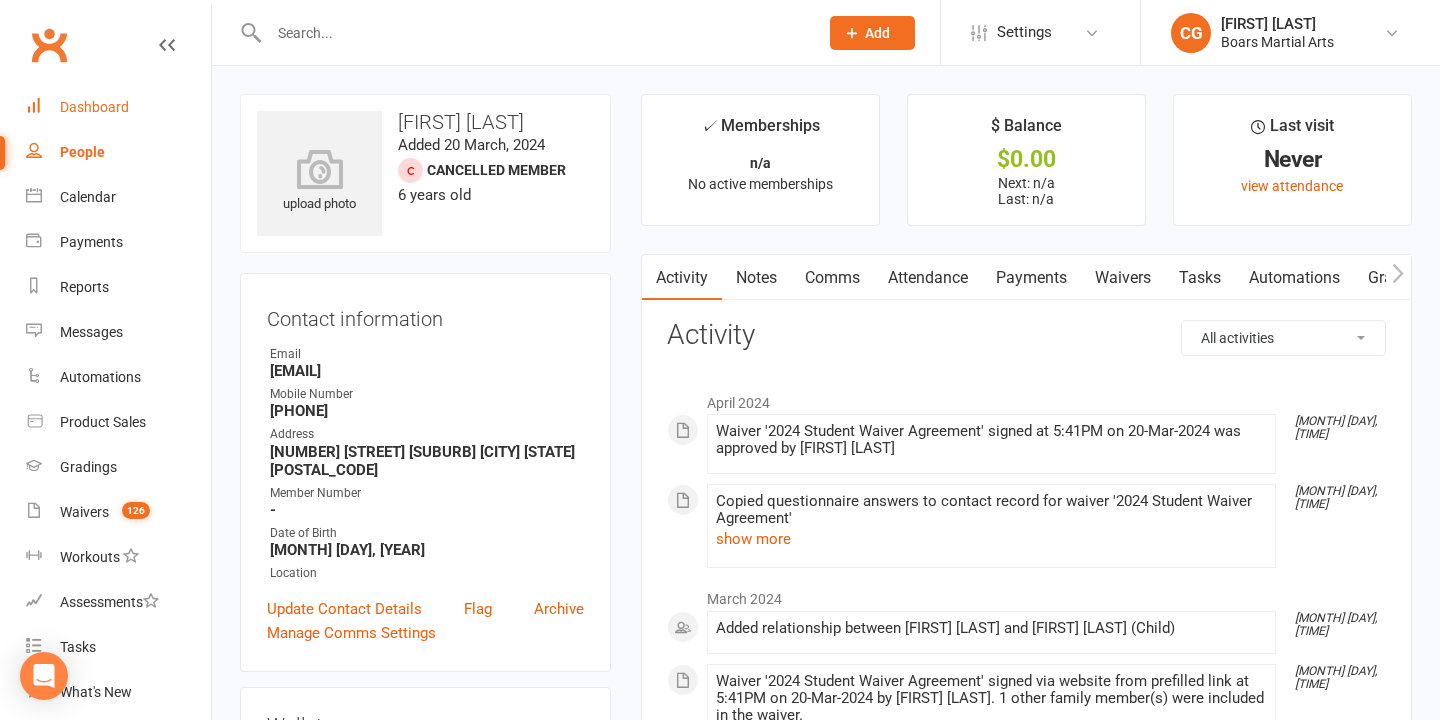 click on "Dashboard" at bounding box center (118, 107) 